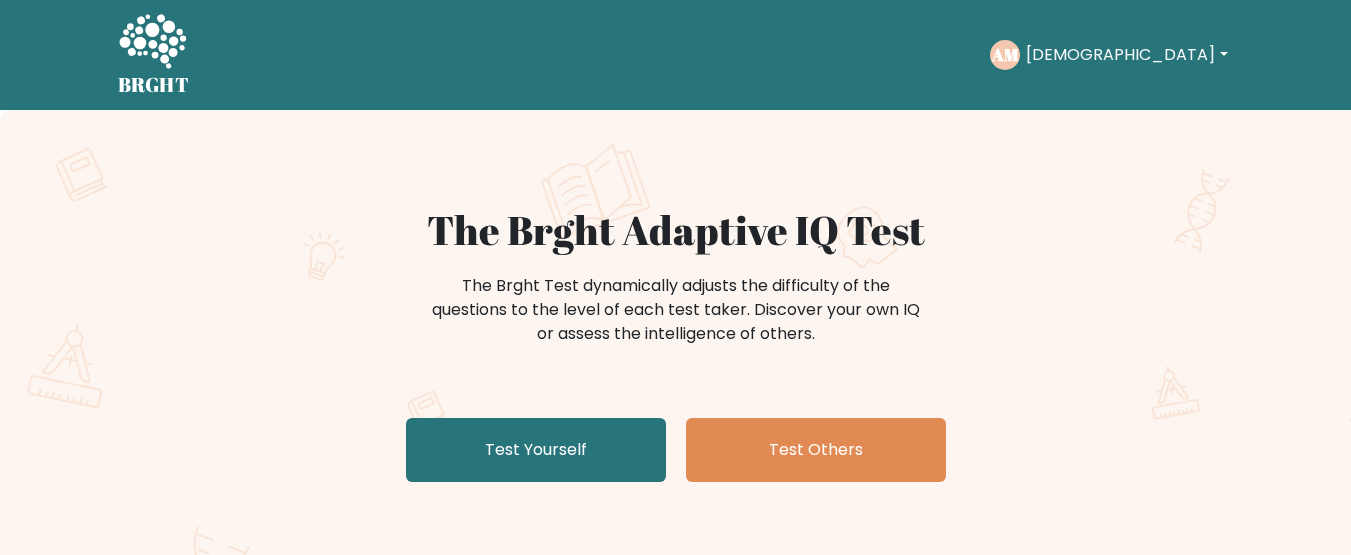 scroll, scrollTop: 0, scrollLeft: 0, axis: both 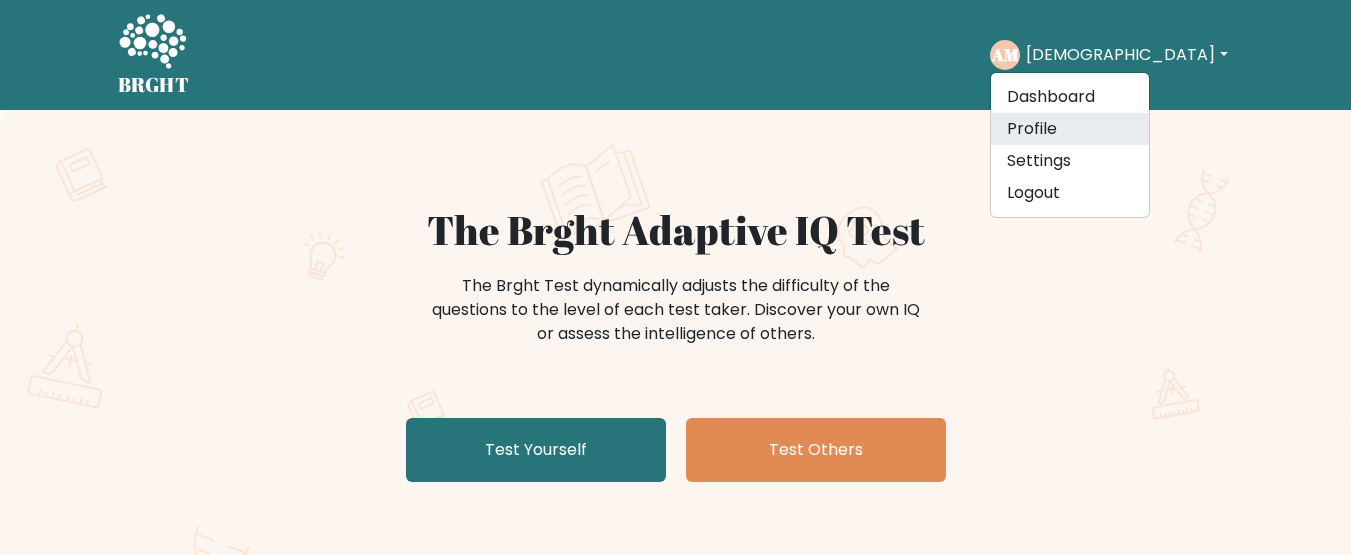 click on "Profile" at bounding box center [1070, 129] 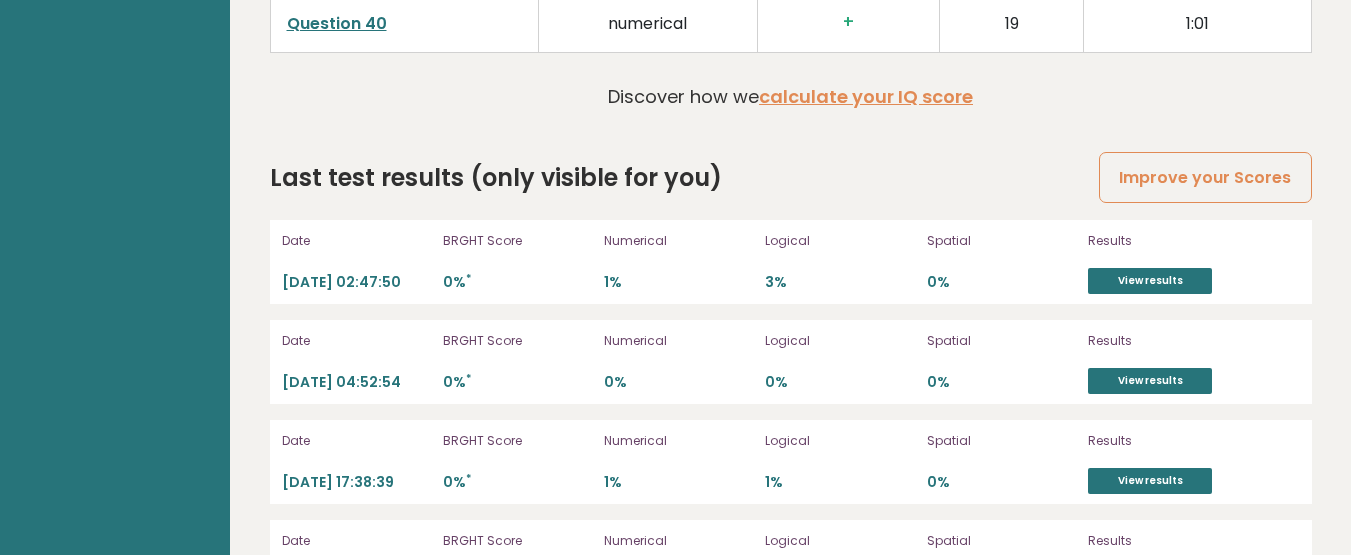 scroll, scrollTop: 5551, scrollLeft: 0, axis: vertical 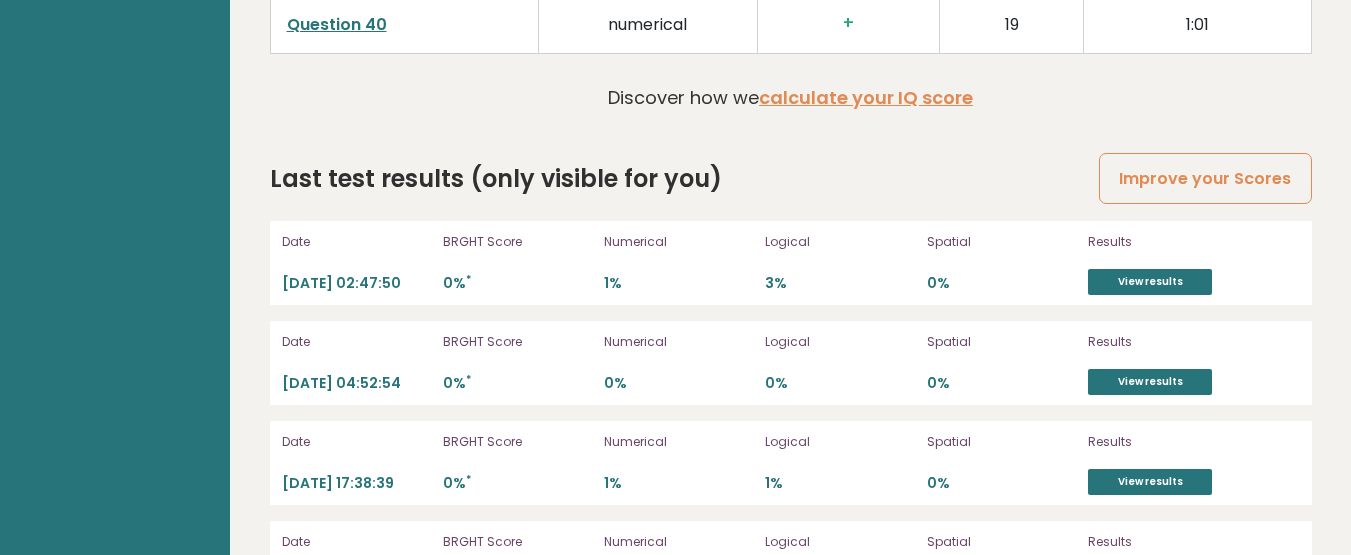 click on "Improve your Scores" at bounding box center [1205, 178] 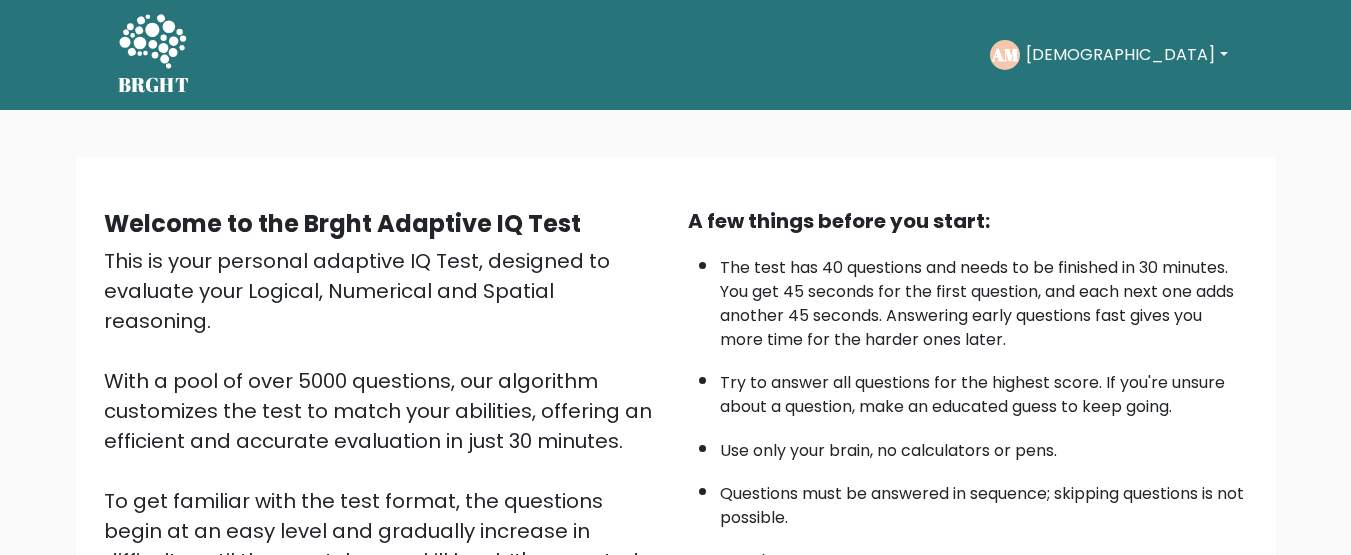 scroll, scrollTop: 361, scrollLeft: 0, axis: vertical 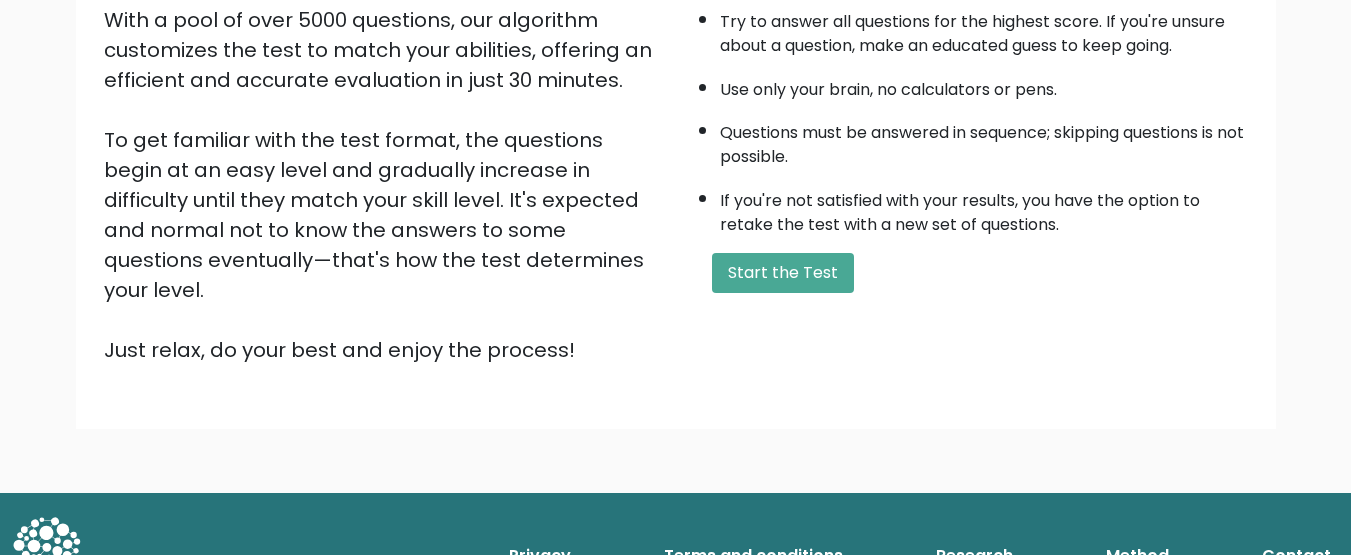 click on "Start the Test" at bounding box center [783, 273] 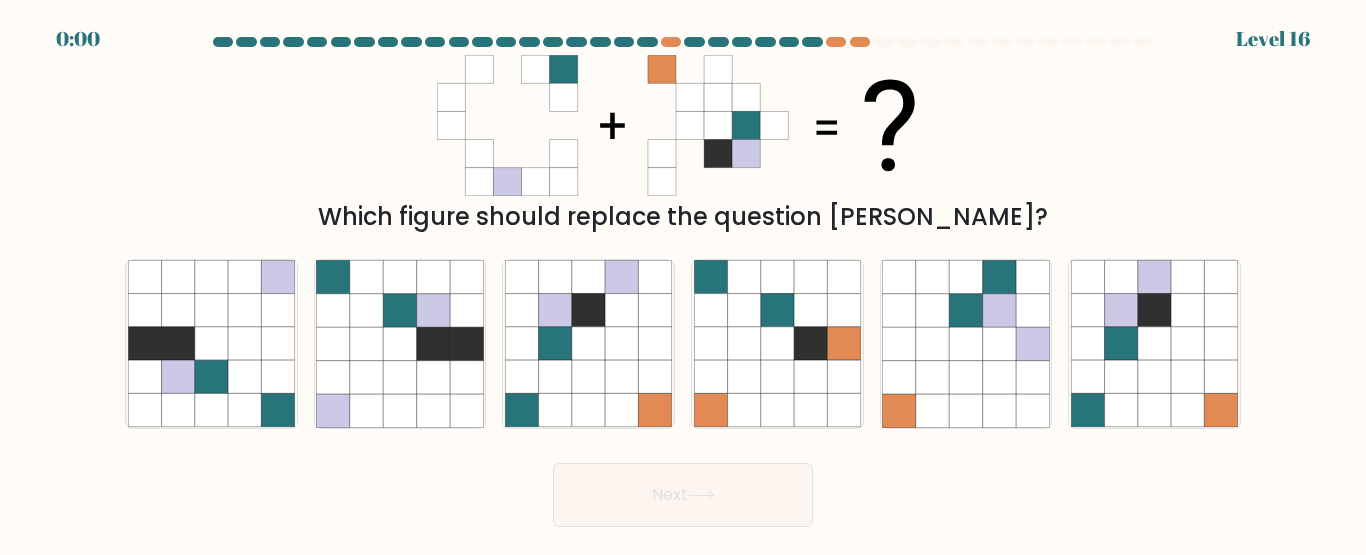 scroll, scrollTop: 0, scrollLeft: 0, axis: both 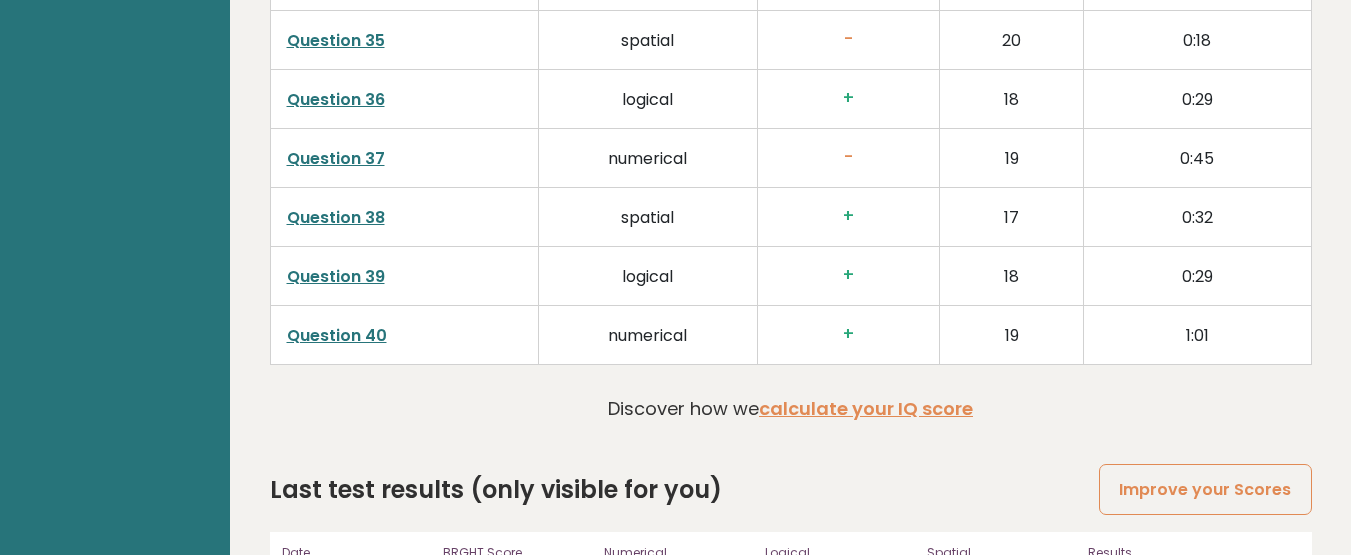 click on "Improve your Scores" at bounding box center (1205, 489) 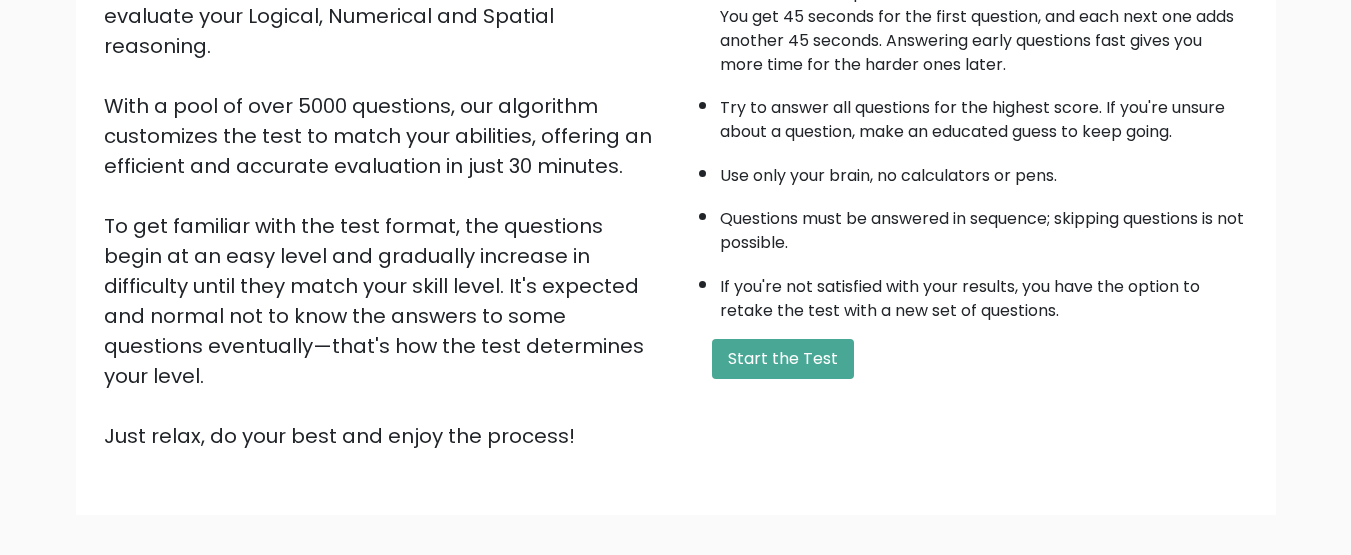 scroll, scrollTop: 361, scrollLeft: 0, axis: vertical 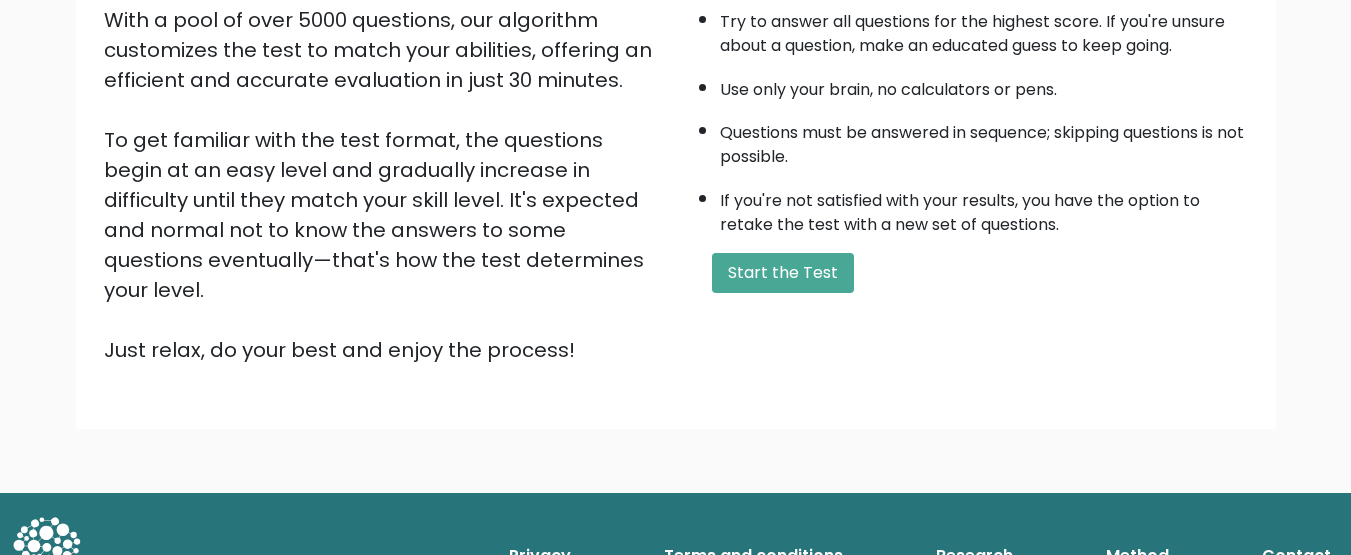 click on "Start the Test" at bounding box center [783, 273] 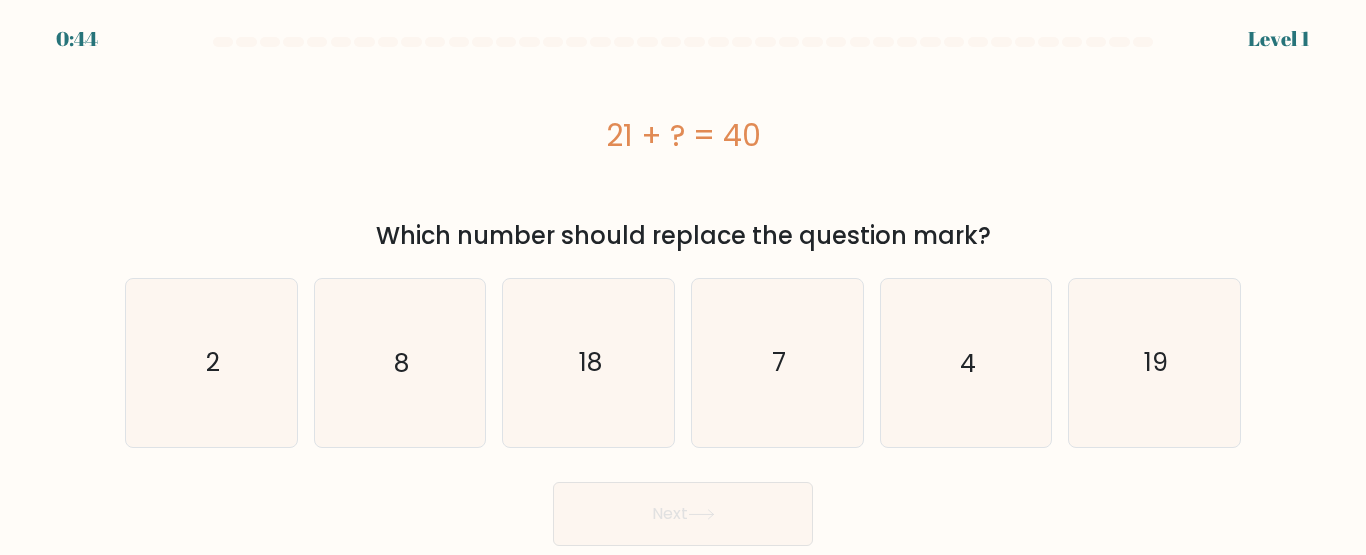 scroll, scrollTop: 0, scrollLeft: 0, axis: both 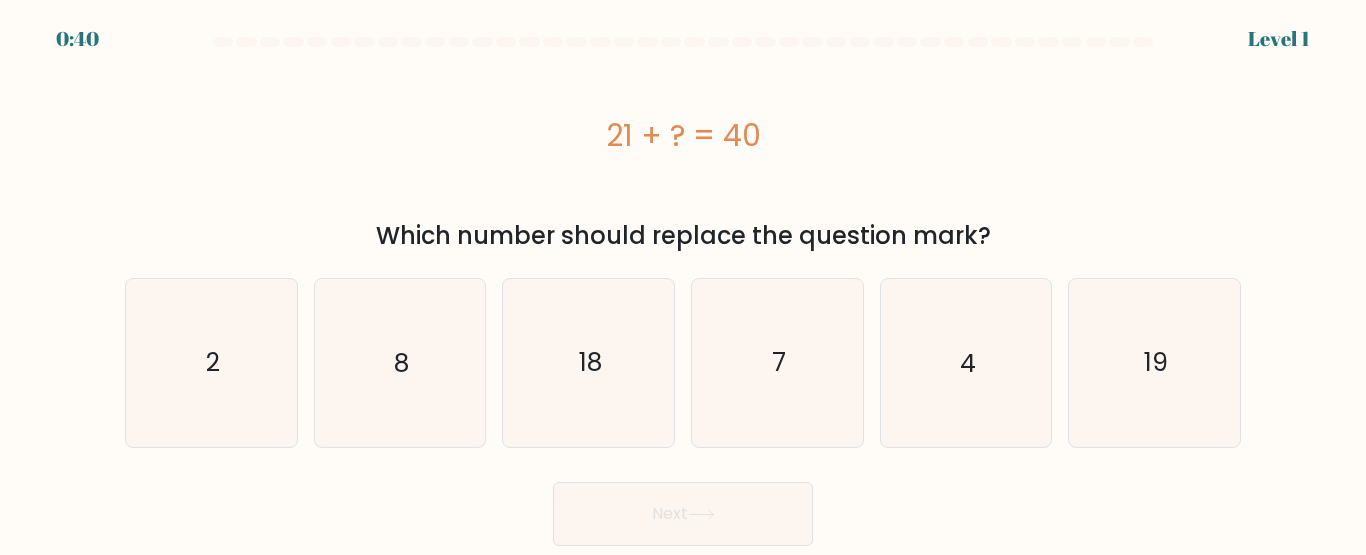 click on "19" 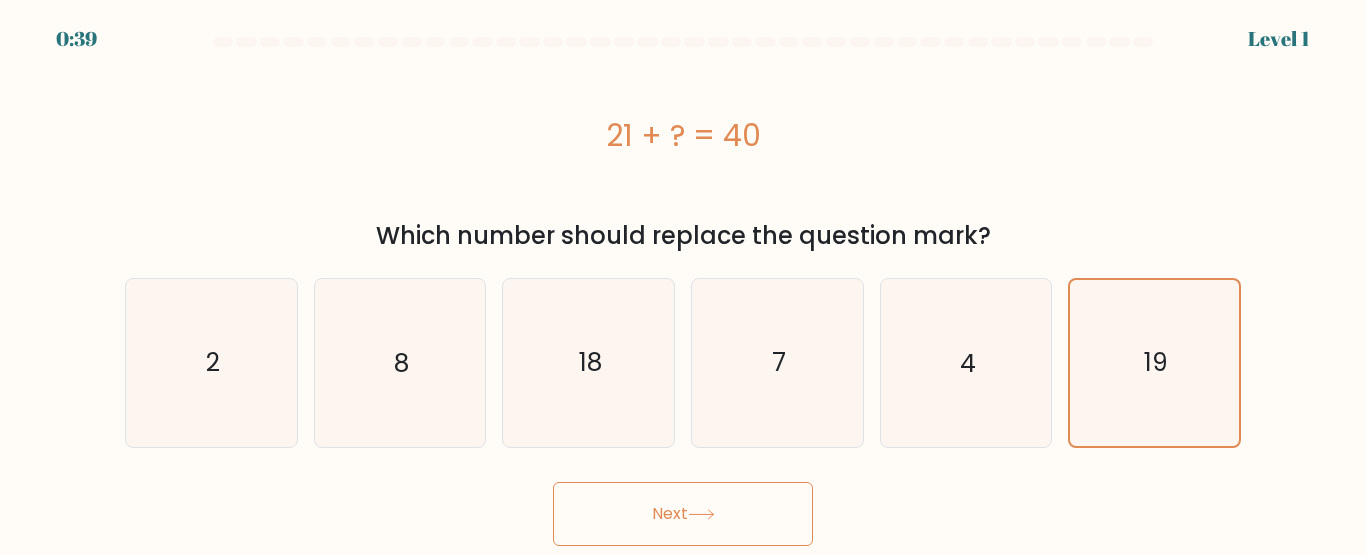 click on "Next" at bounding box center [683, 514] 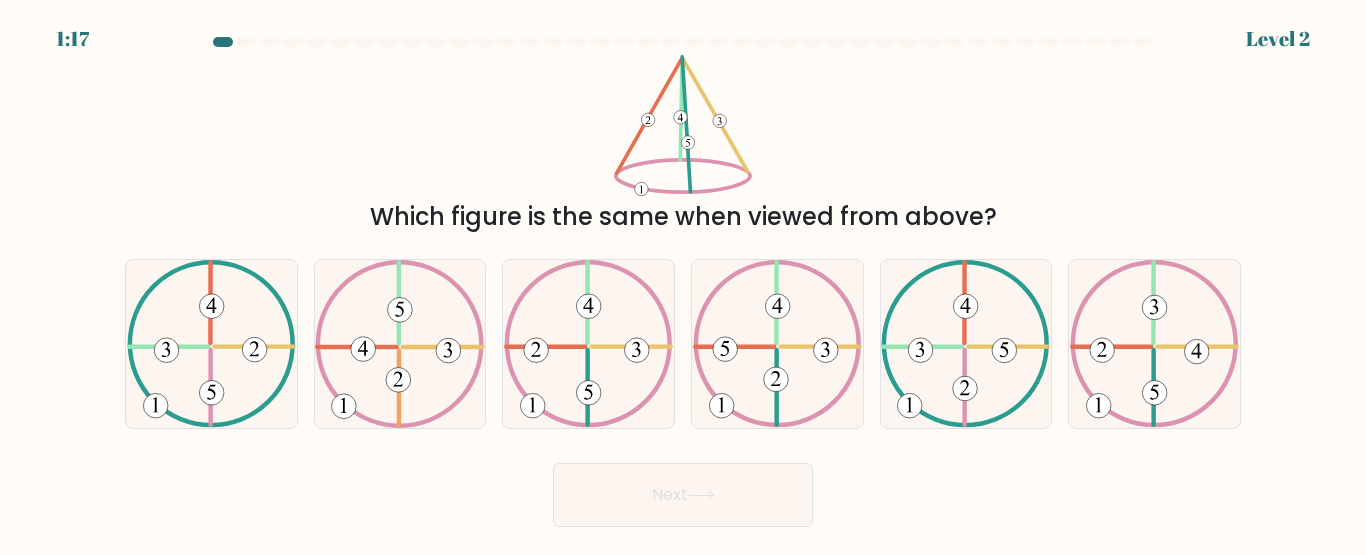 click 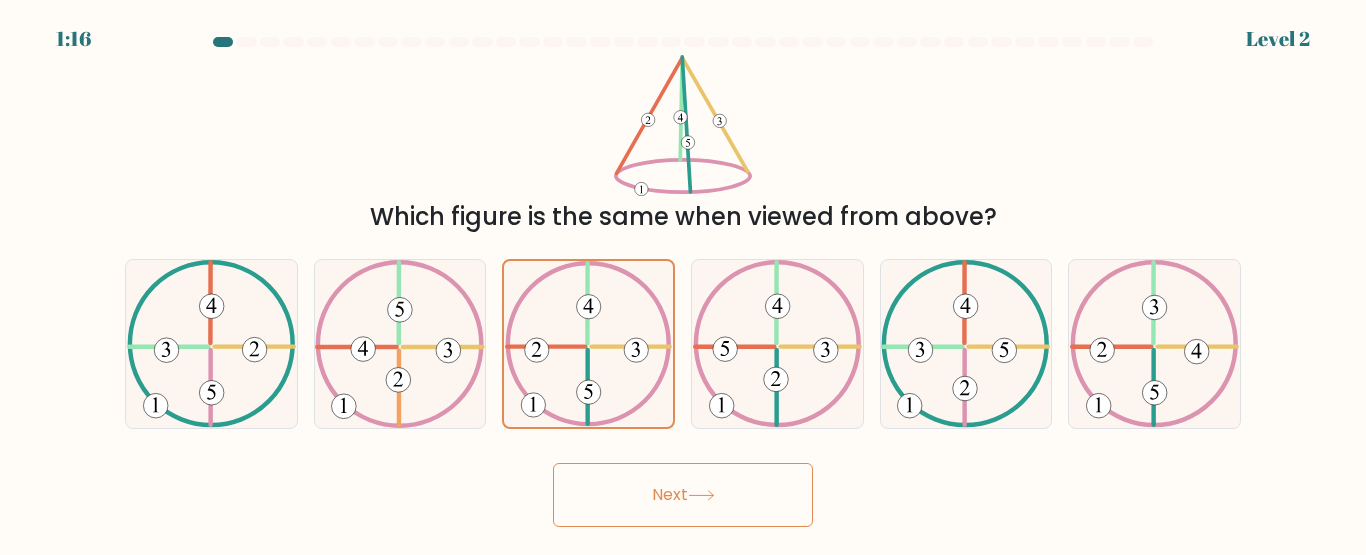 click on "Next" at bounding box center [683, 495] 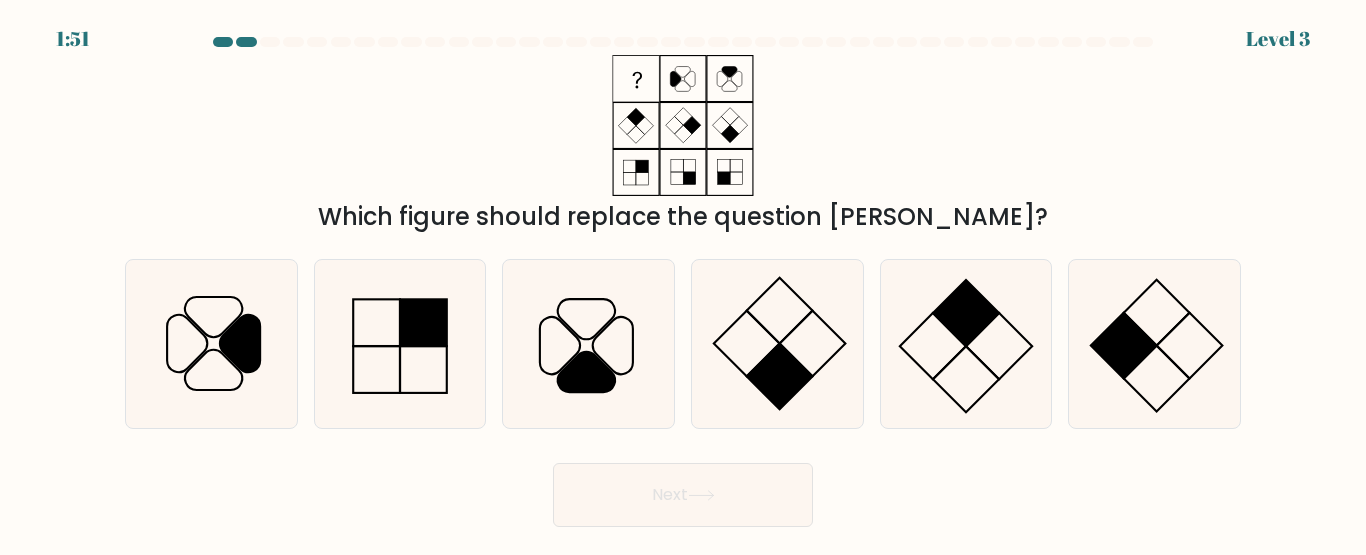 click 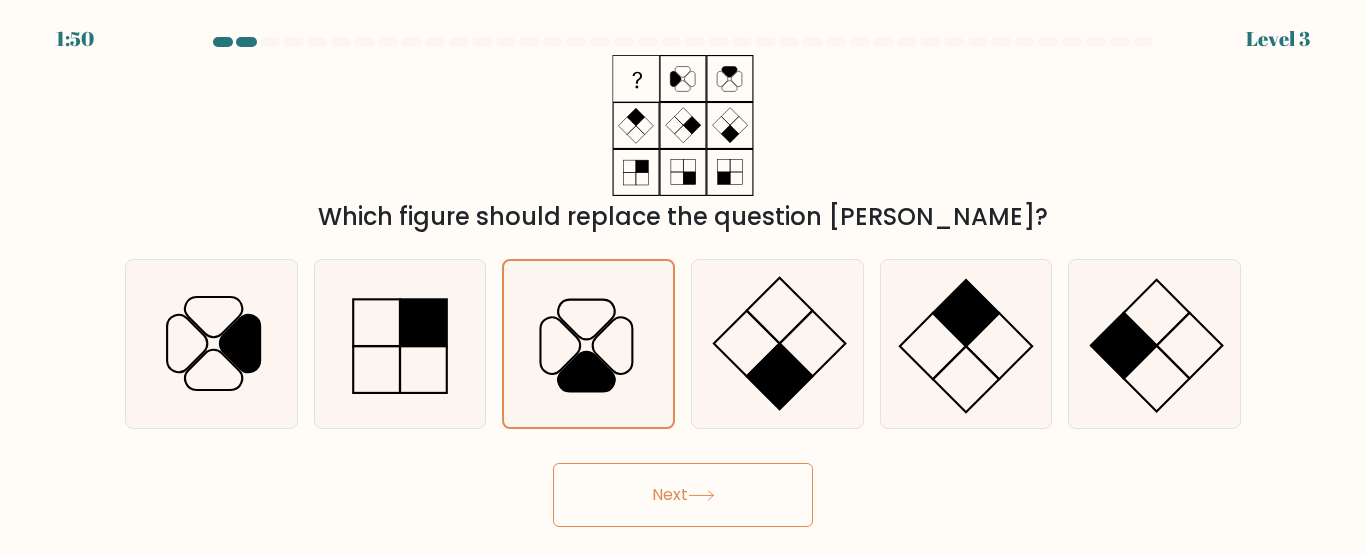 click on "Next" at bounding box center [683, 495] 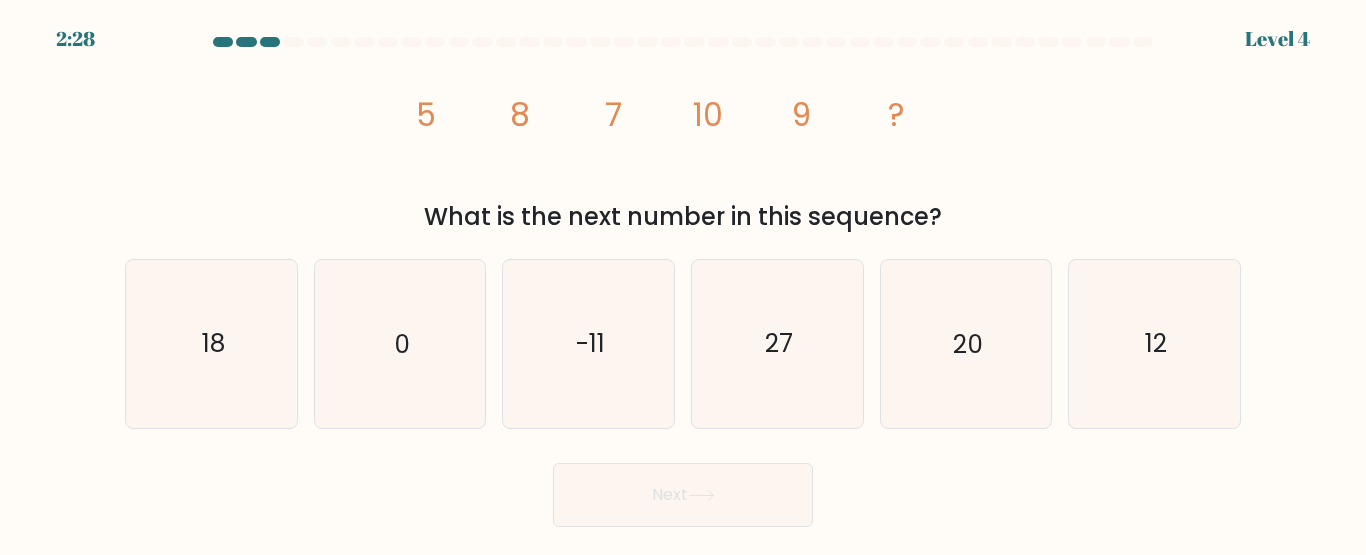 click on "12" 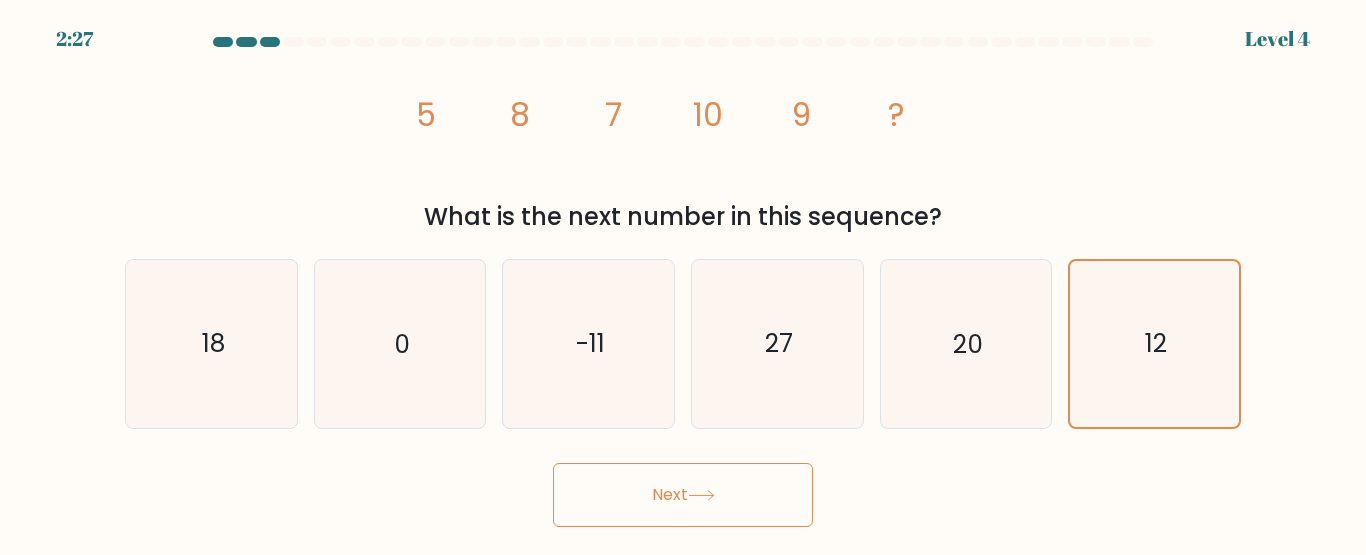 click on "Next" at bounding box center [683, 495] 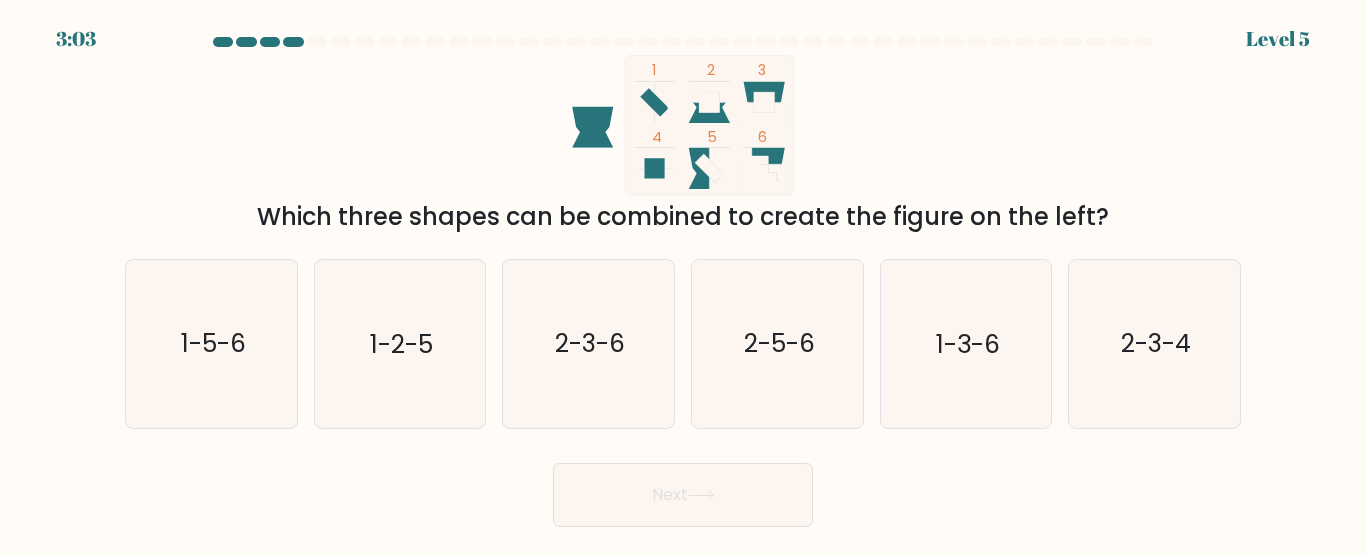click on "2-3-4" 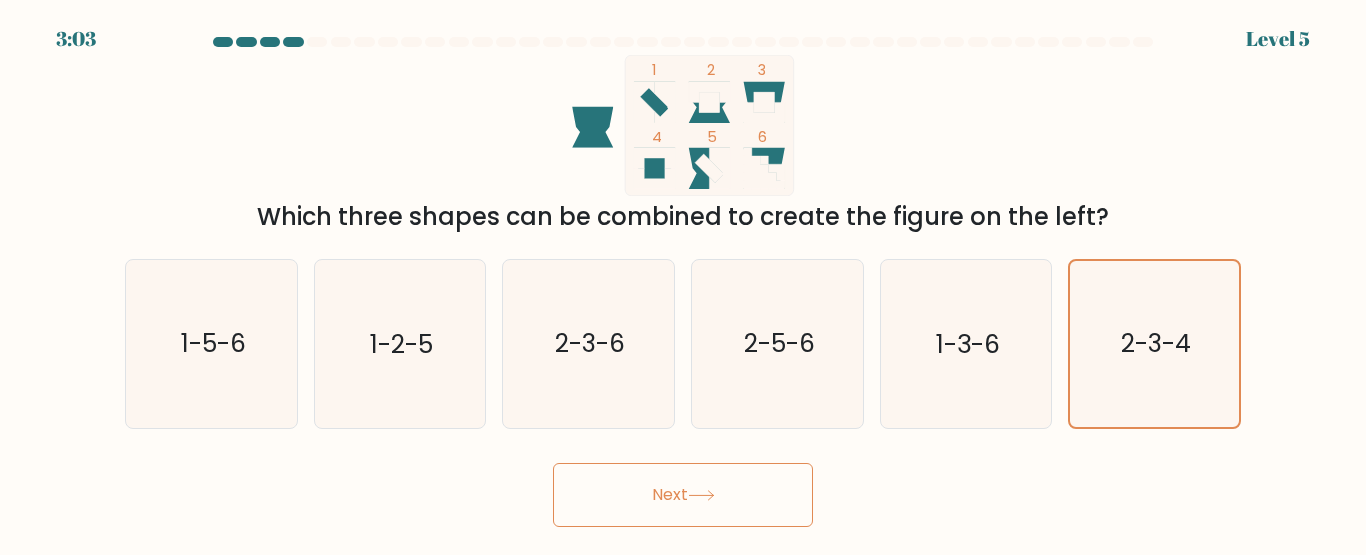 click on "Next" at bounding box center [683, 495] 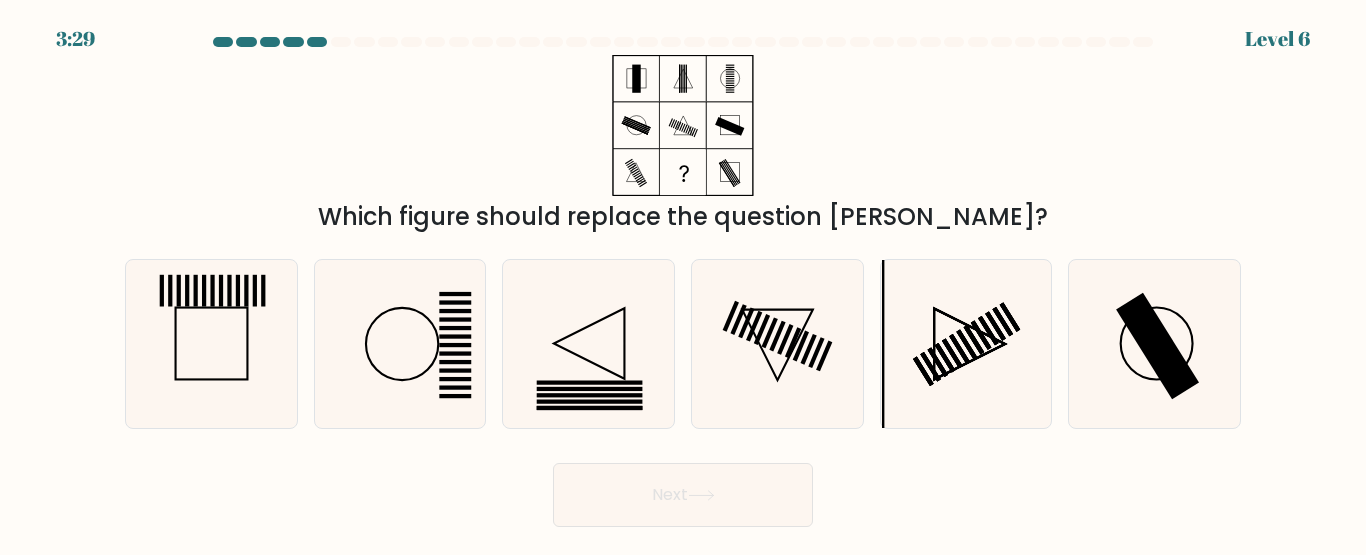 click 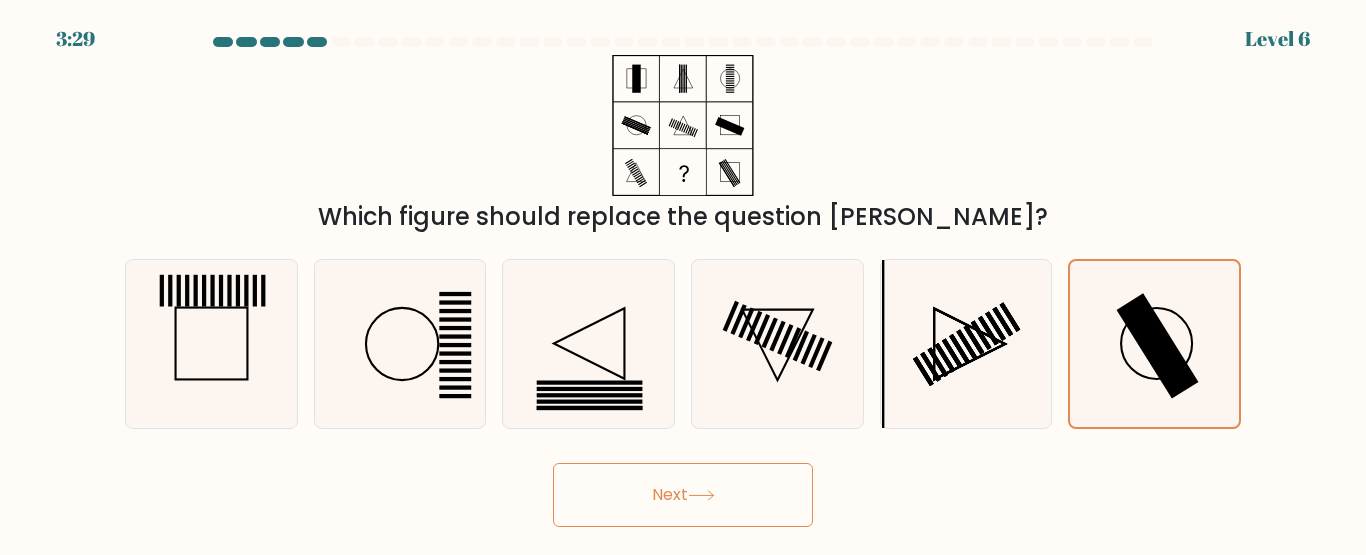 click on "Next" at bounding box center [683, 495] 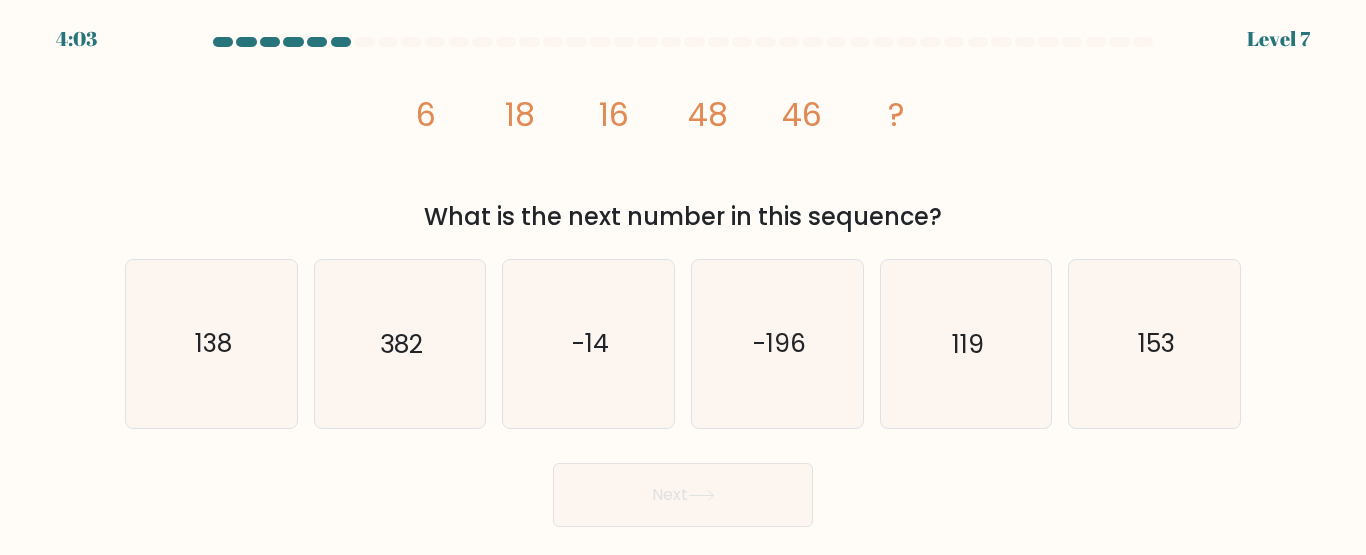 click on "138" 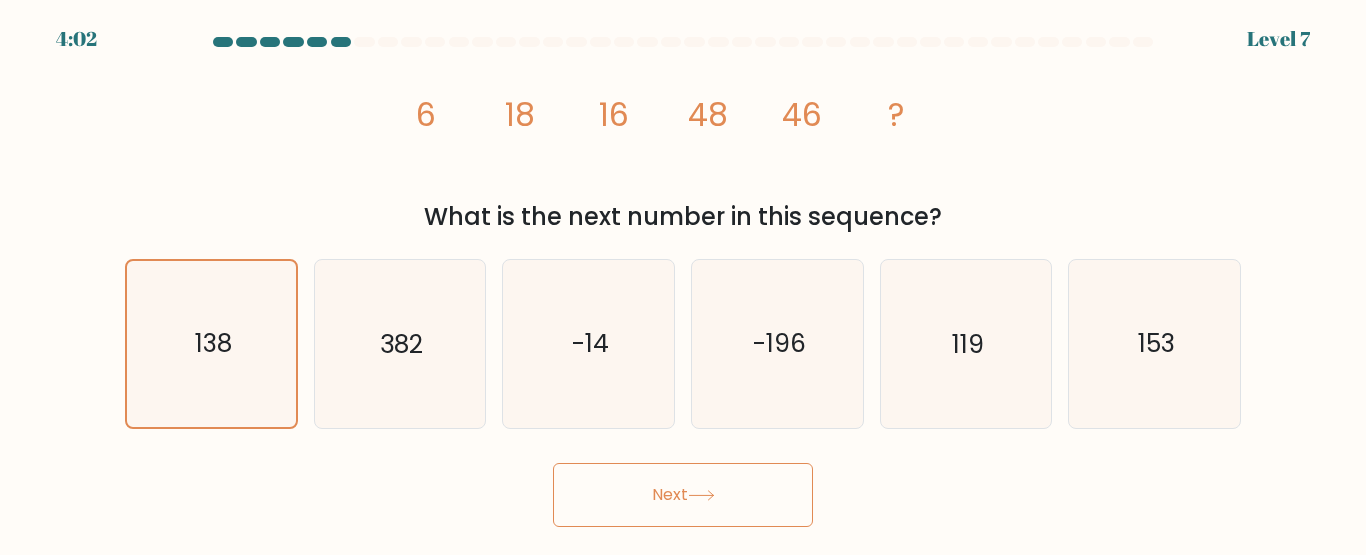 click on "Next" at bounding box center (683, 495) 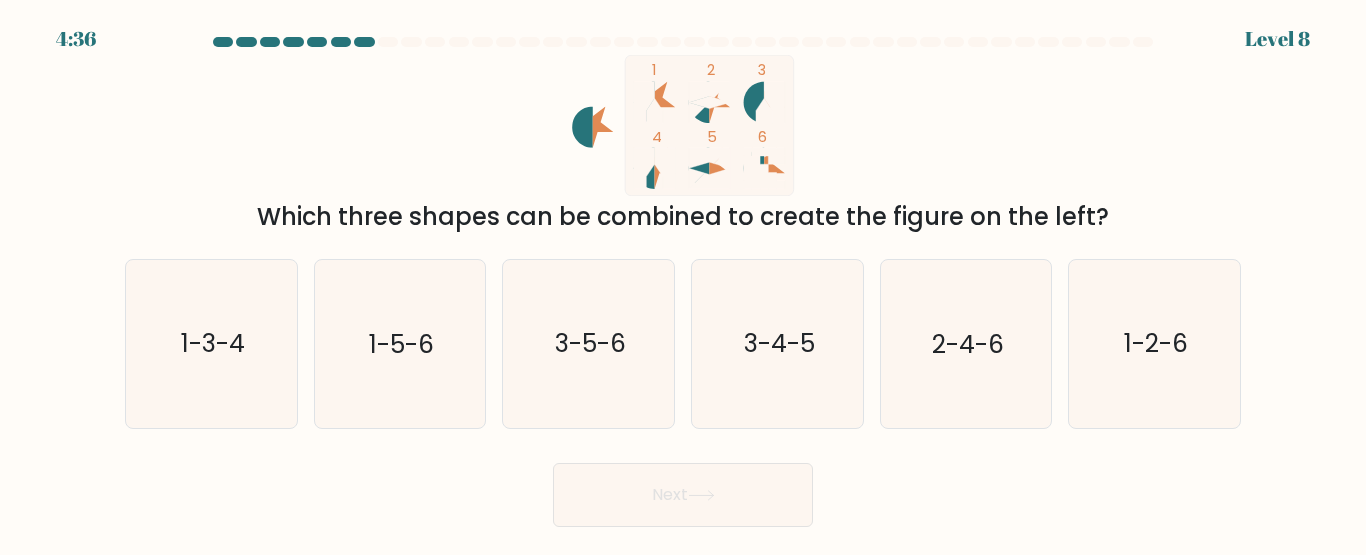 click on "1-3-4" 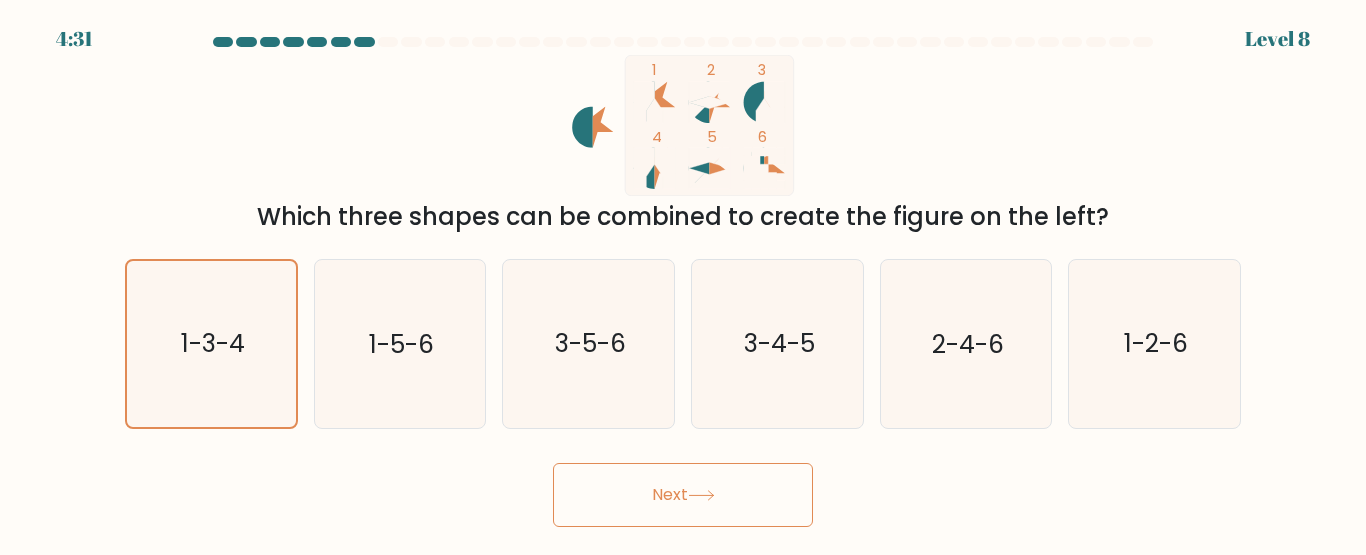 click on "Next" at bounding box center [683, 495] 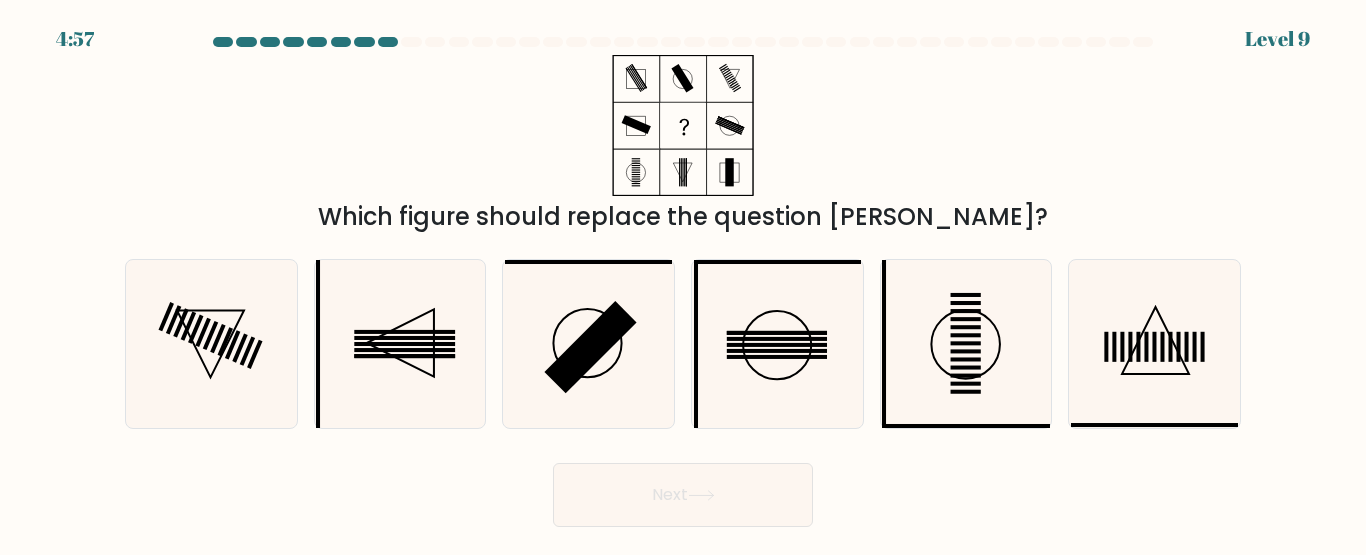 click 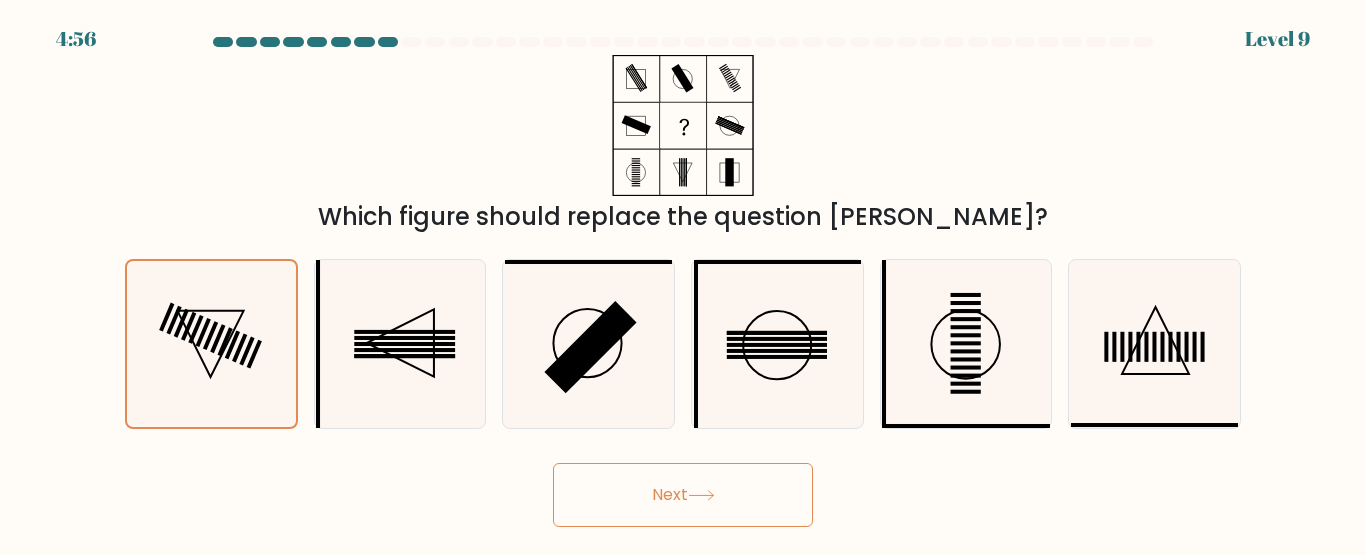 click on "Next" at bounding box center (683, 495) 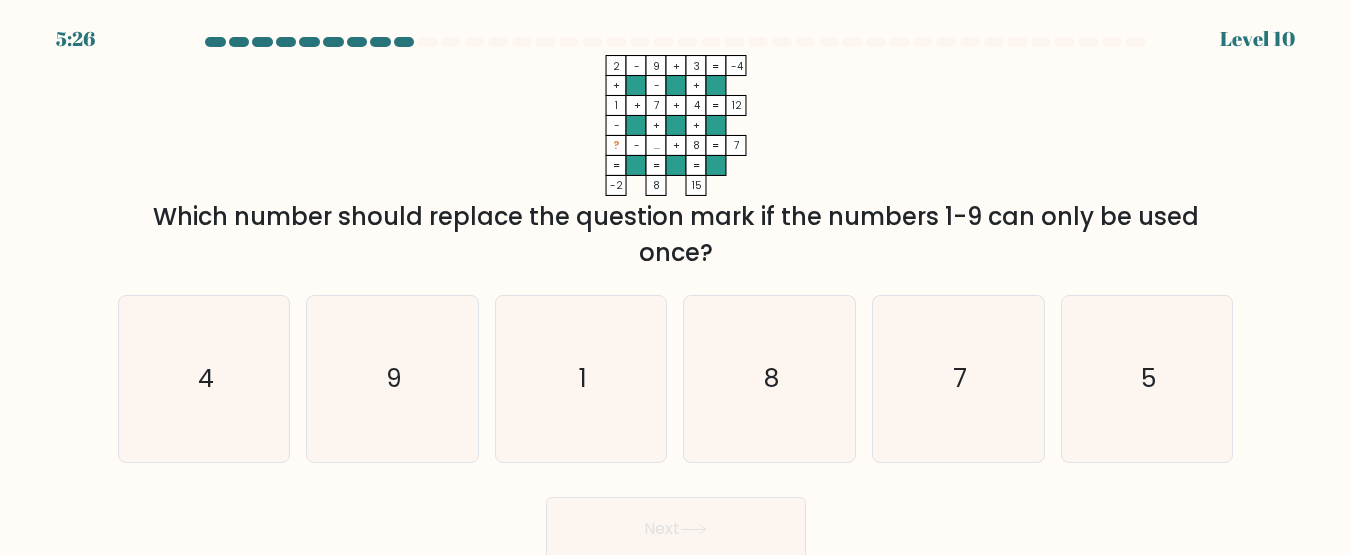 click on "5" 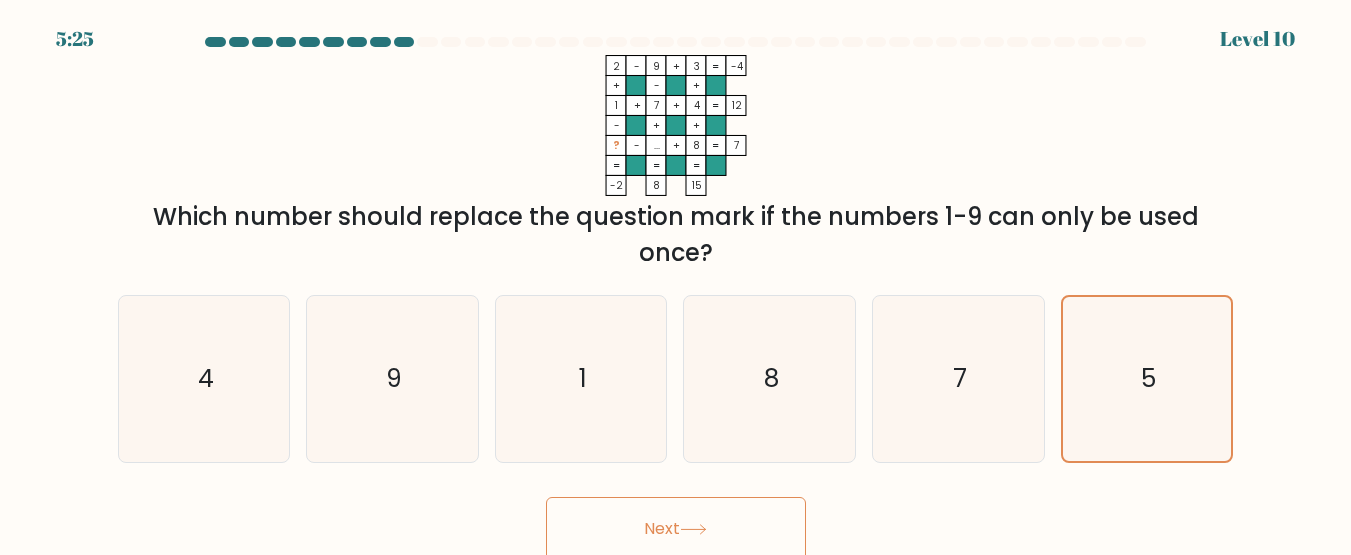 click on "Next" at bounding box center (676, 529) 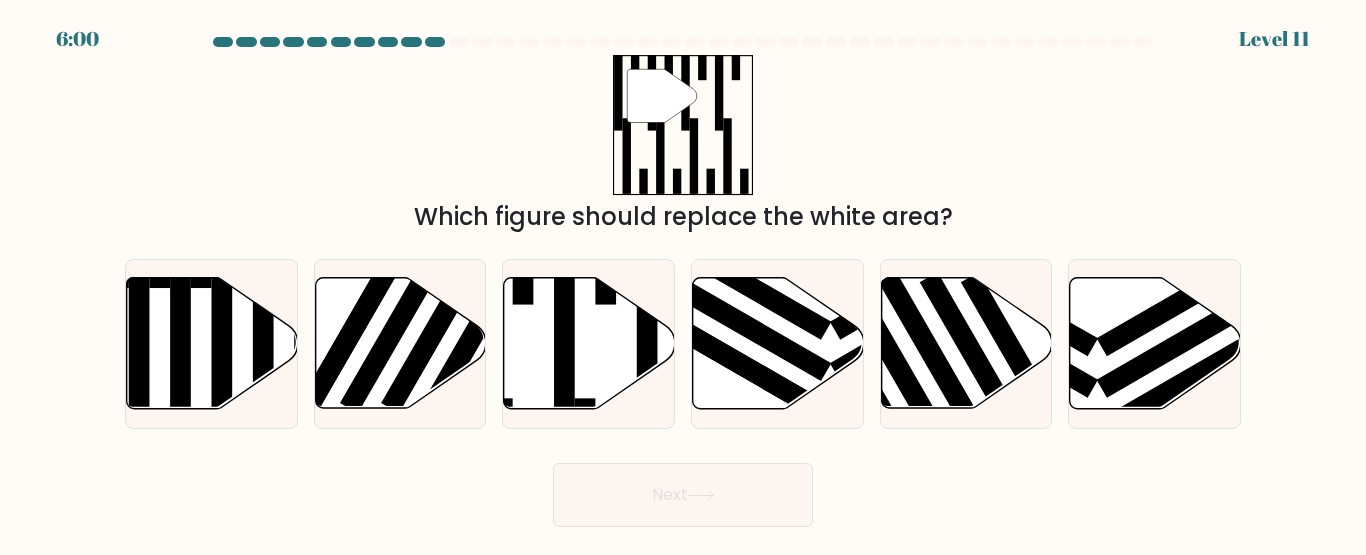 click 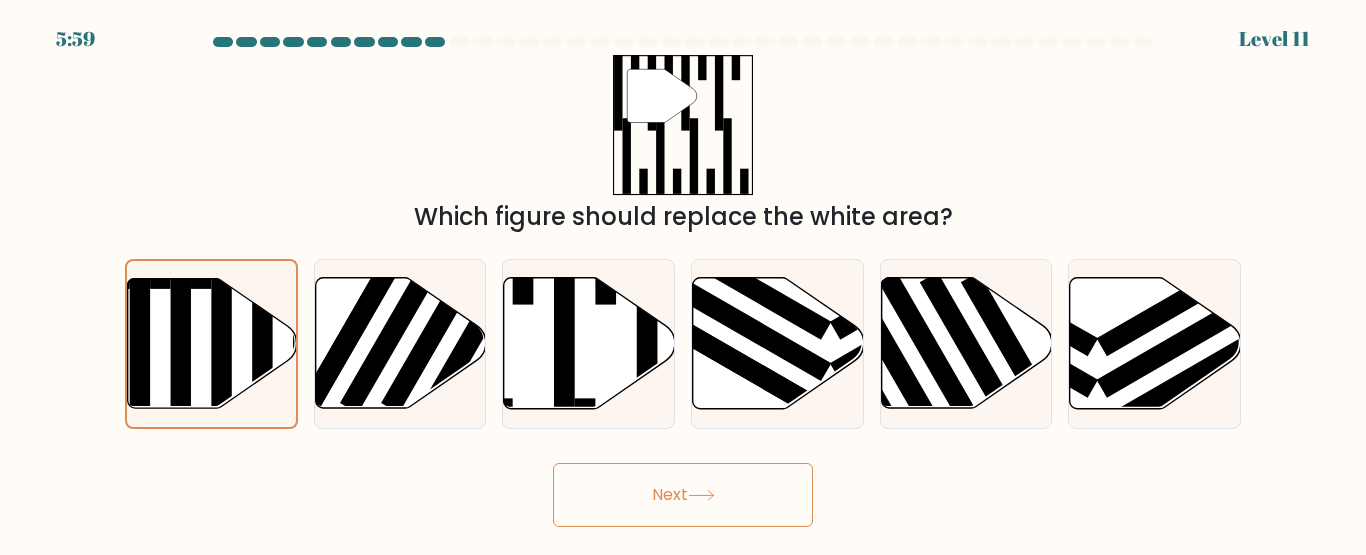 click on "Next" at bounding box center [683, 495] 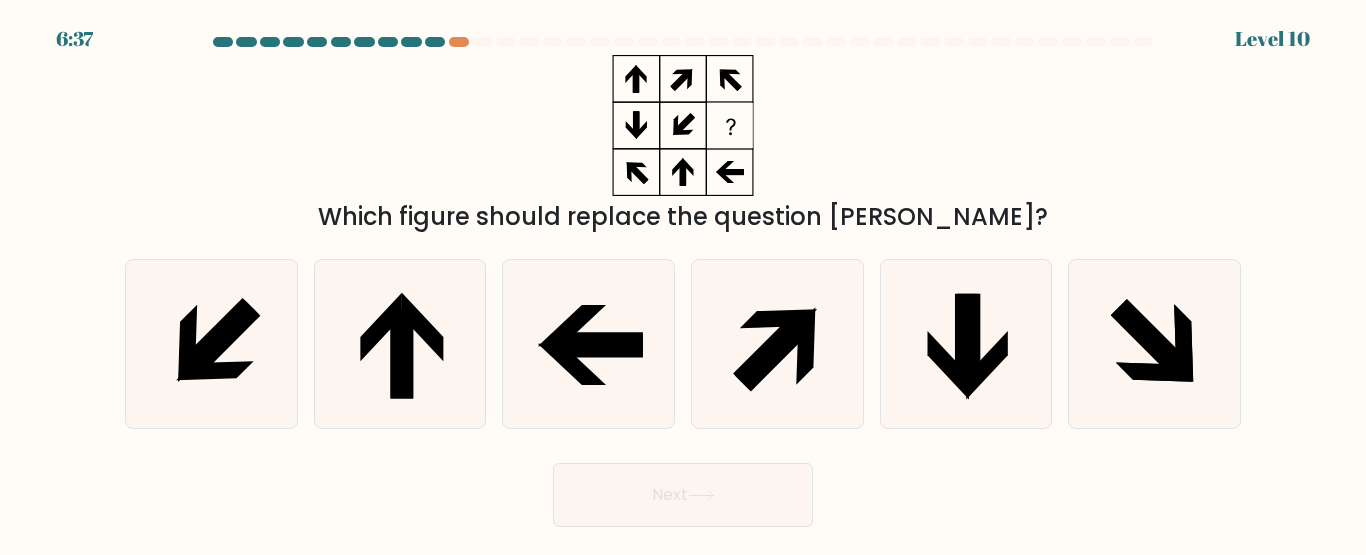 click 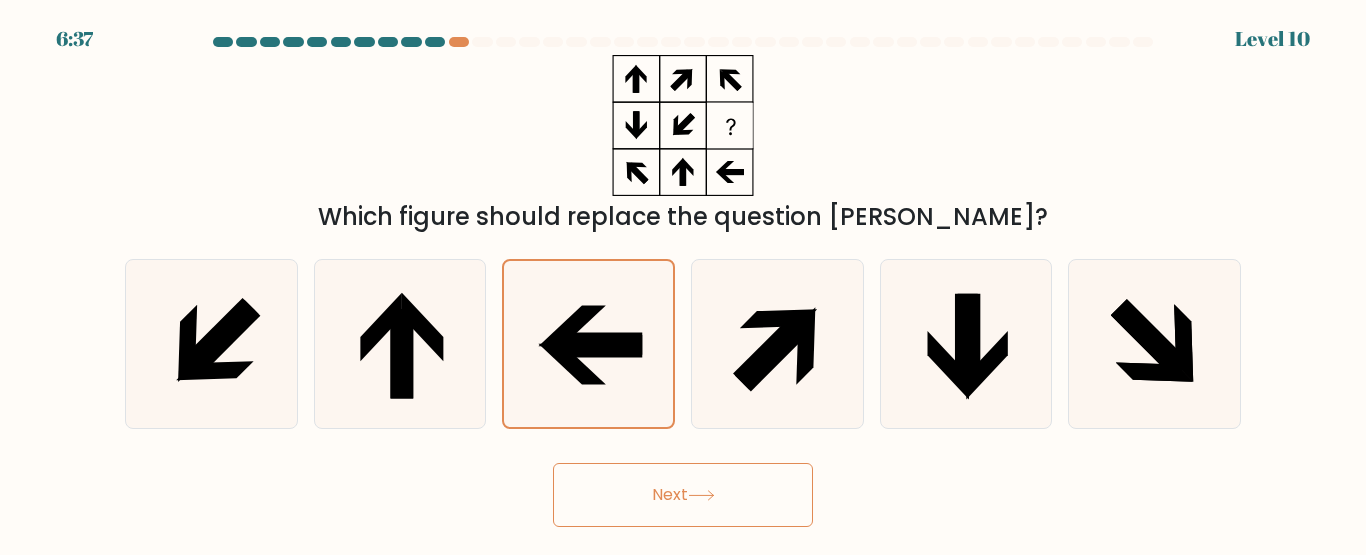 click on "Next" at bounding box center (683, 495) 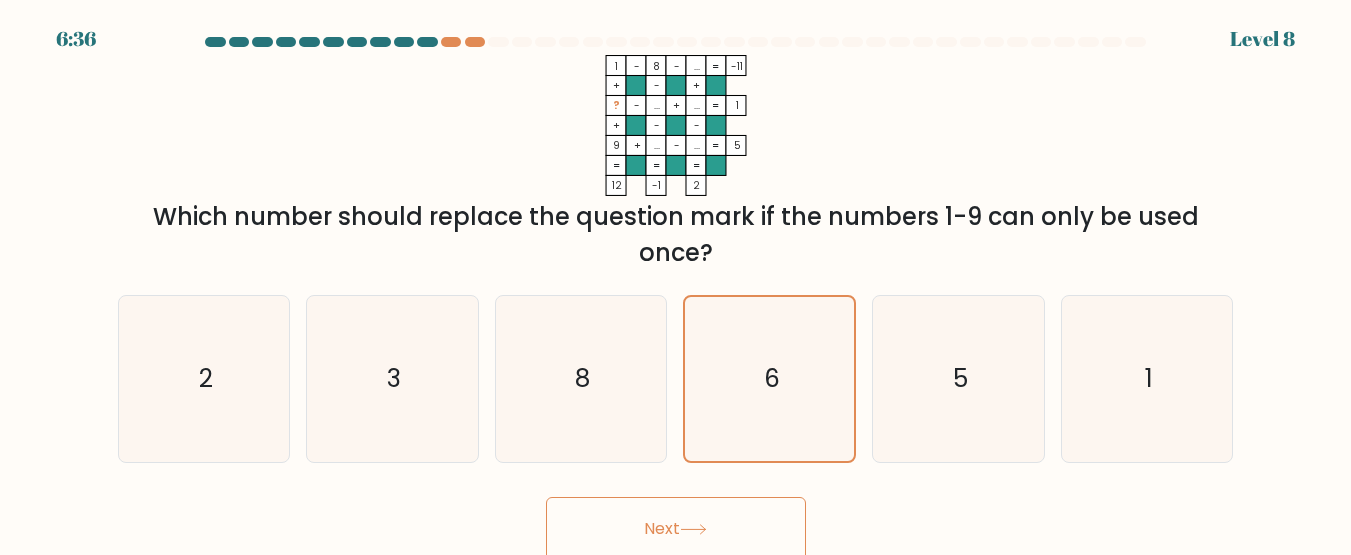 click on "Next" at bounding box center [676, 529] 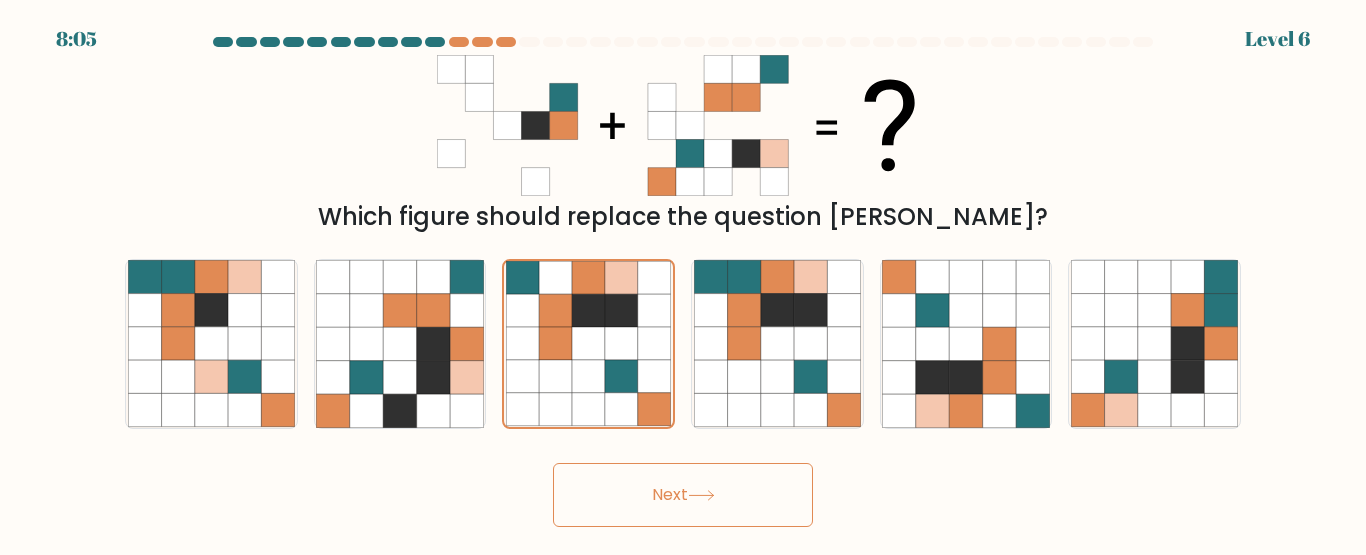 click on "Next" at bounding box center [683, 495] 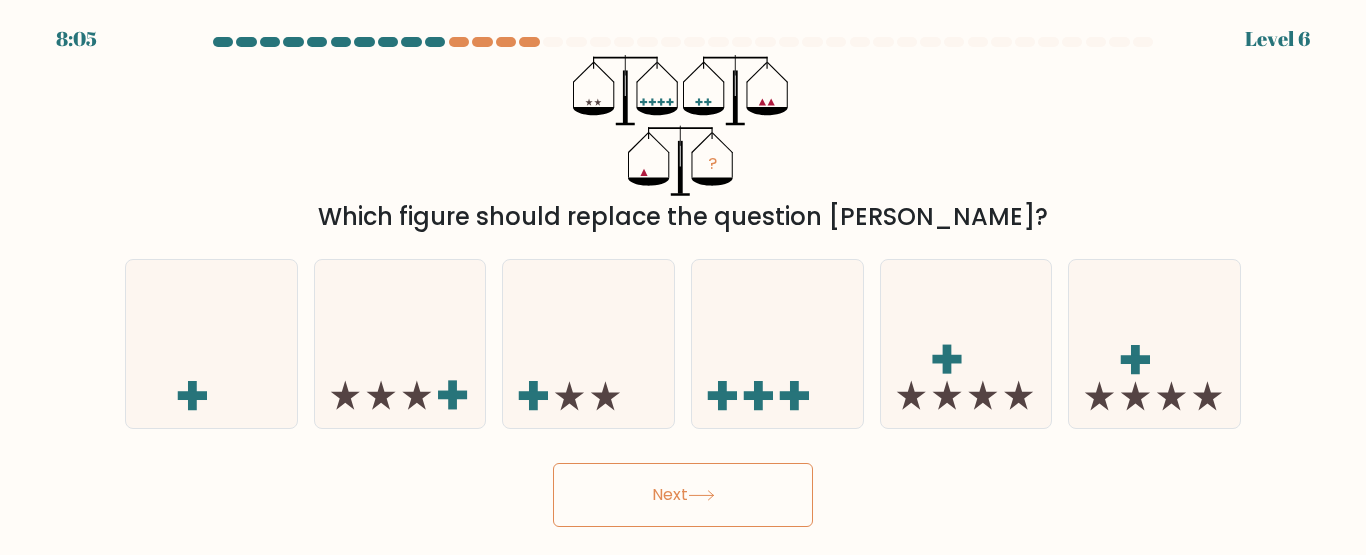 click 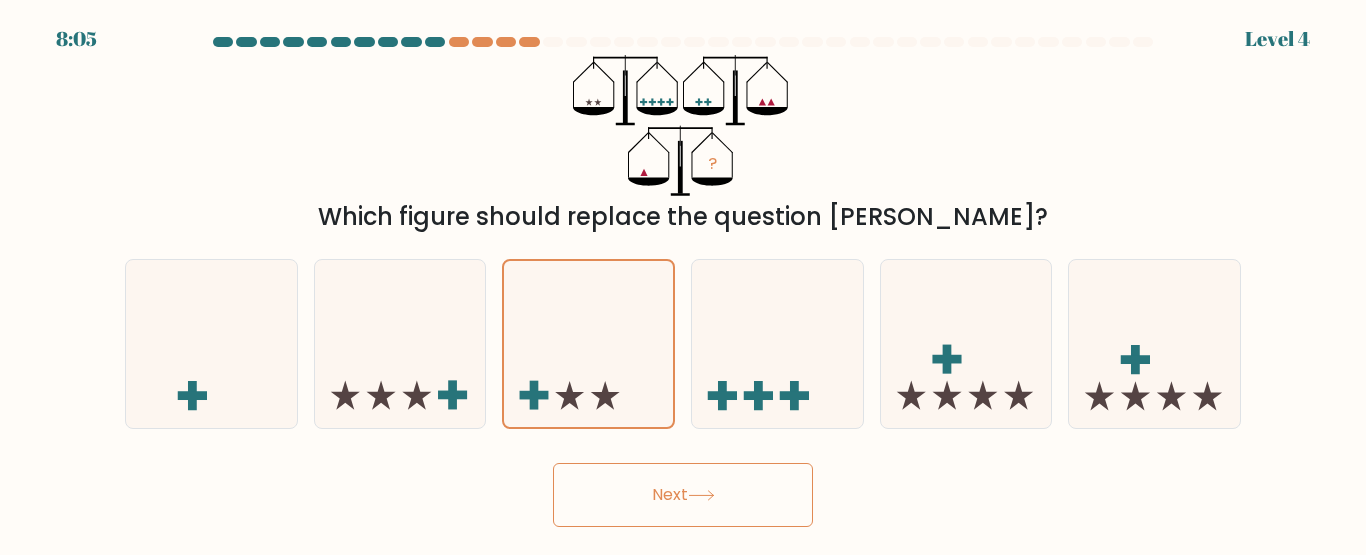 click on "Next" at bounding box center (683, 495) 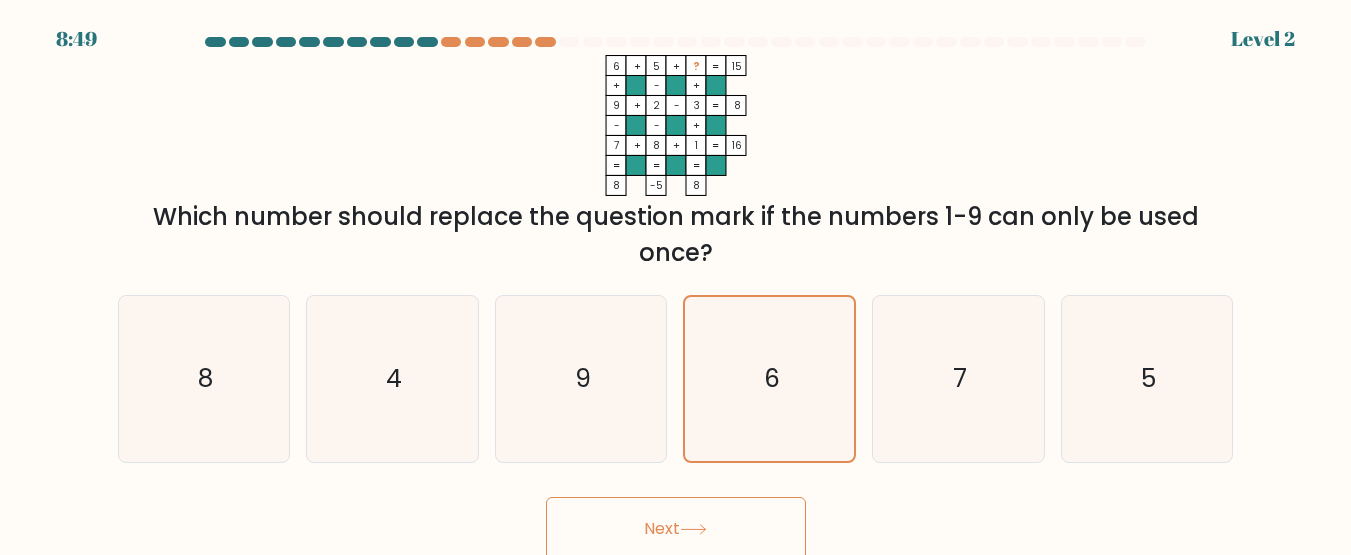 click on "Next" at bounding box center (676, 529) 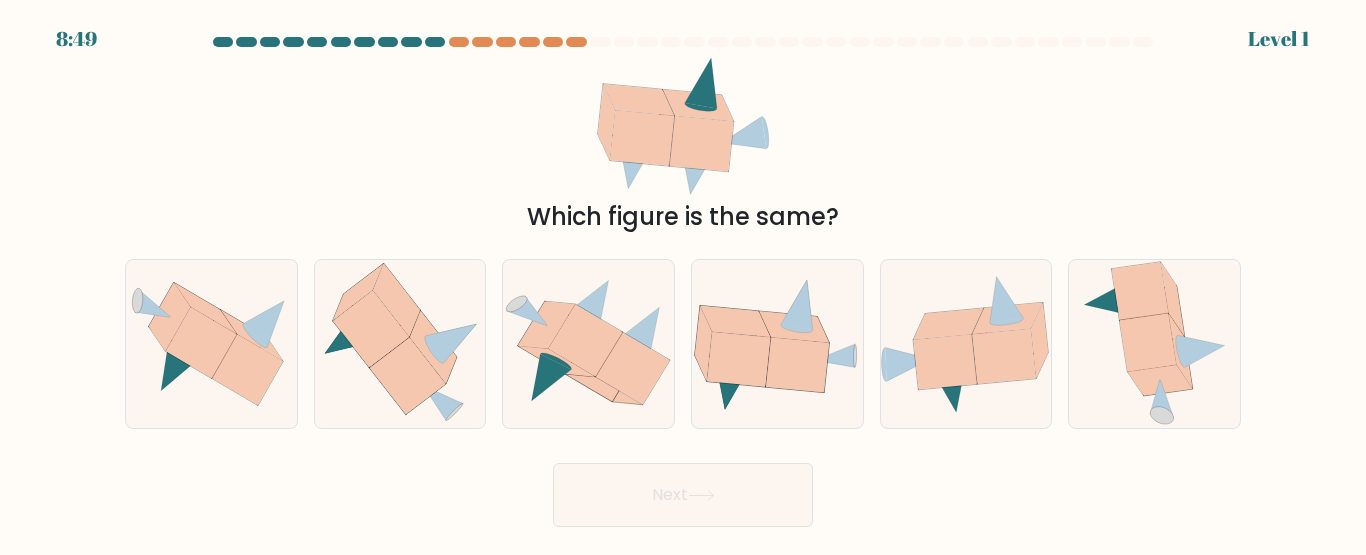 click 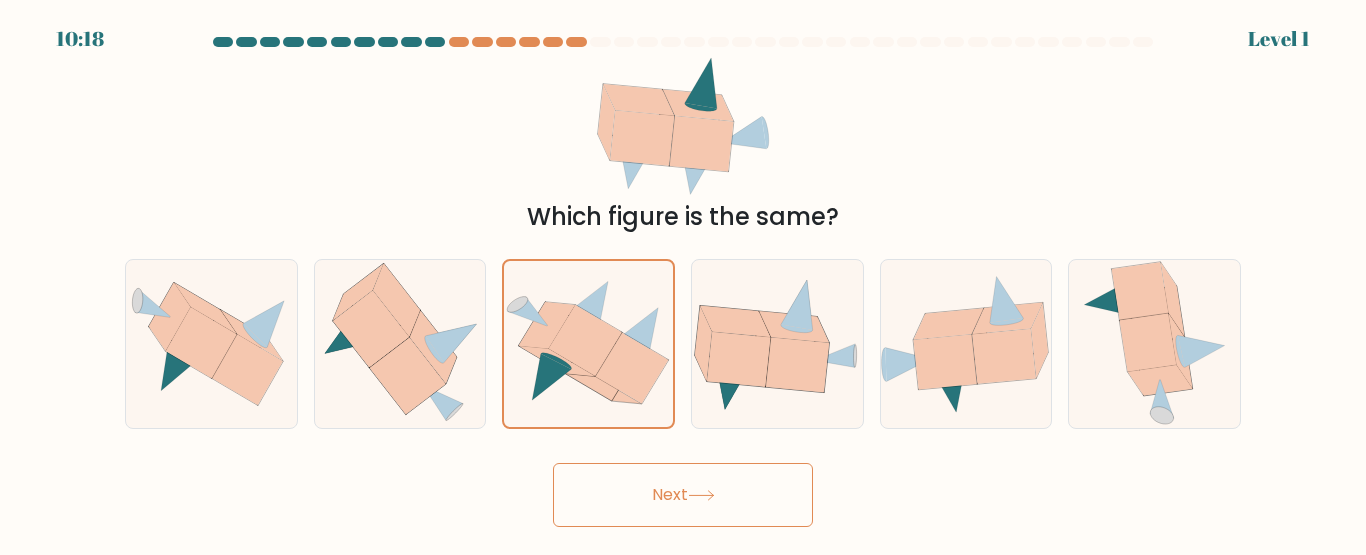 click on "Next" at bounding box center (683, 495) 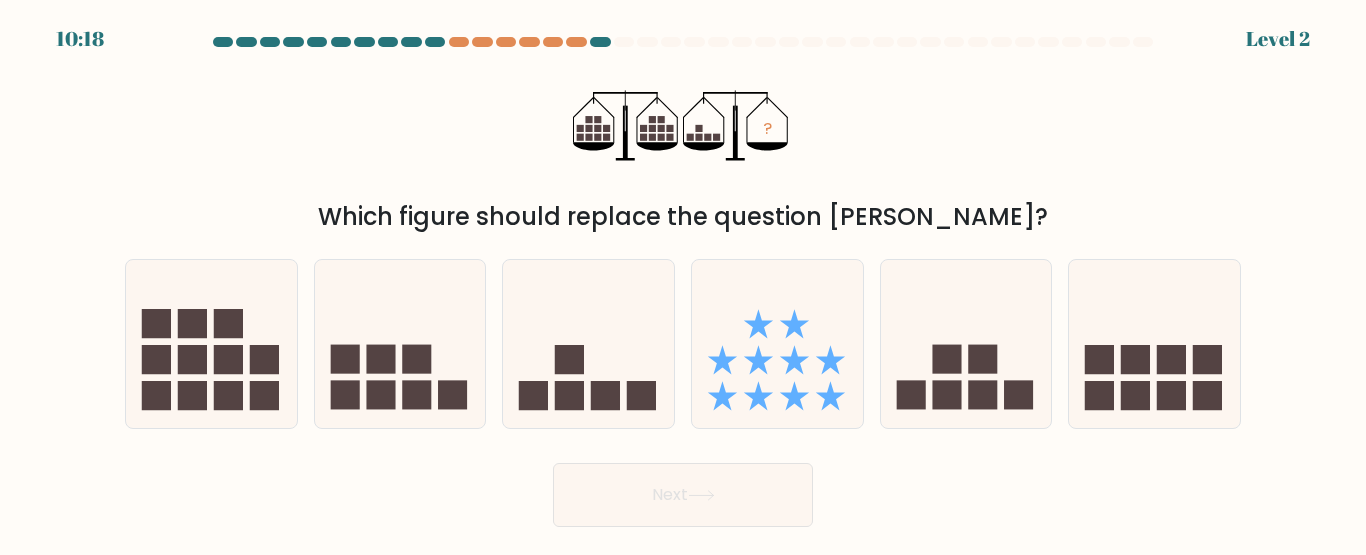 click 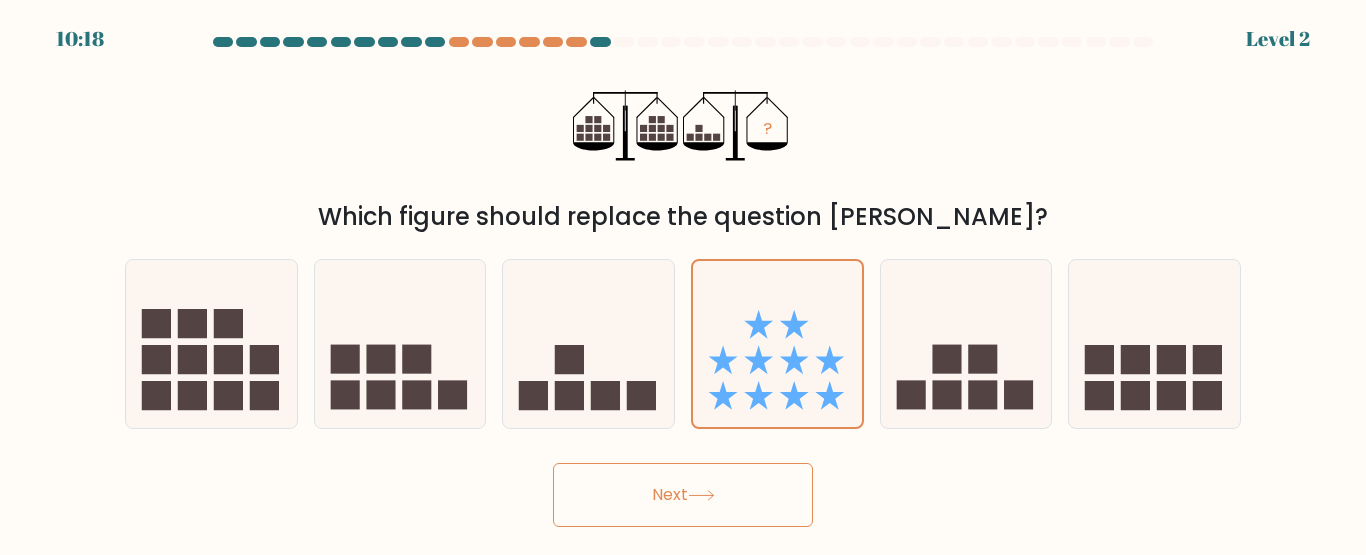 click at bounding box center (683, 282) 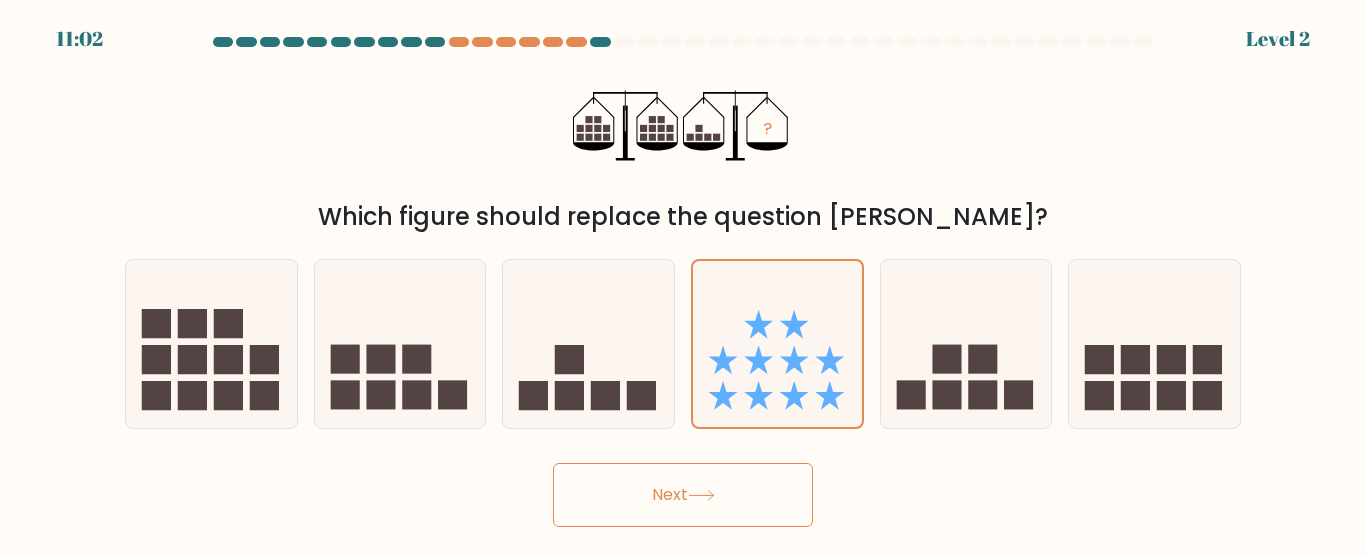 click 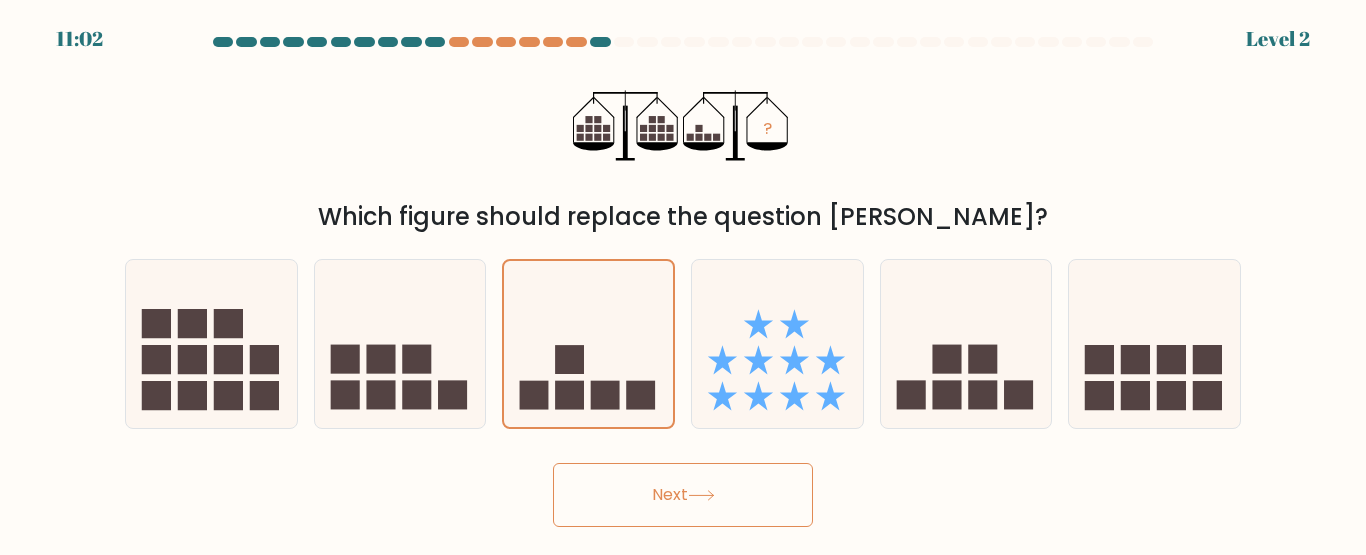 click on "Next" at bounding box center [683, 495] 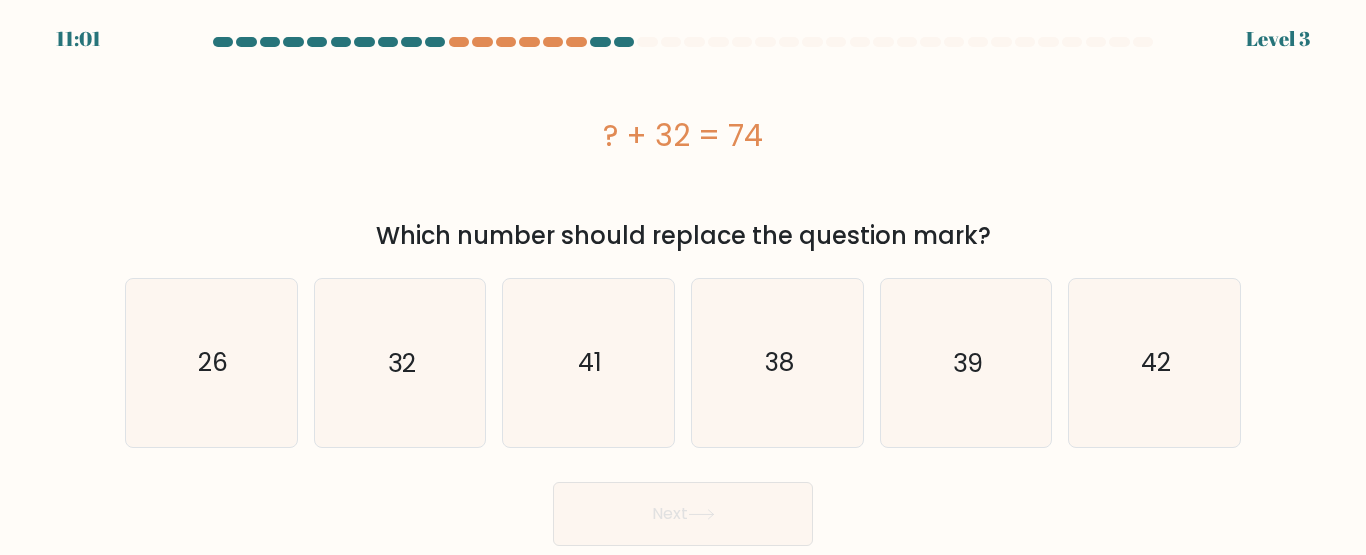 click on "38" 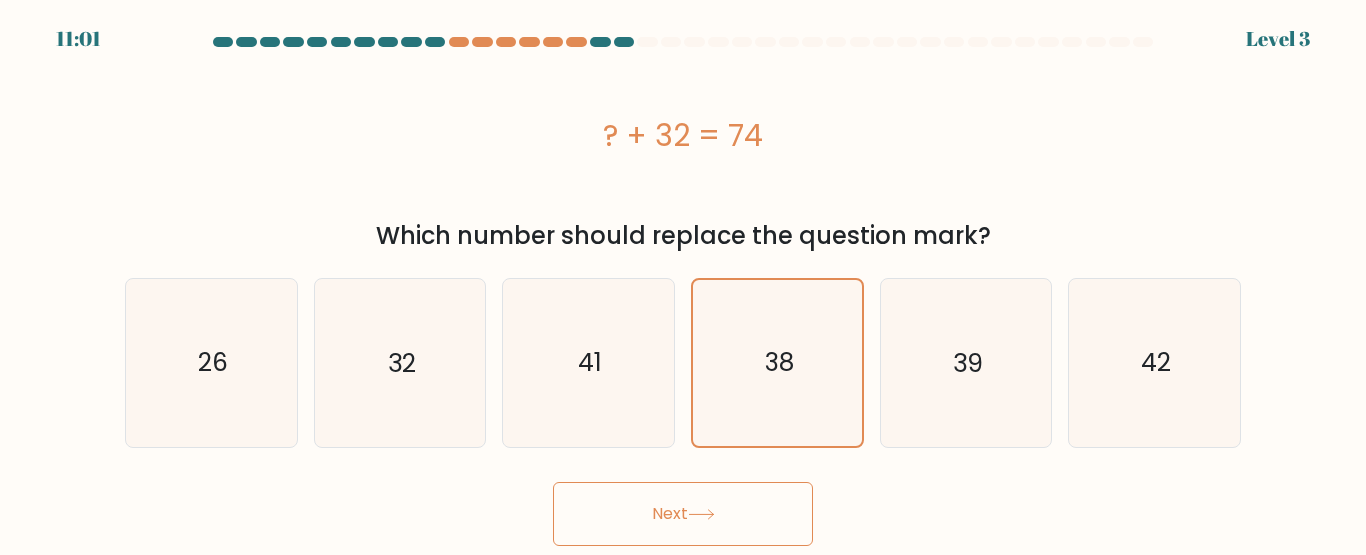 click 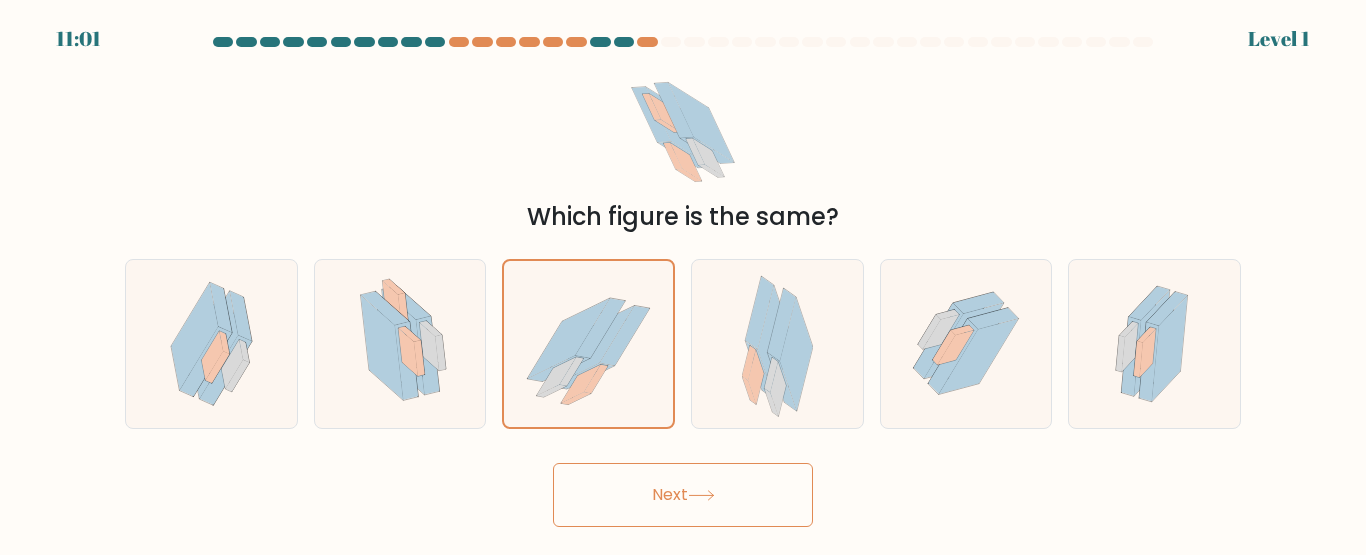 click on "Next" at bounding box center (683, 495) 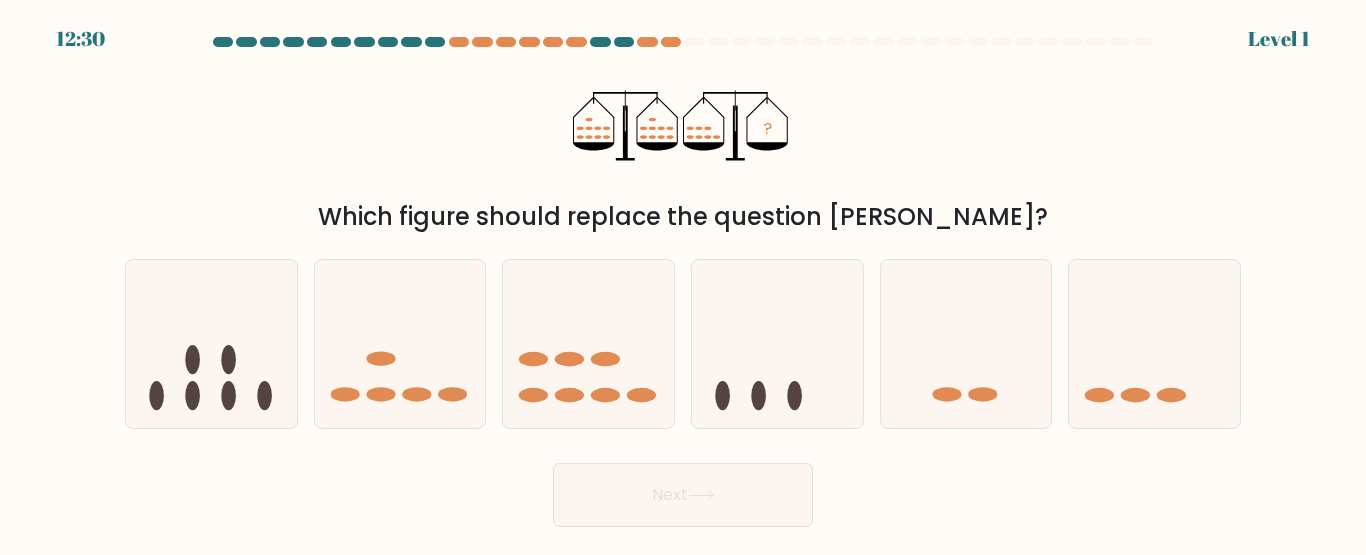 click 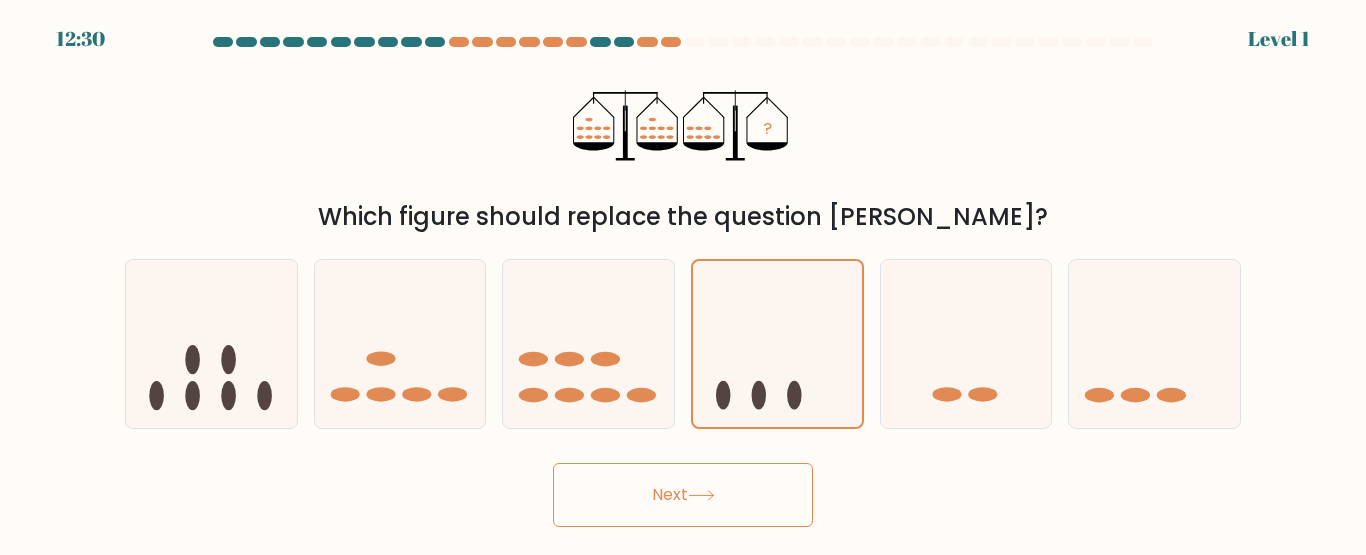 click on "Next" at bounding box center (683, 495) 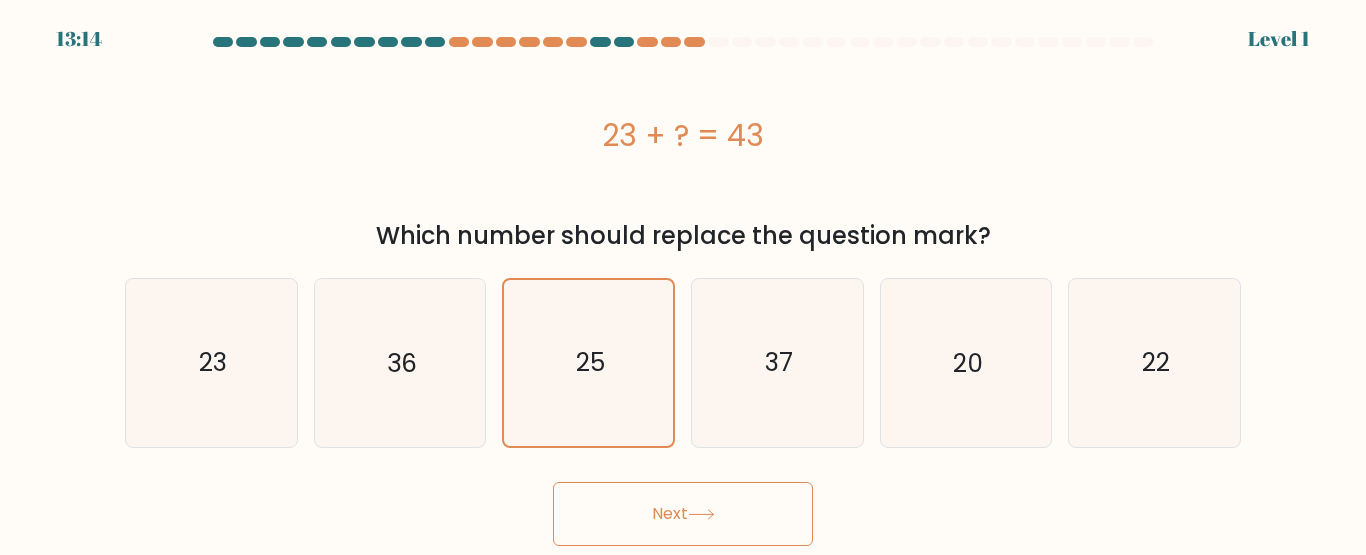 click on "Next" at bounding box center [683, 514] 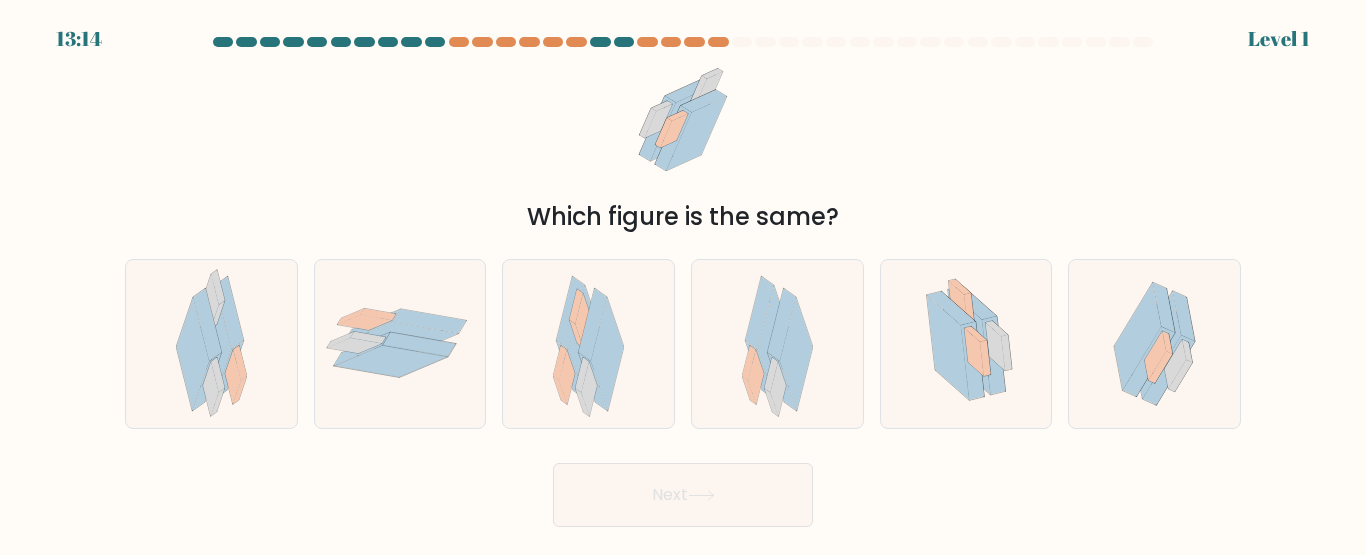 click on "Next" at bounding box center (683, 495) 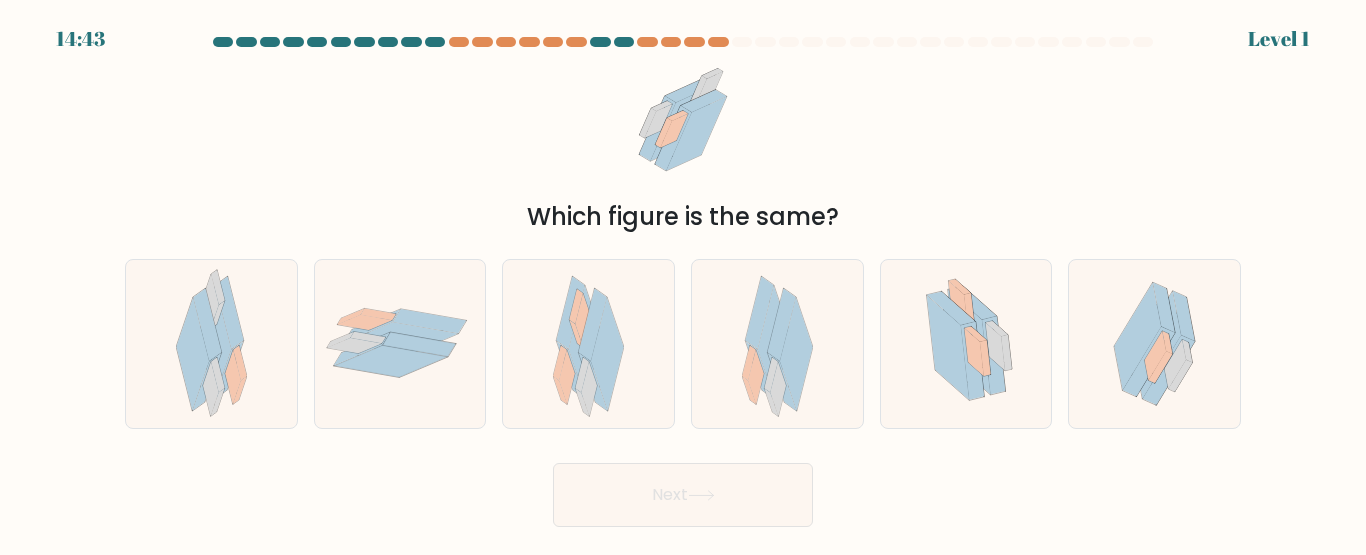 click 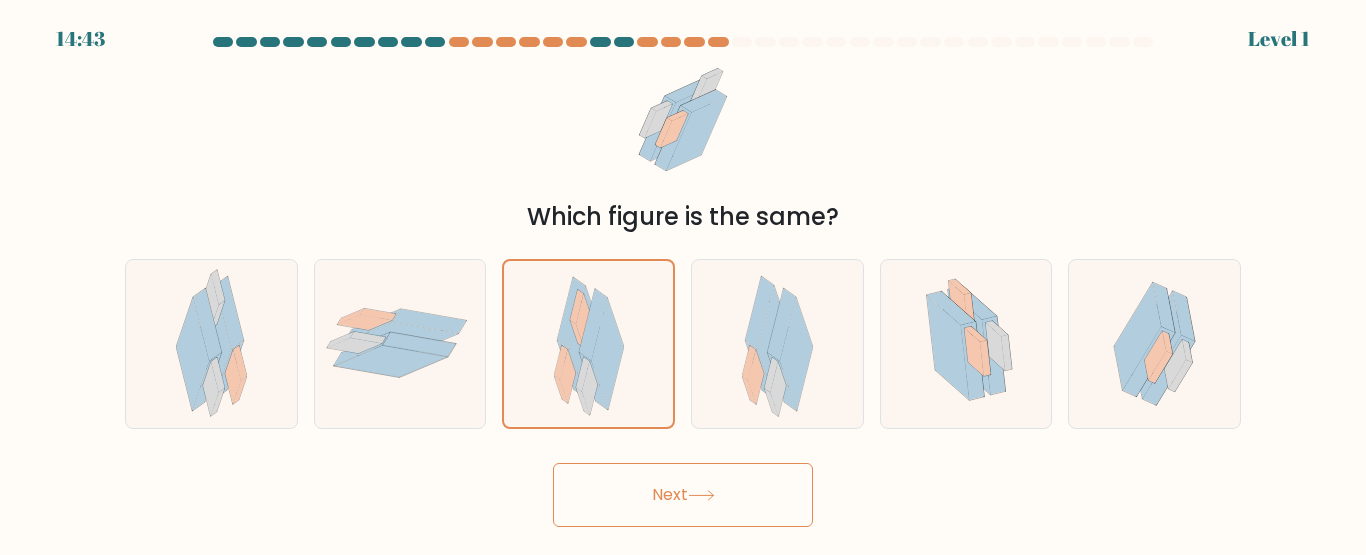 click on "Next" at bounding box center [683, 495] 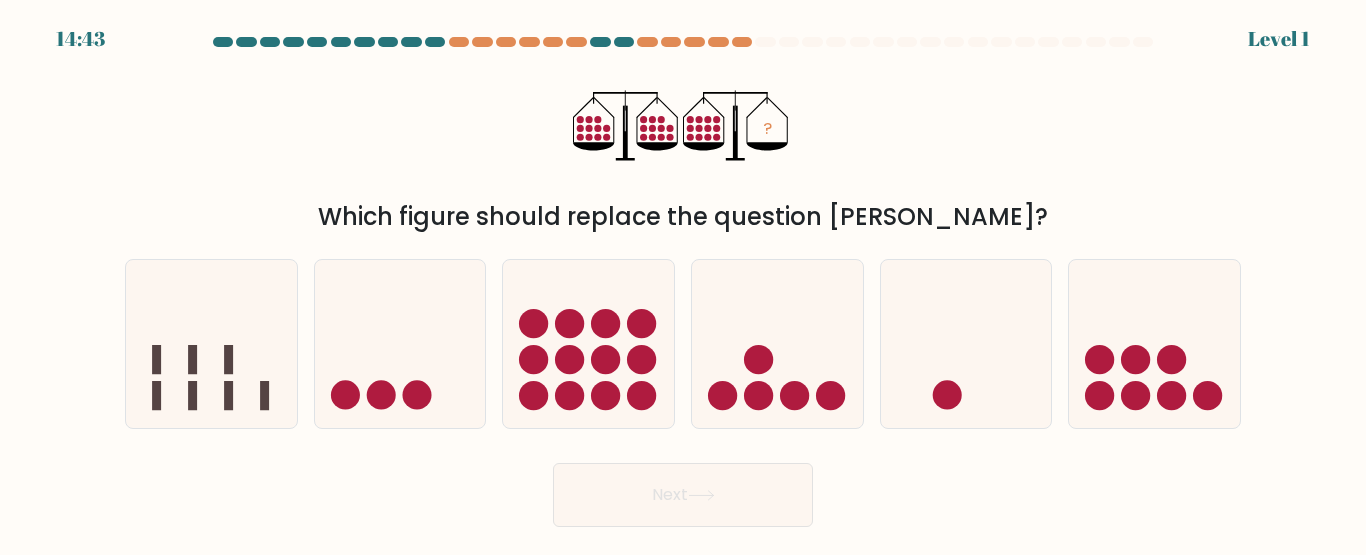 click 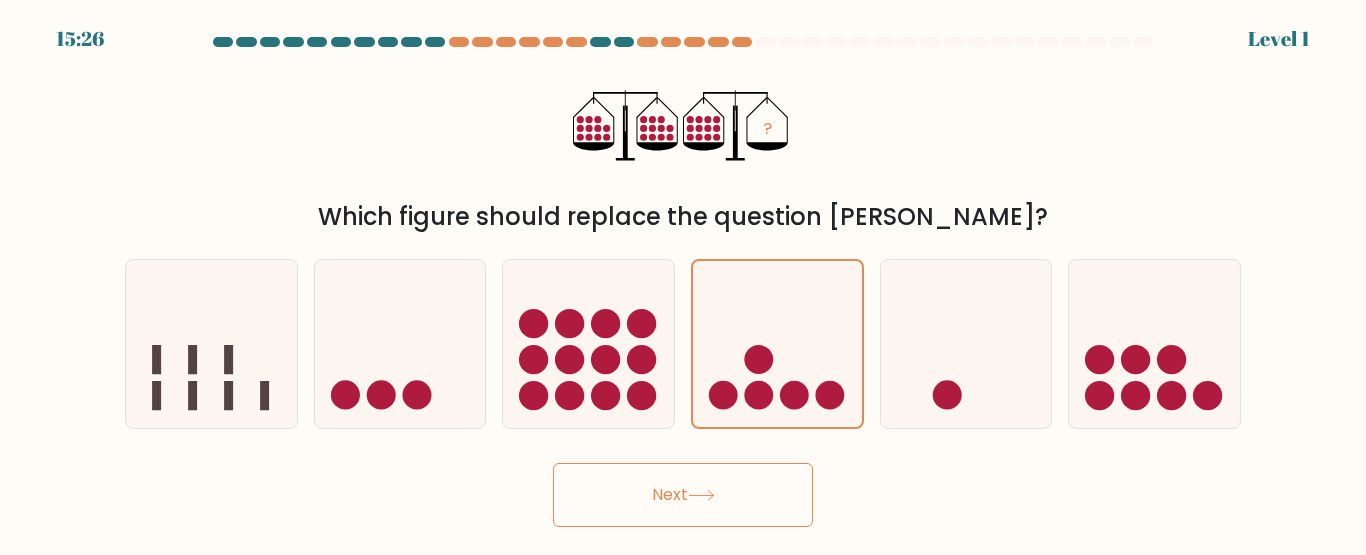 click on "Next" at bounding box center (683, 495) 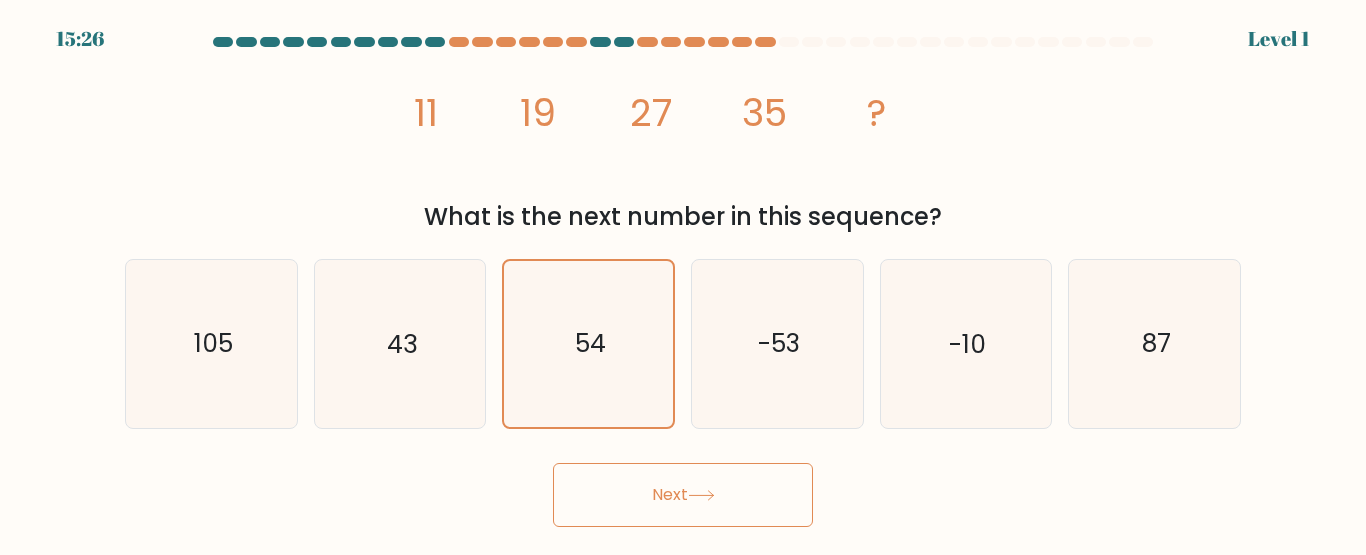 click on "Next" at bounding box center [683, 495] 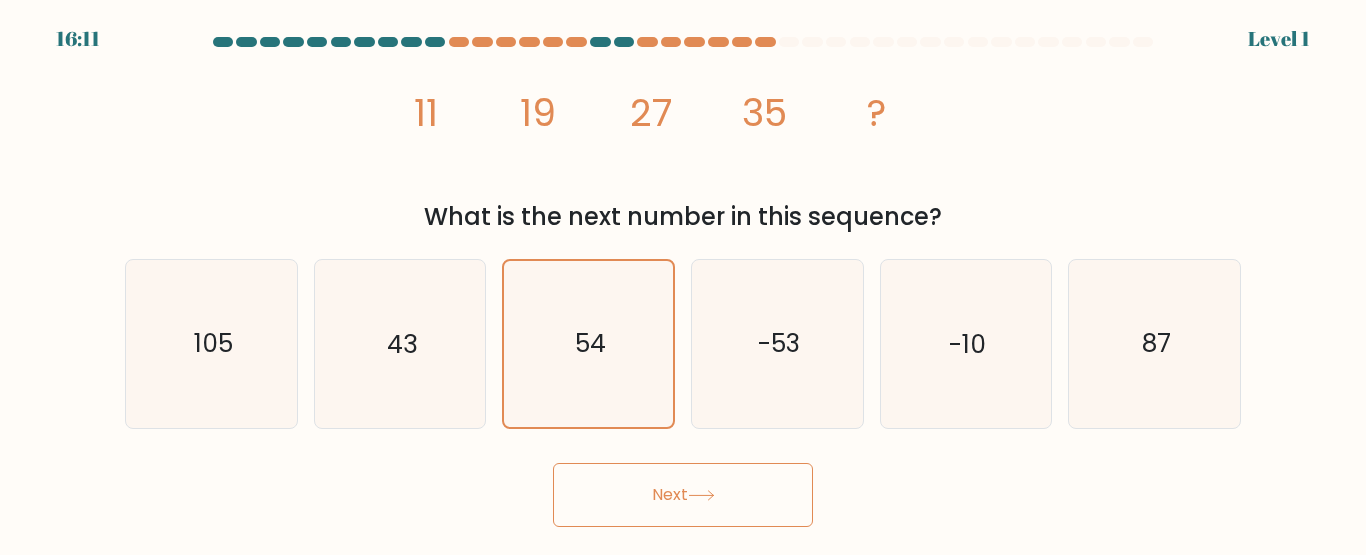 click on "-53" 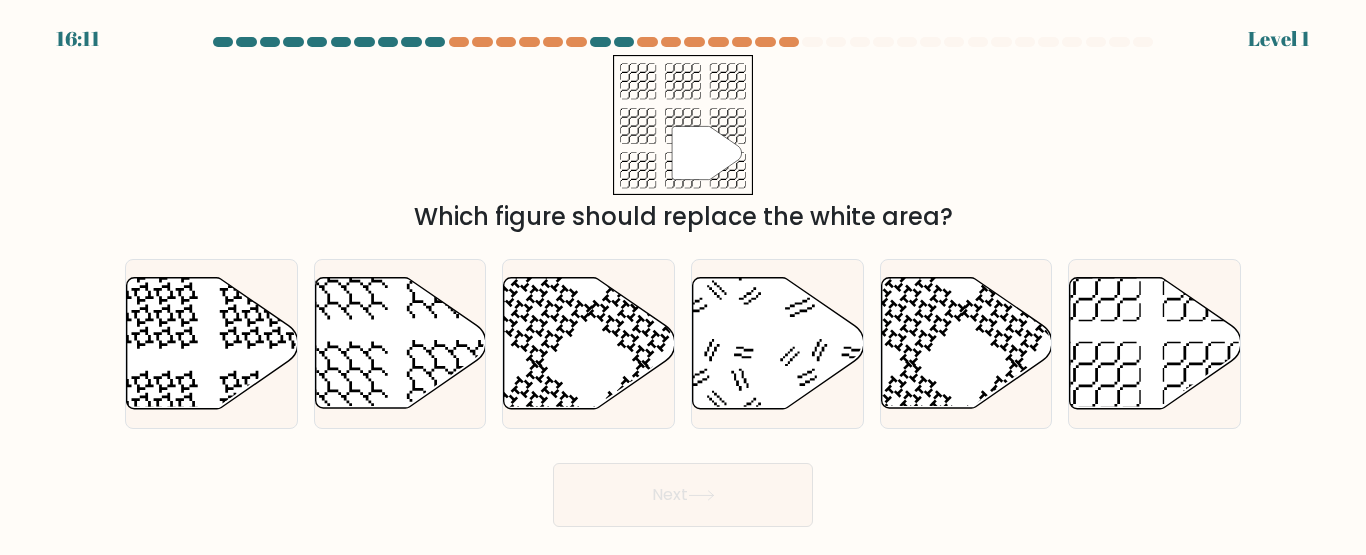 click on "Next" at bounding box center [683, 495] 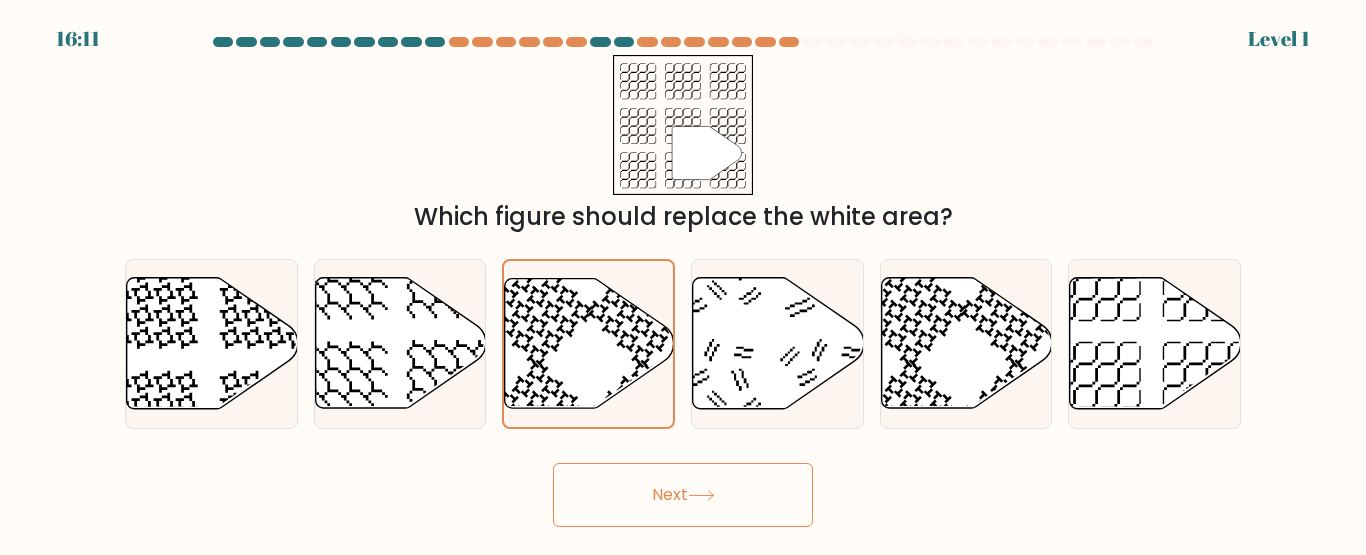 click on "Next" at bounding box center [683, 495] 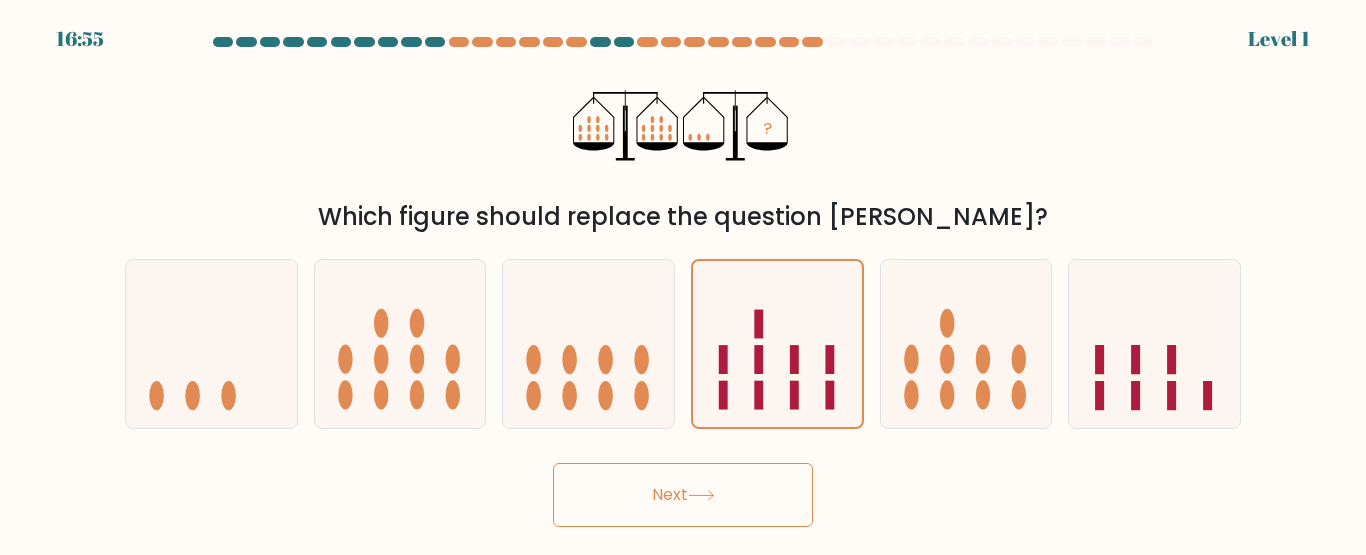 click on "Next" at bounding box center [683, 495] 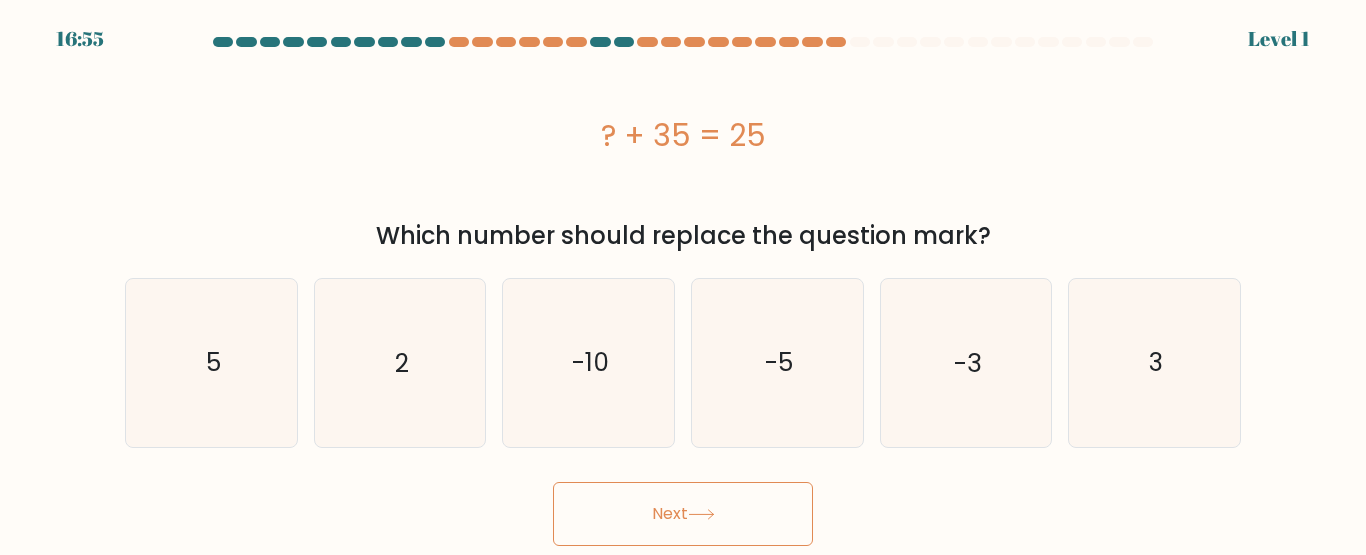 click on "-10" 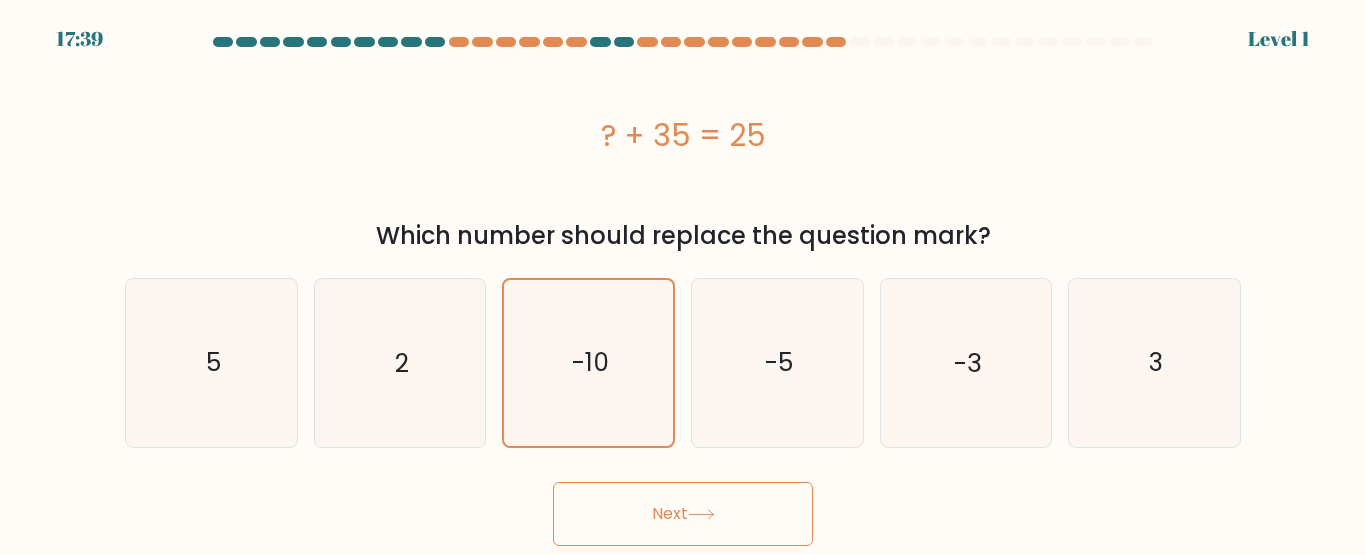 click on "Next" at bounding box center (683, 514) 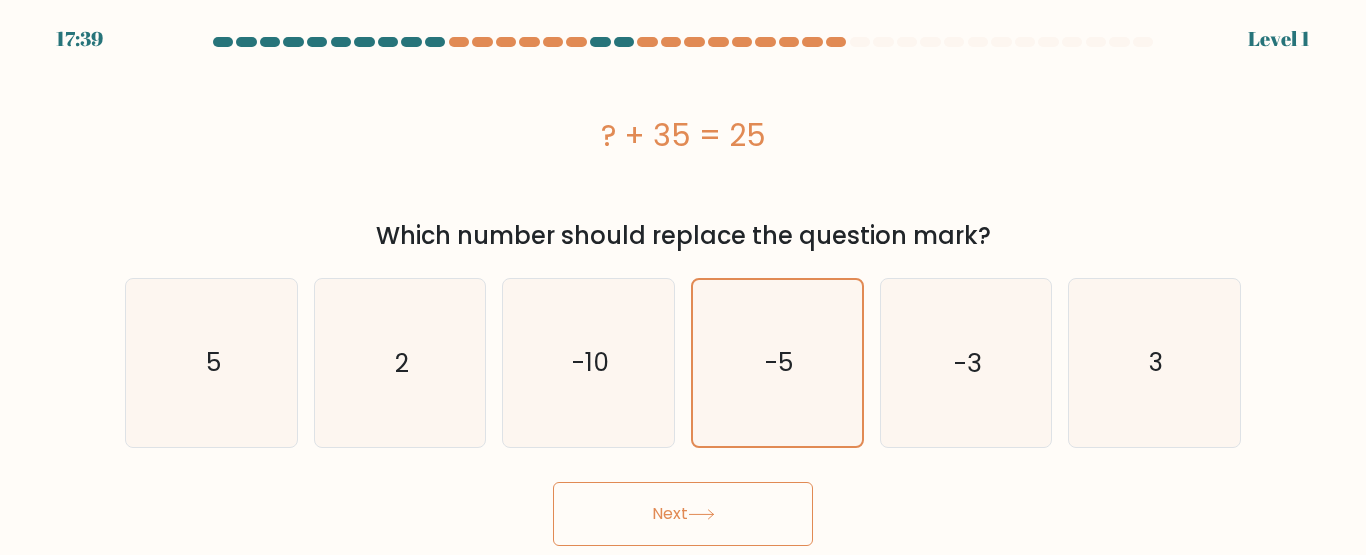 click on "Next" at bounding box center [683, 514] 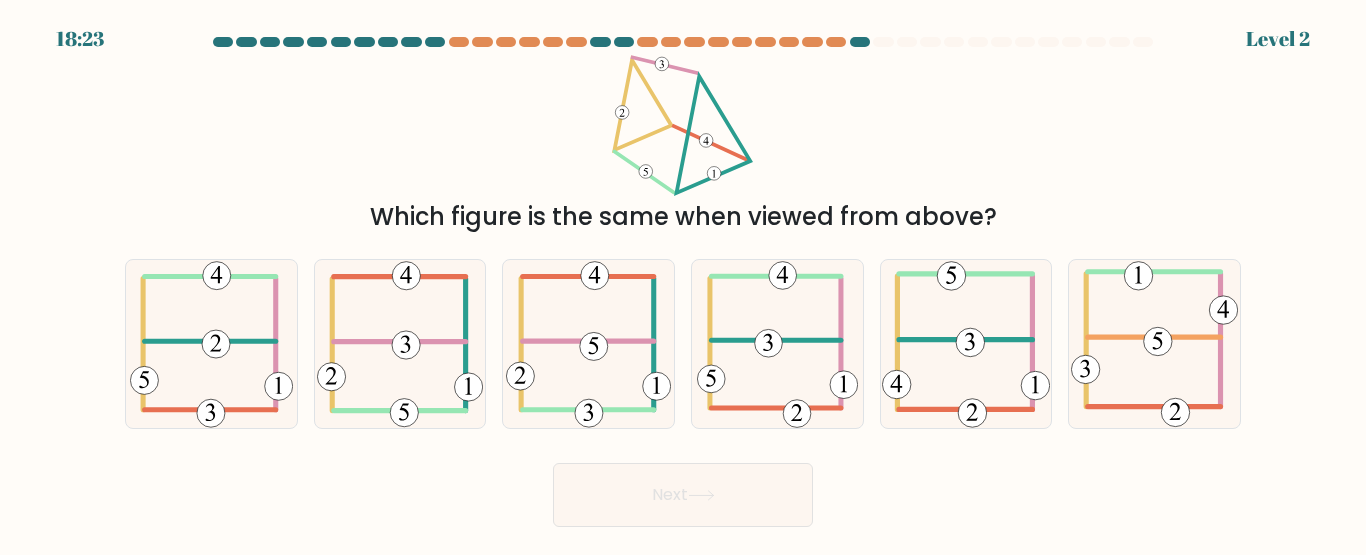 click 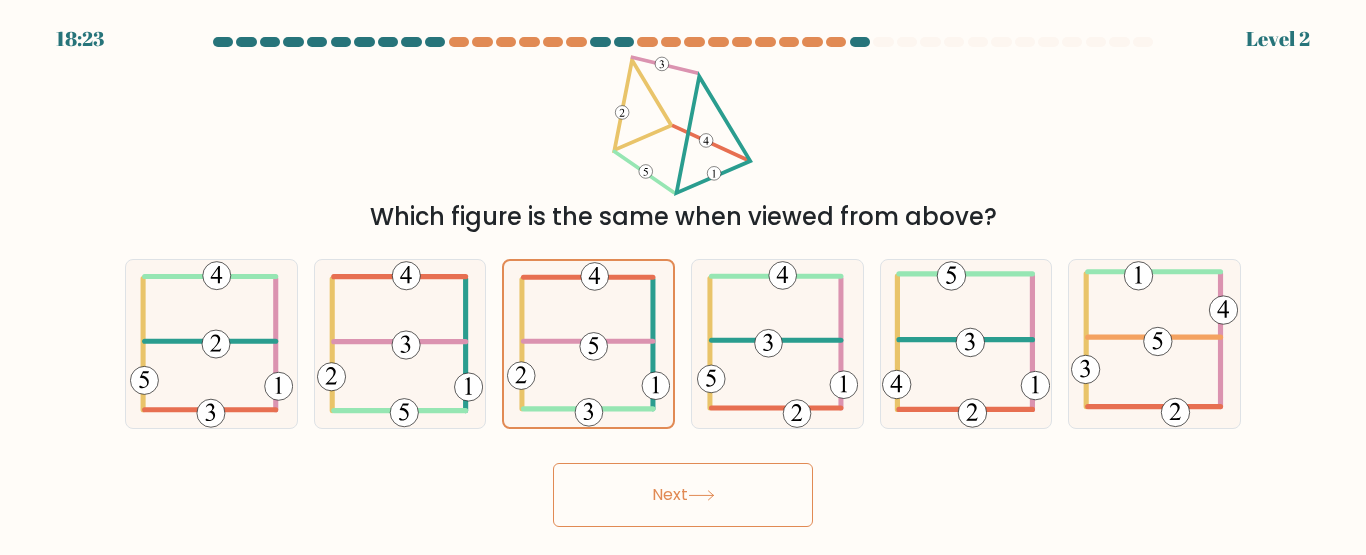 click on "Next" at bounding box center (683, 495) 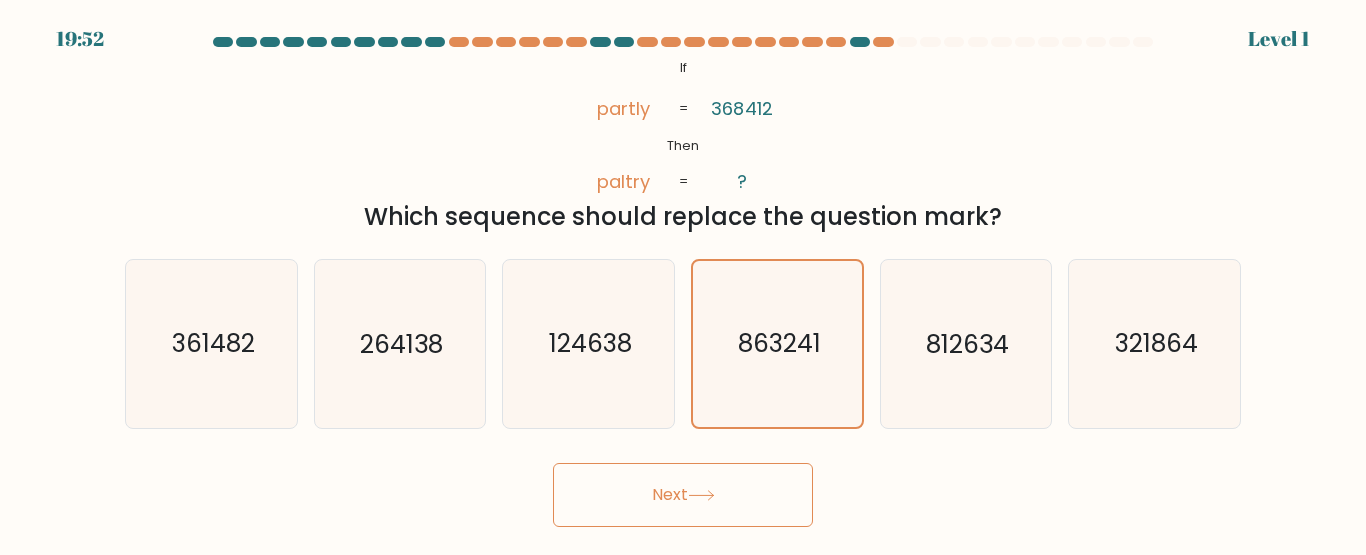 click on "264138" 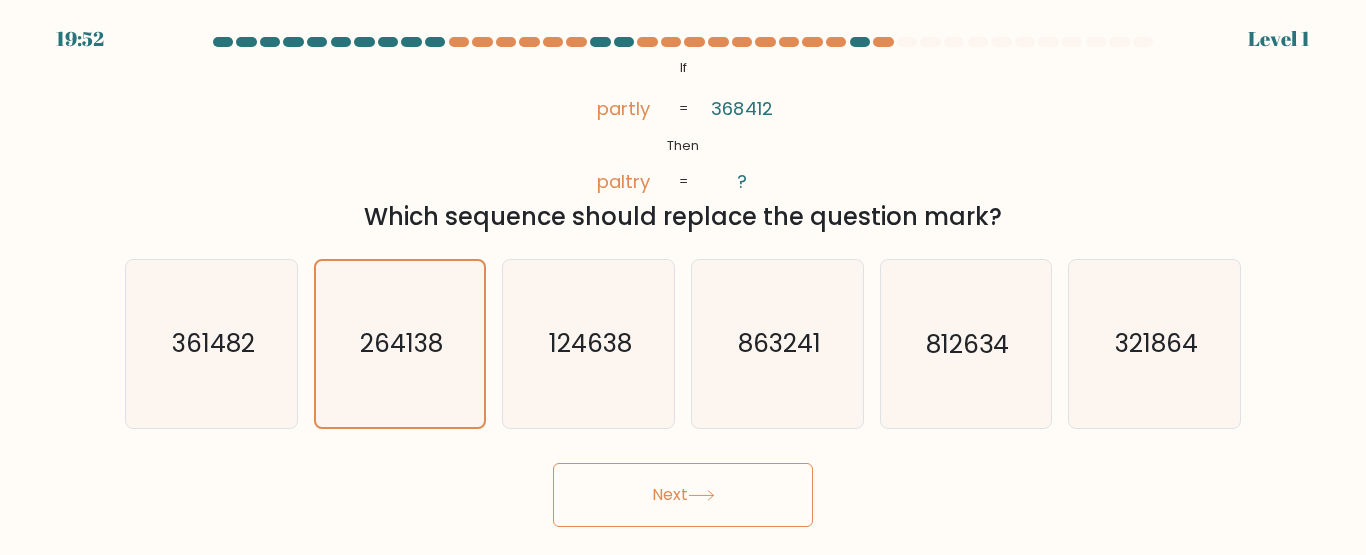 click on "Next" at bounding box center [683, 495] 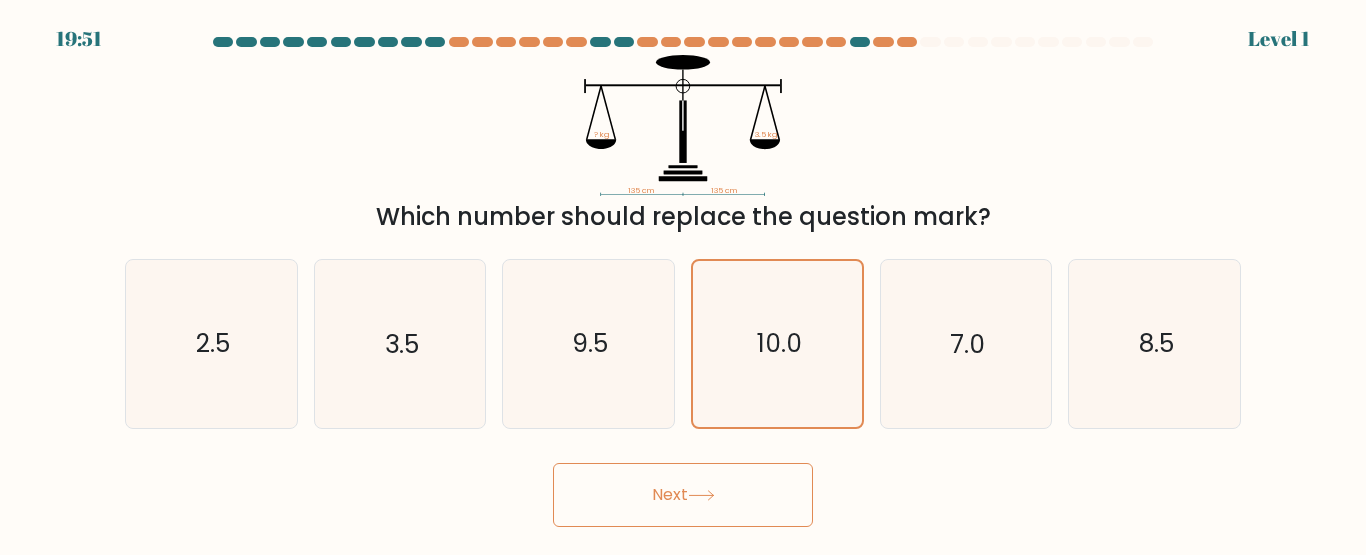 click on "Next" at bounding box center (683, 495) 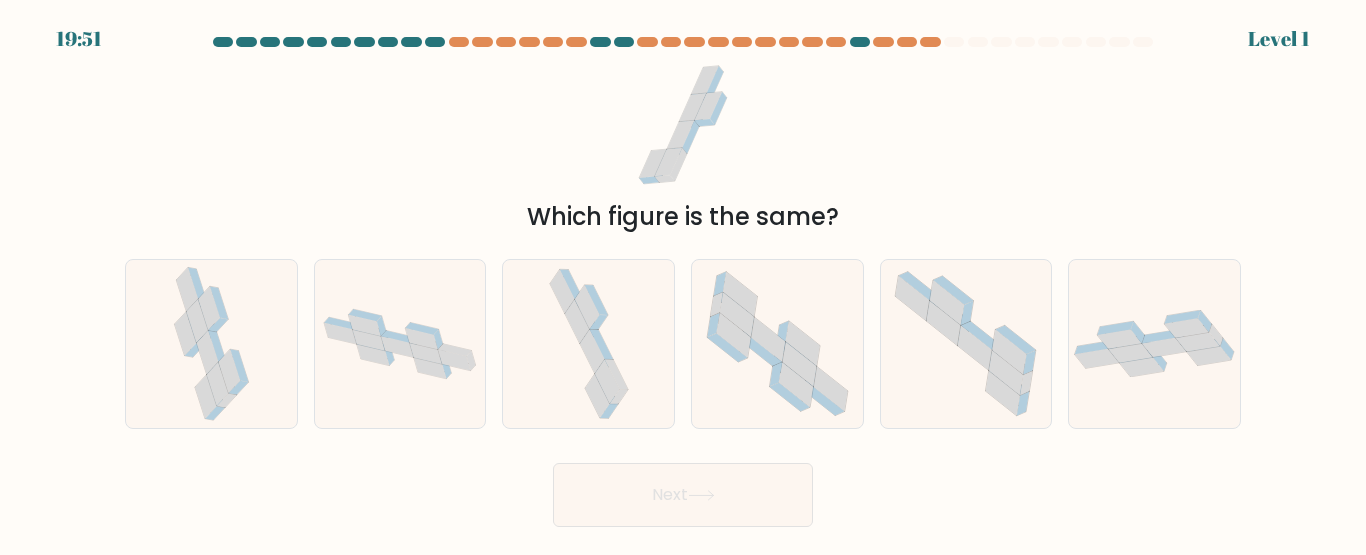 click on "Next" at bounding box center (683, 495) 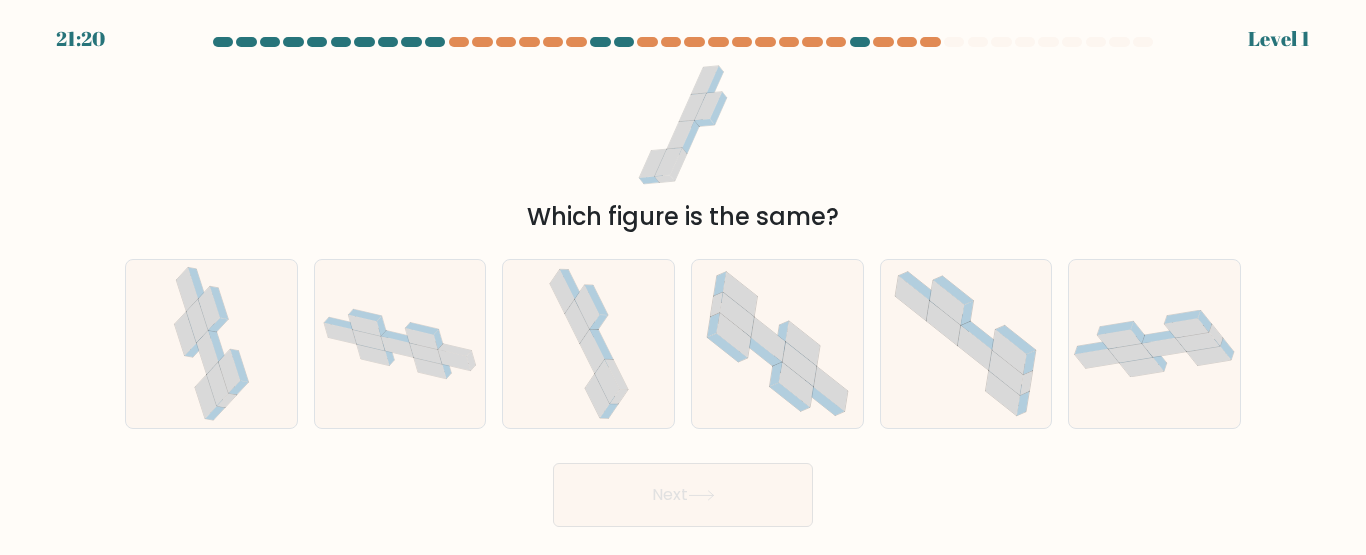 click 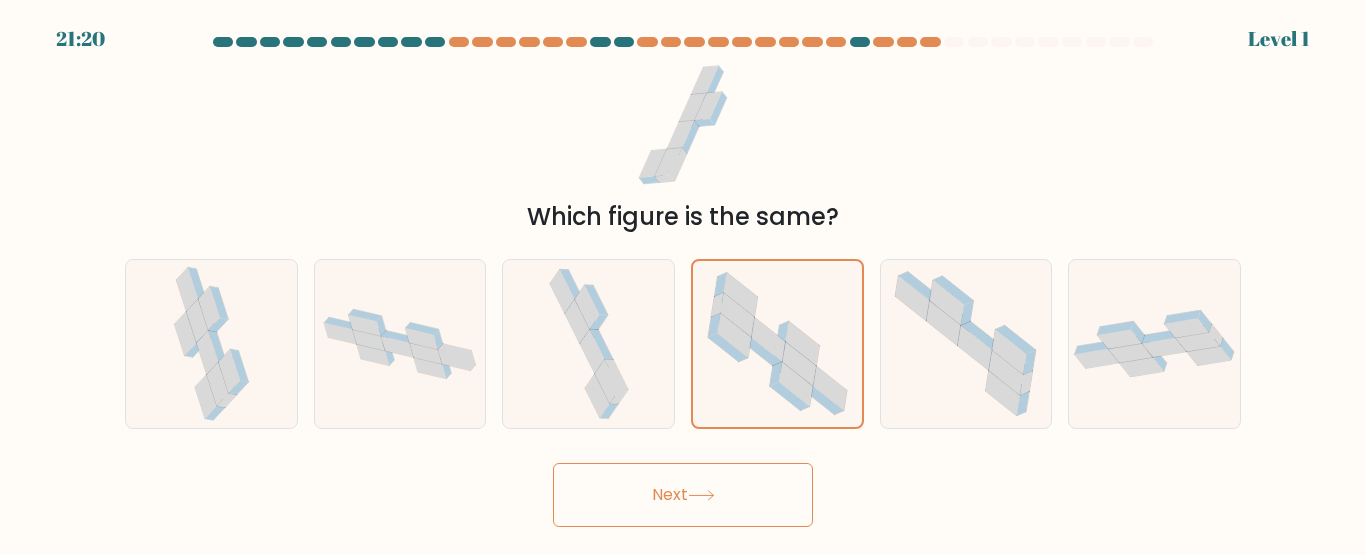 click on "Next" at bounding box center (683, 495) 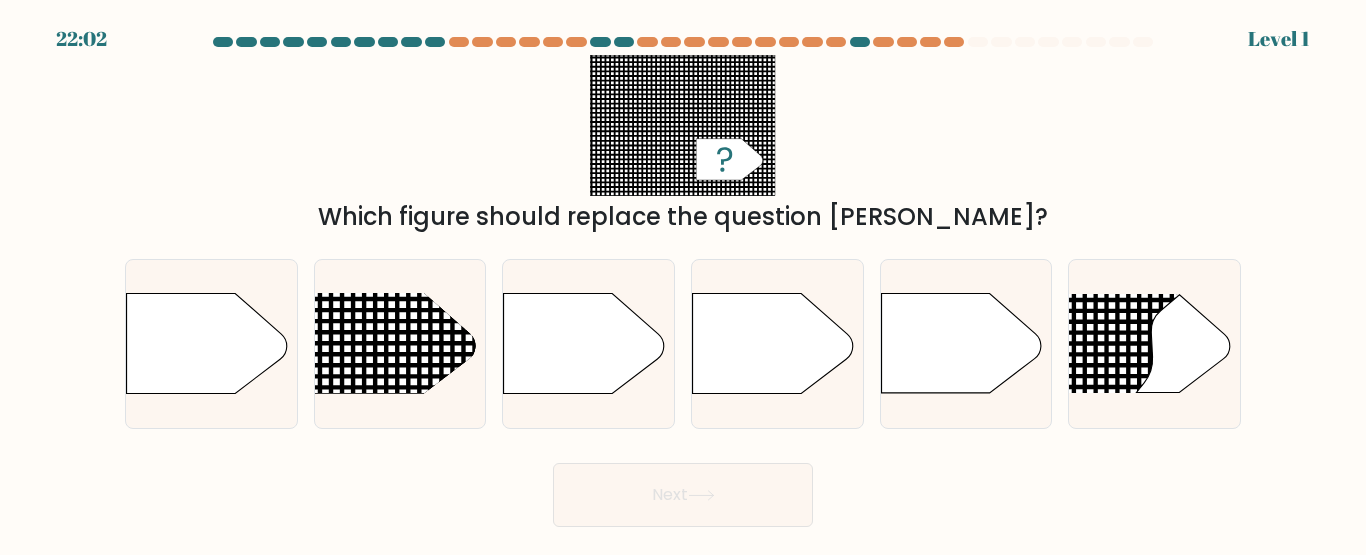 click 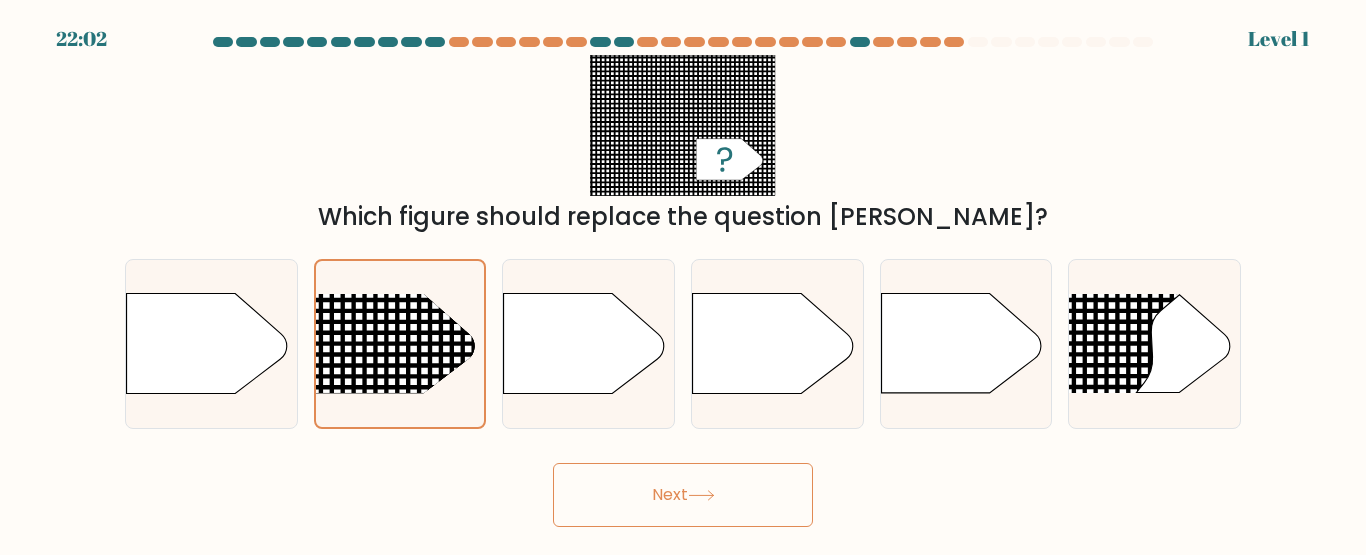 click on "Next" at bounding box center (683, 495) 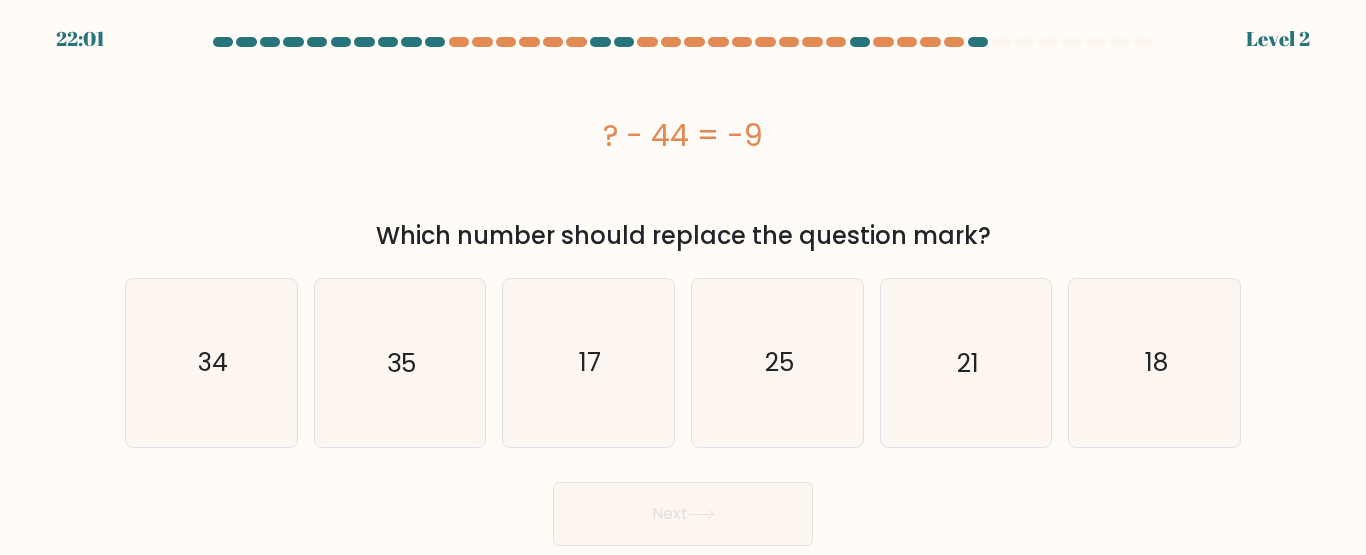 click on "17" 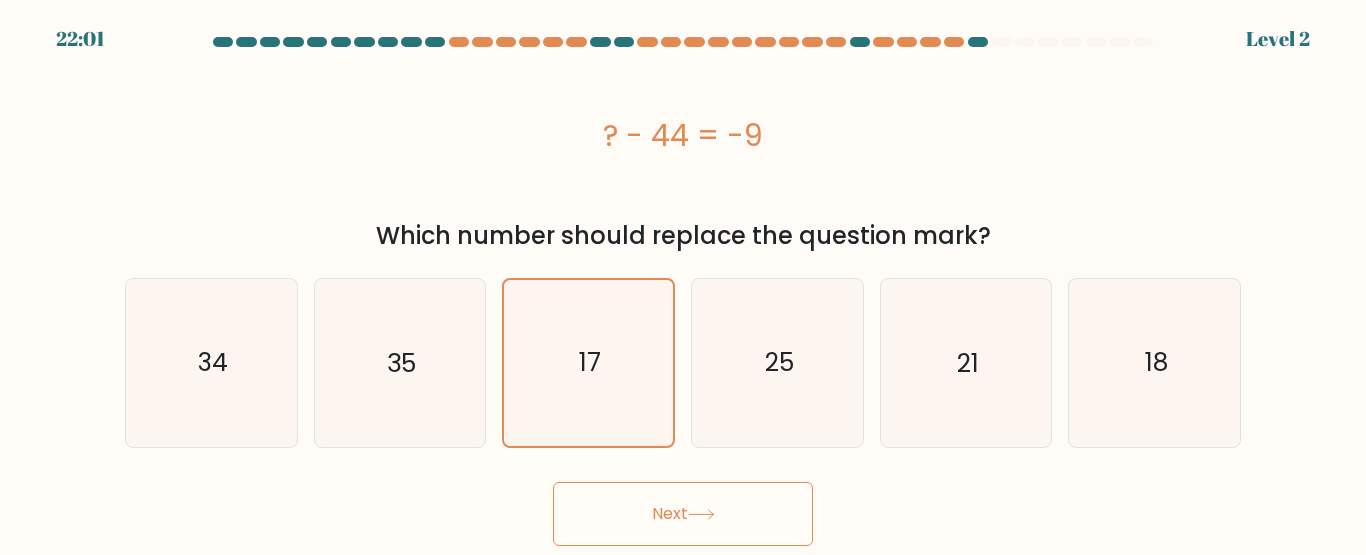 click on "Next" at bounding box center [683, 514] 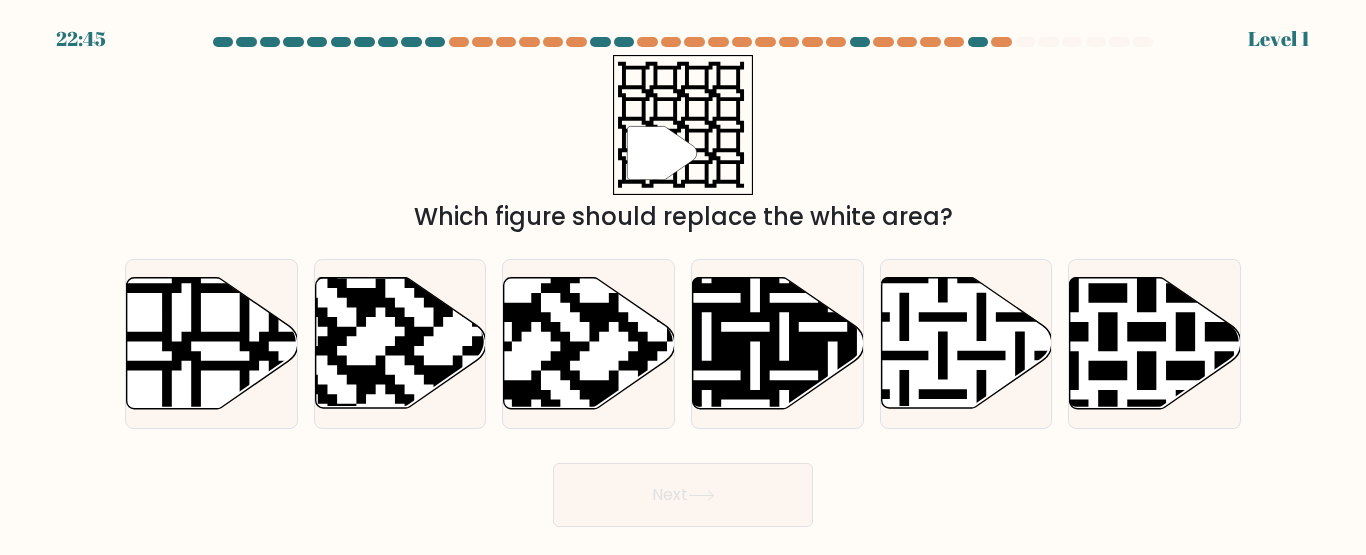 click on "c." at bounding box center [588, 343] 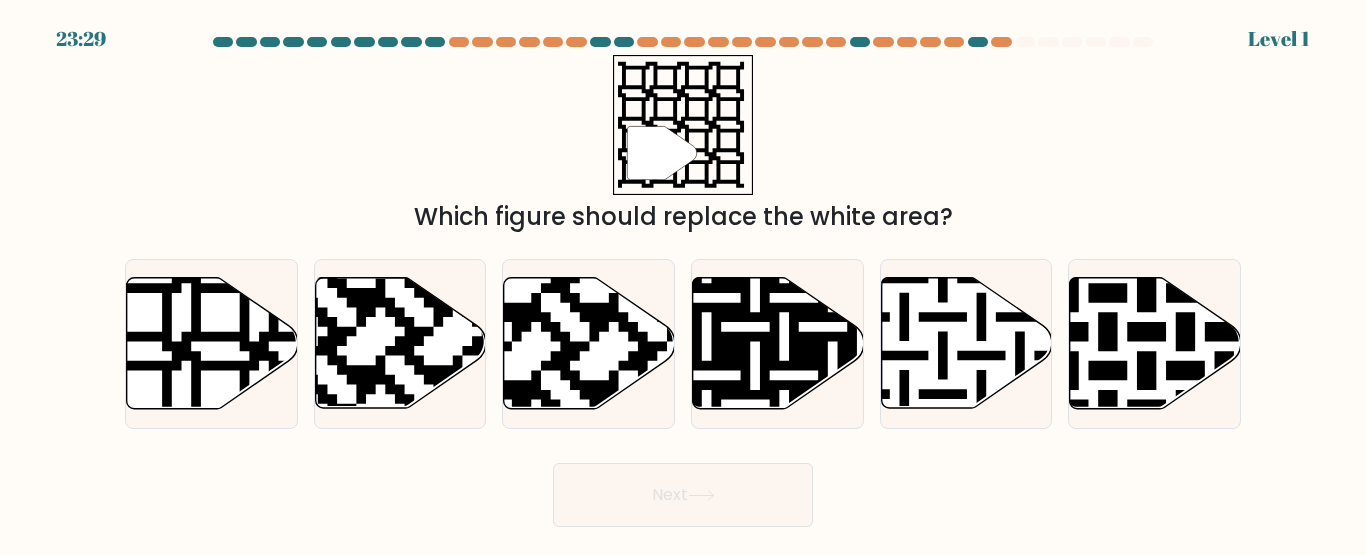 click 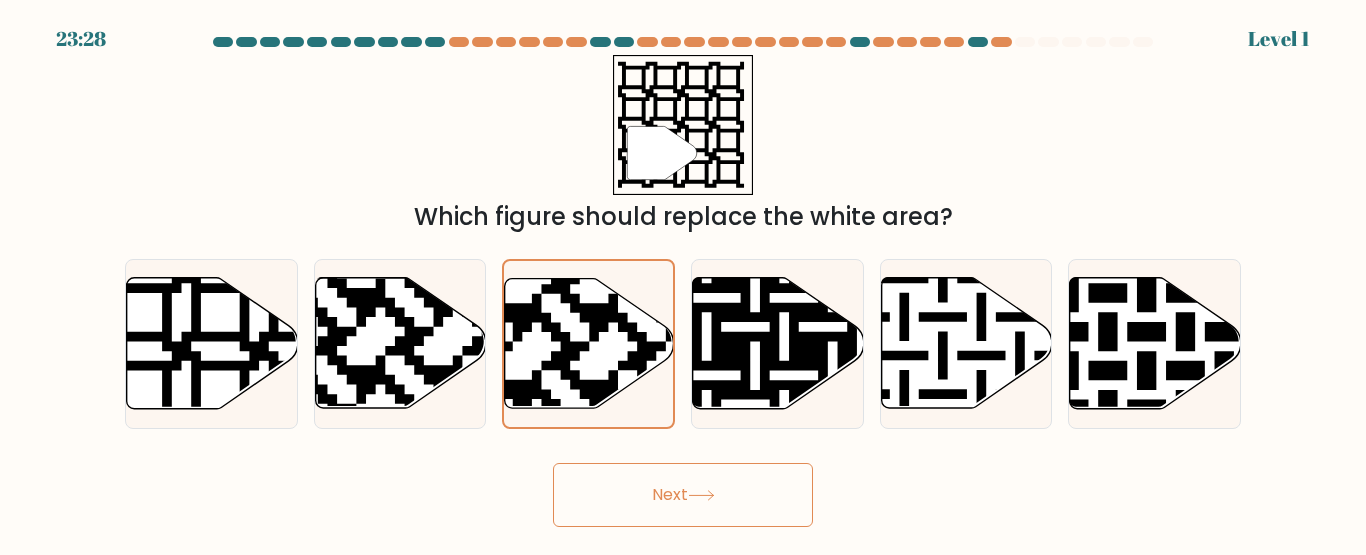 click 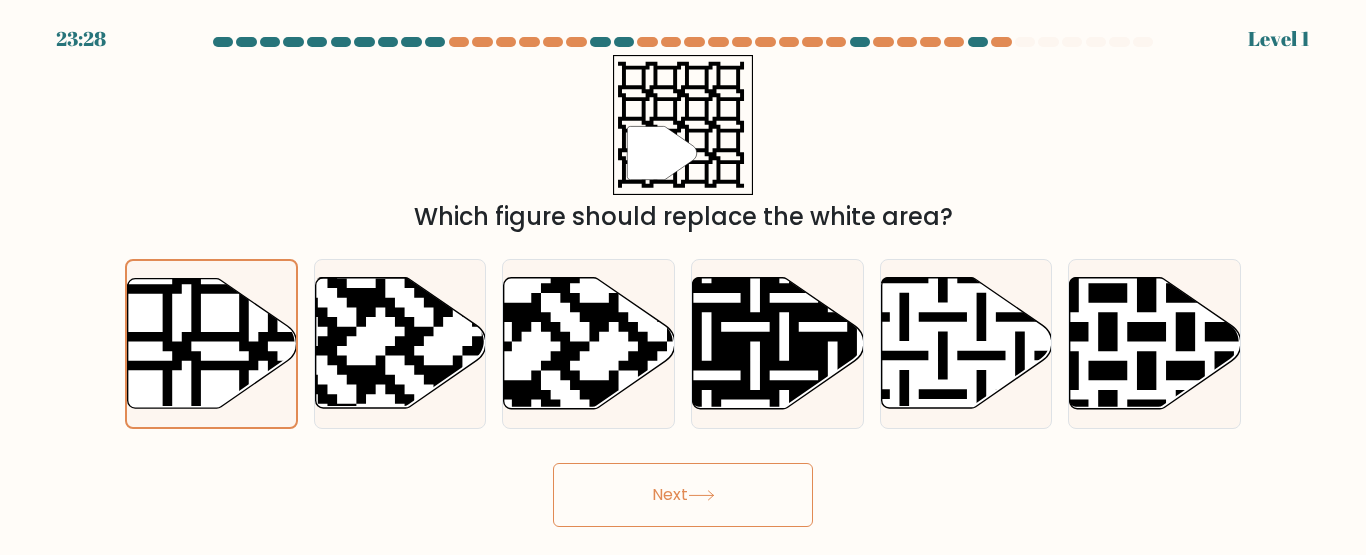 click on "Next" at bounding box center [683, 495] 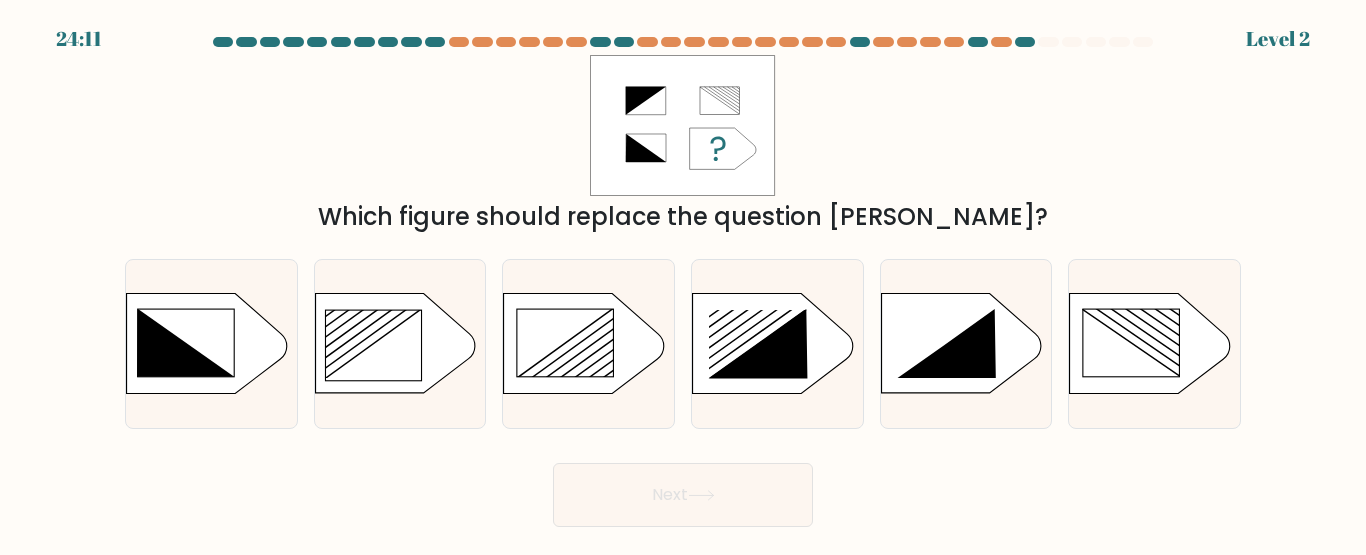 click 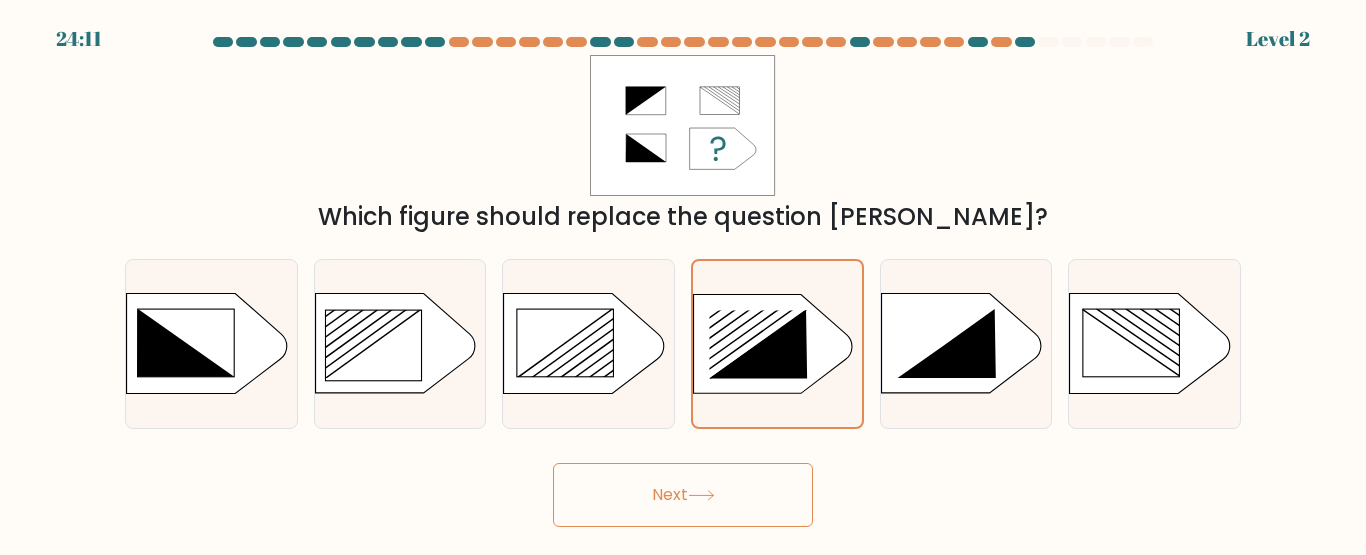 click on "Next" at bounding box center (683, 495) 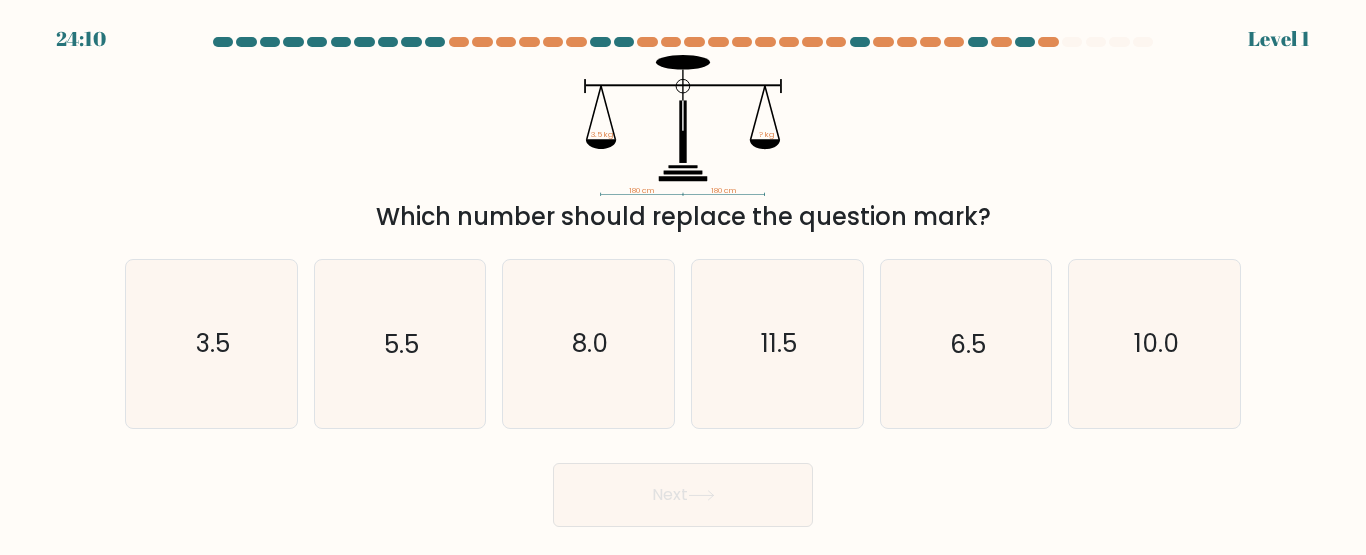 click on "8.0" 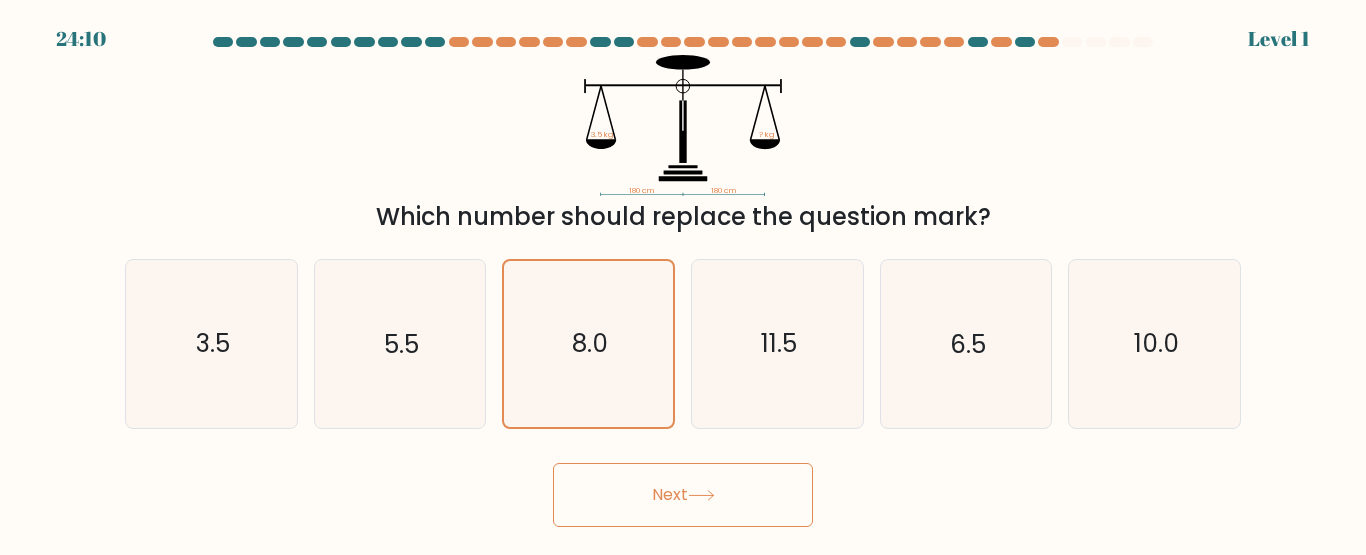 click on "Next" at bounding box center (683, 495) 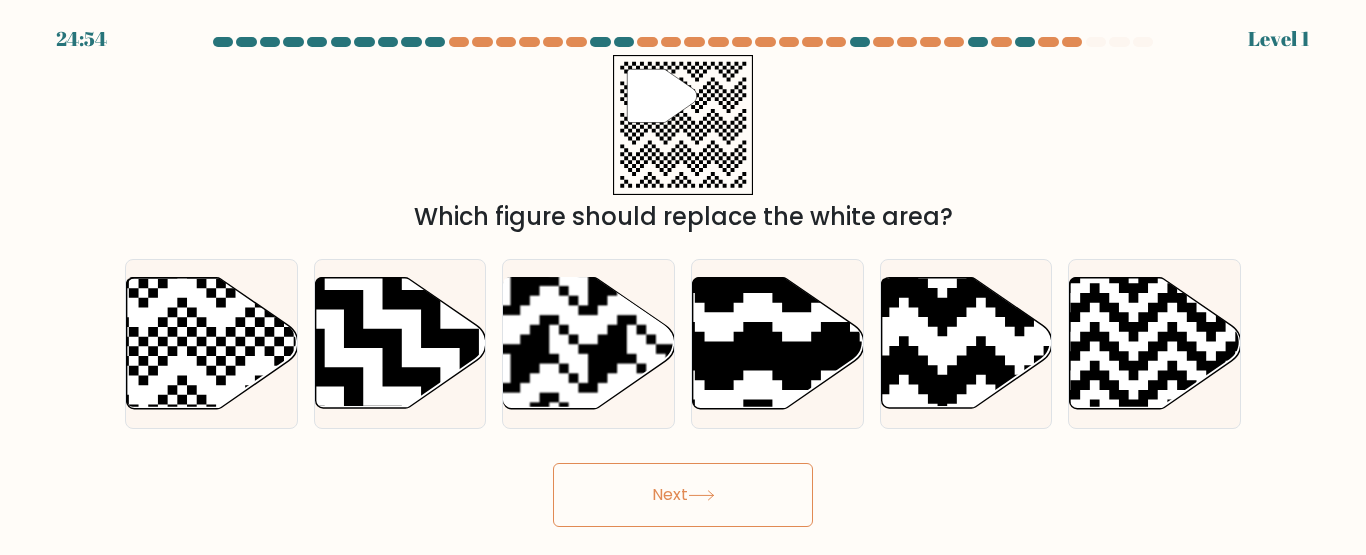 click 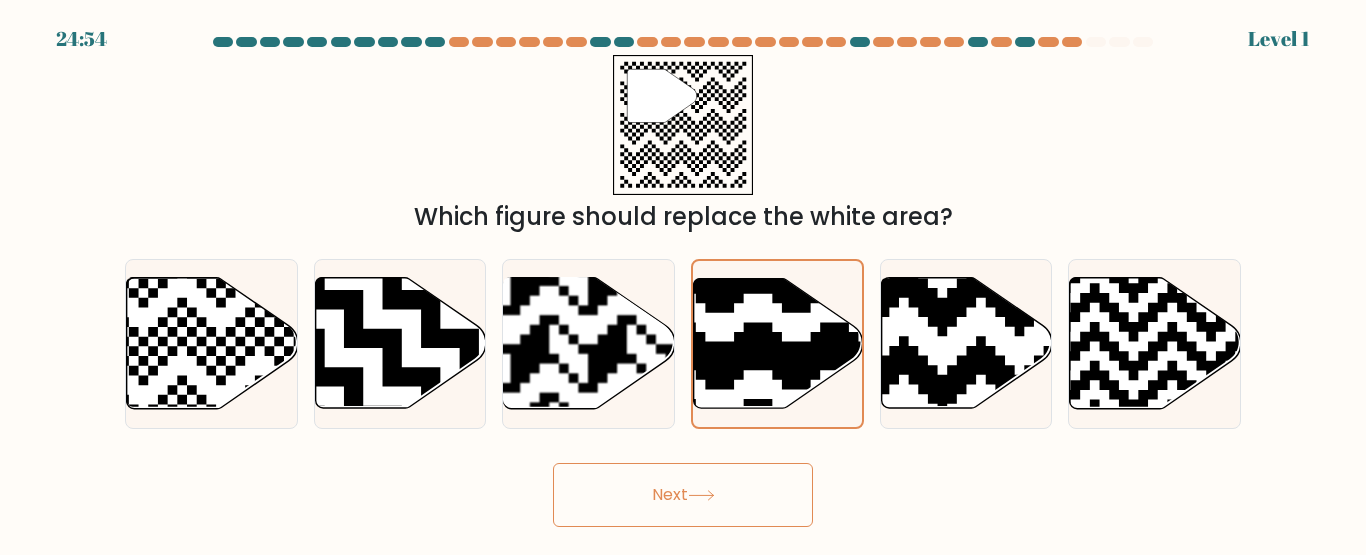 click on "Next" at bounding box center (683, 495) 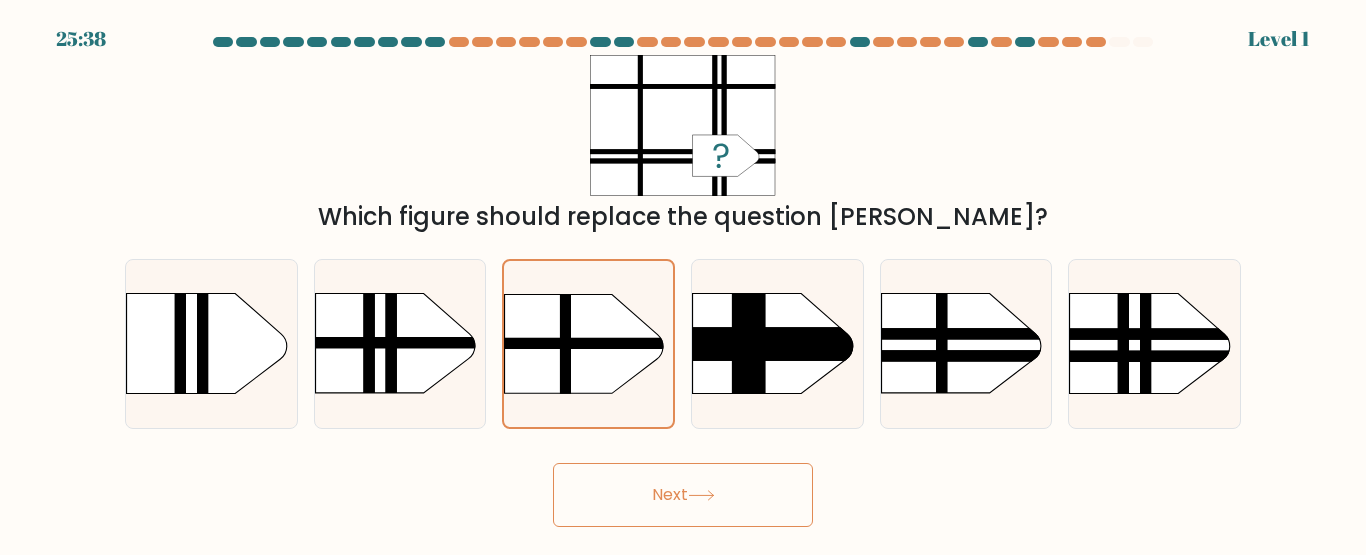 click on "Next" at bounding box center [683, 495] 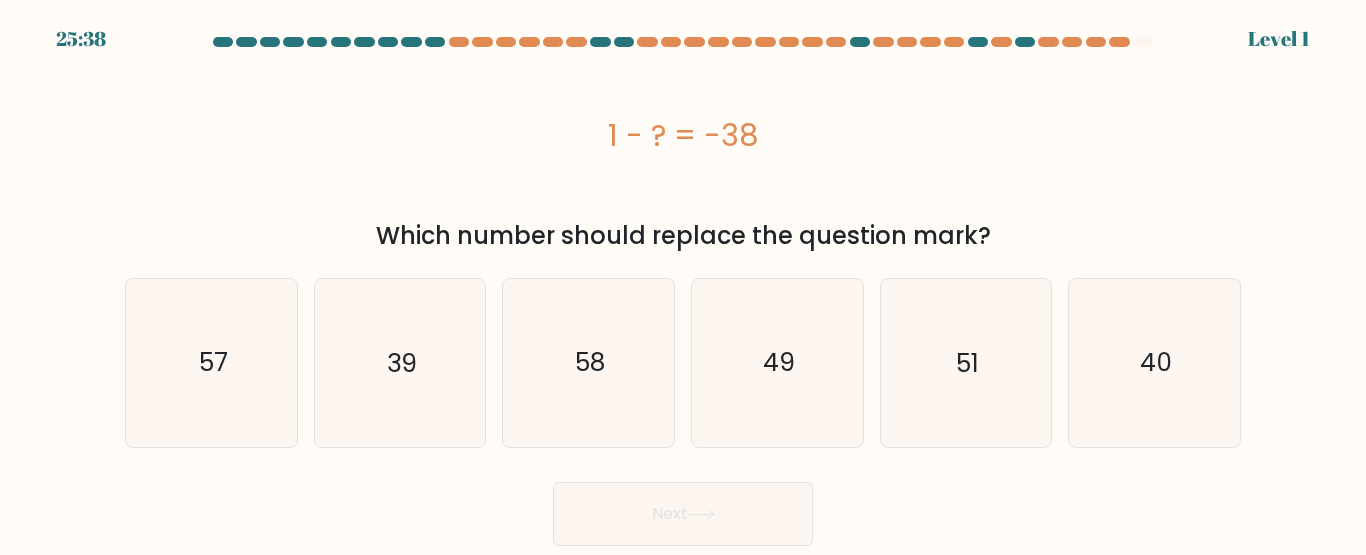 click on "49" 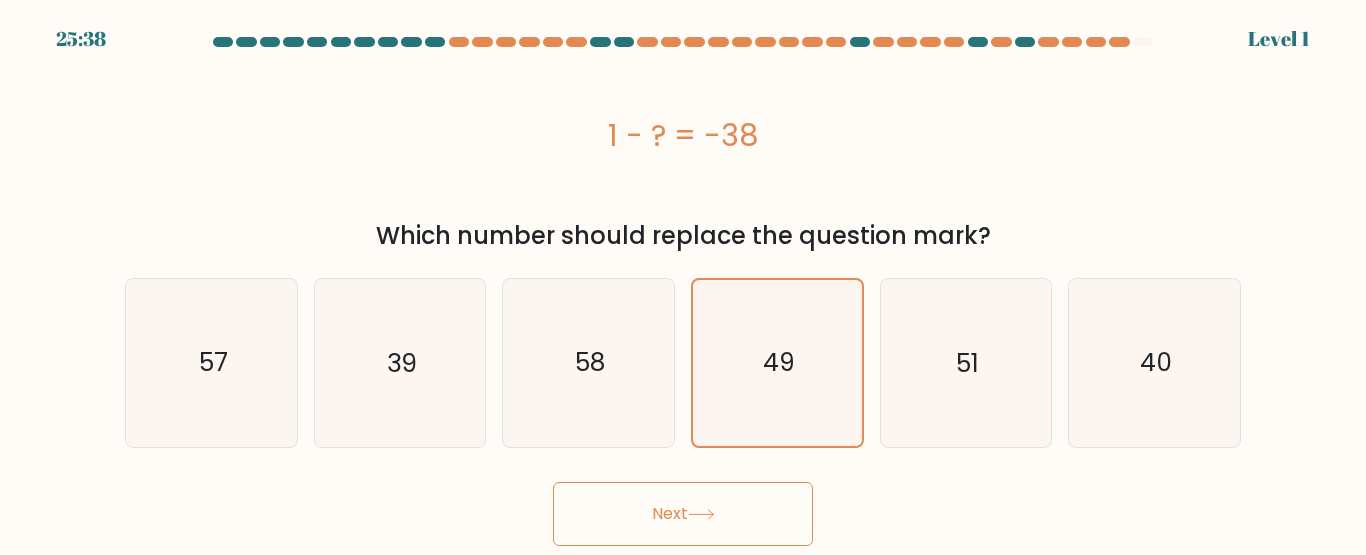 click on "Next" at bounding box center (683, 514) 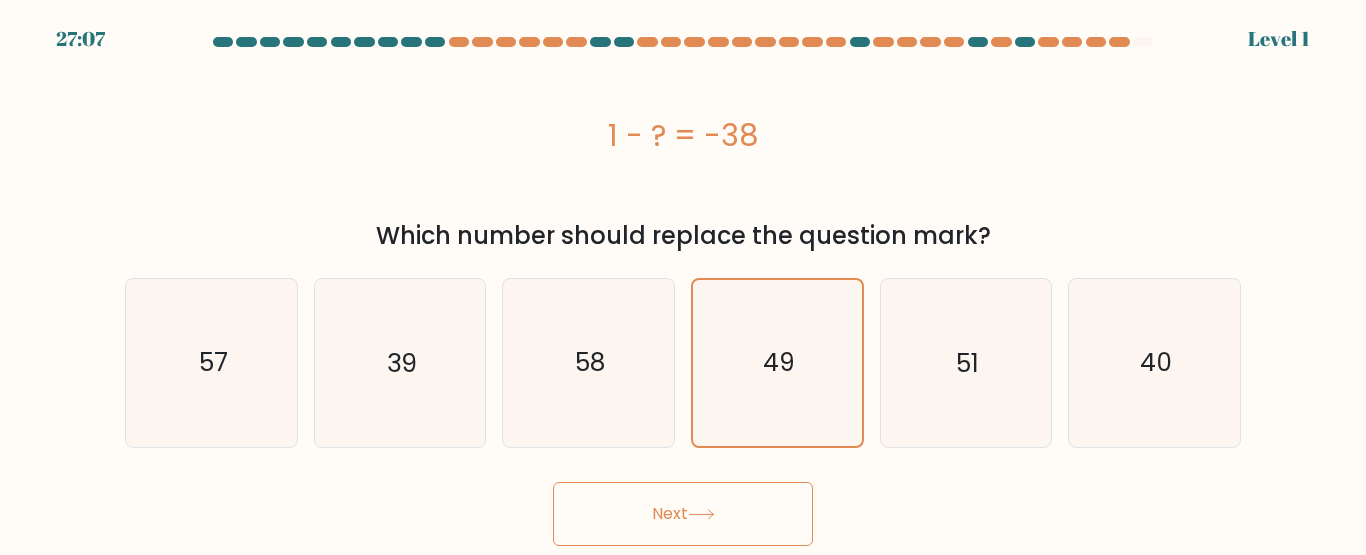 click on "58" 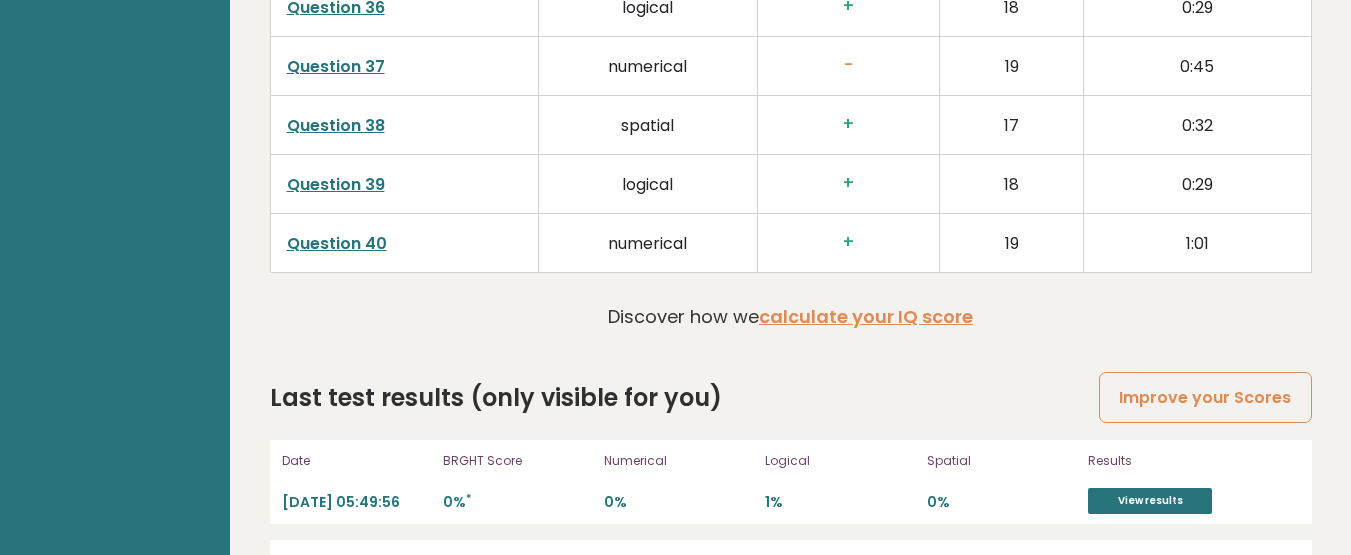 scroll, scrollTop: 5357, scrollLeft: 0, axis: vertical 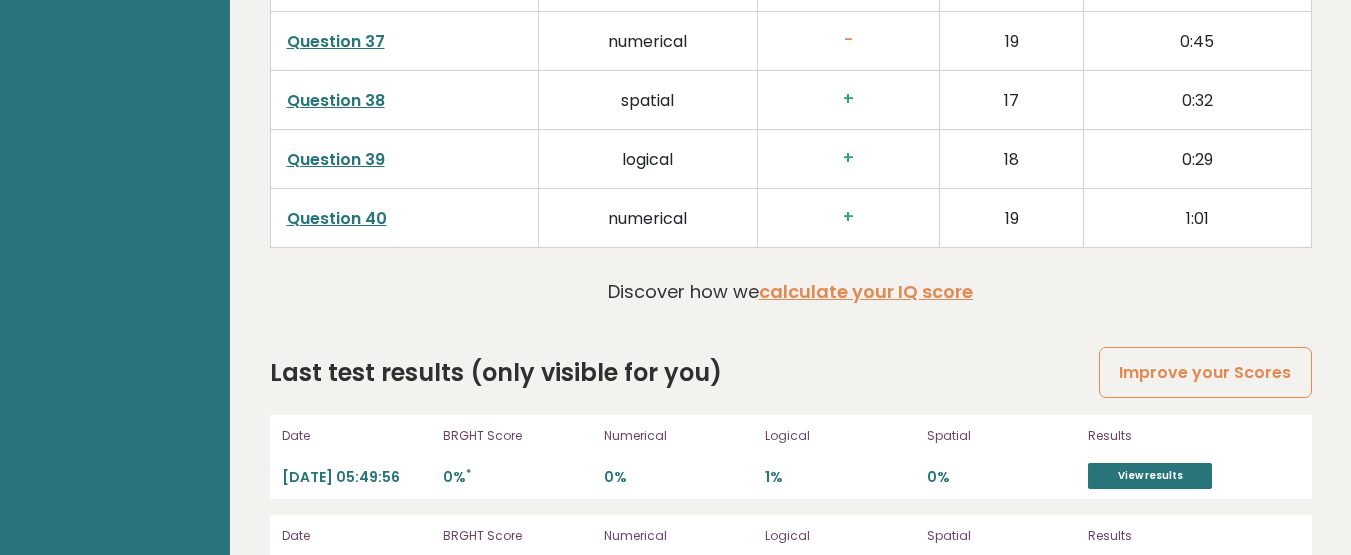 click on "Improve your Scores" at bounding box center [1205, 372] 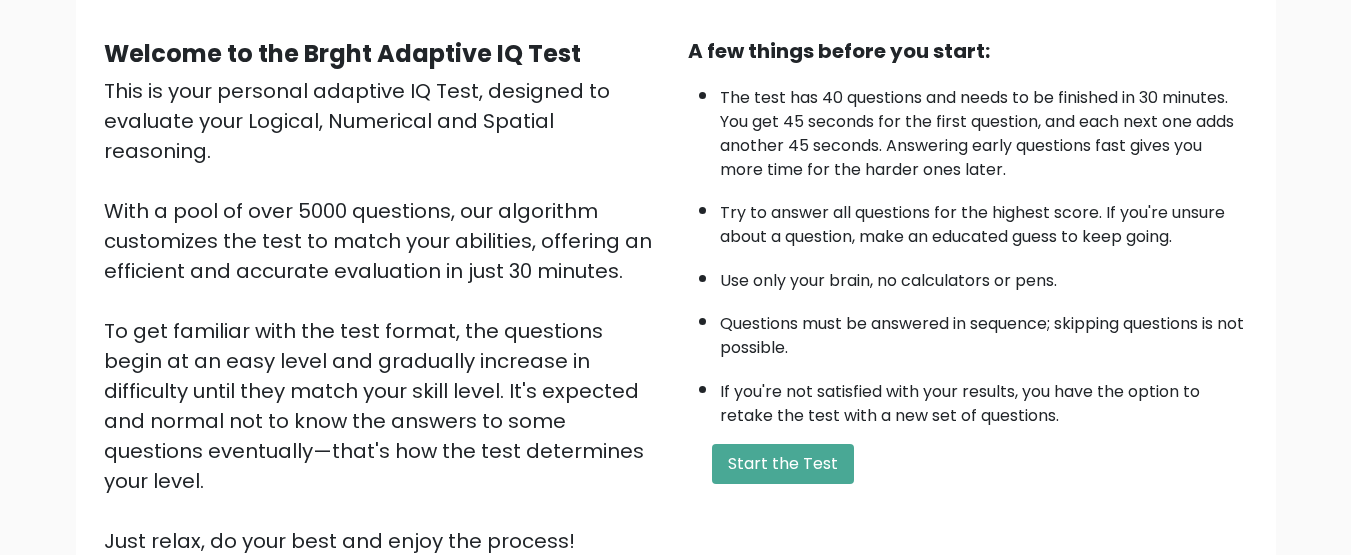scroll, scrollTop: 361, scrollLeft: 0, axis: vertical 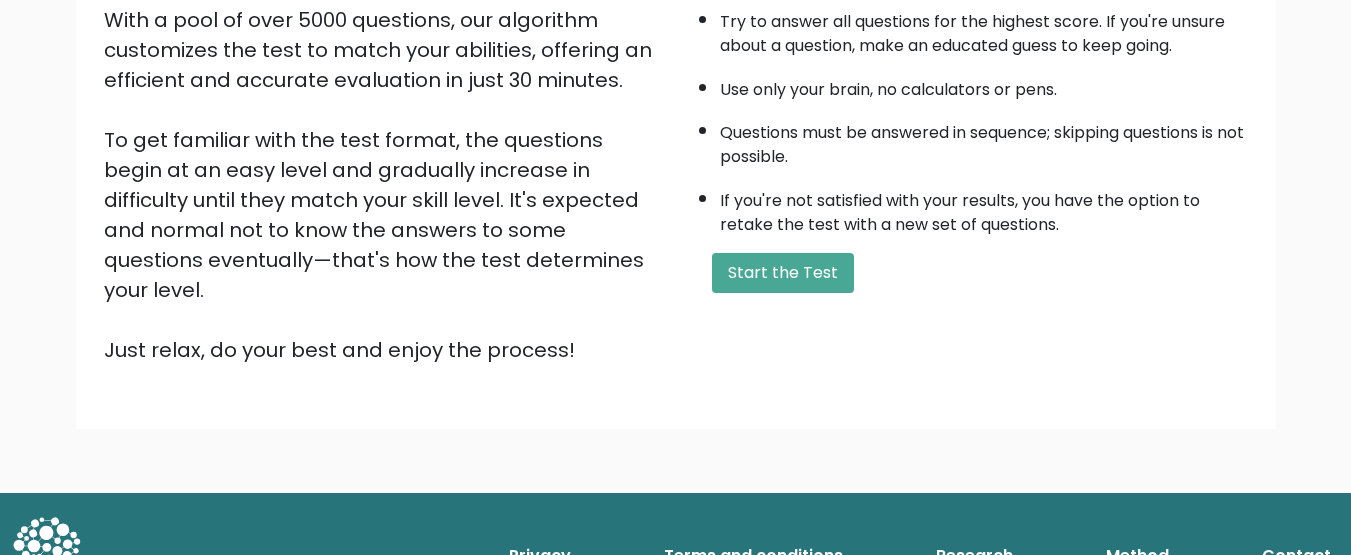 click on "Start the Test" at bounding box center (783, 273) 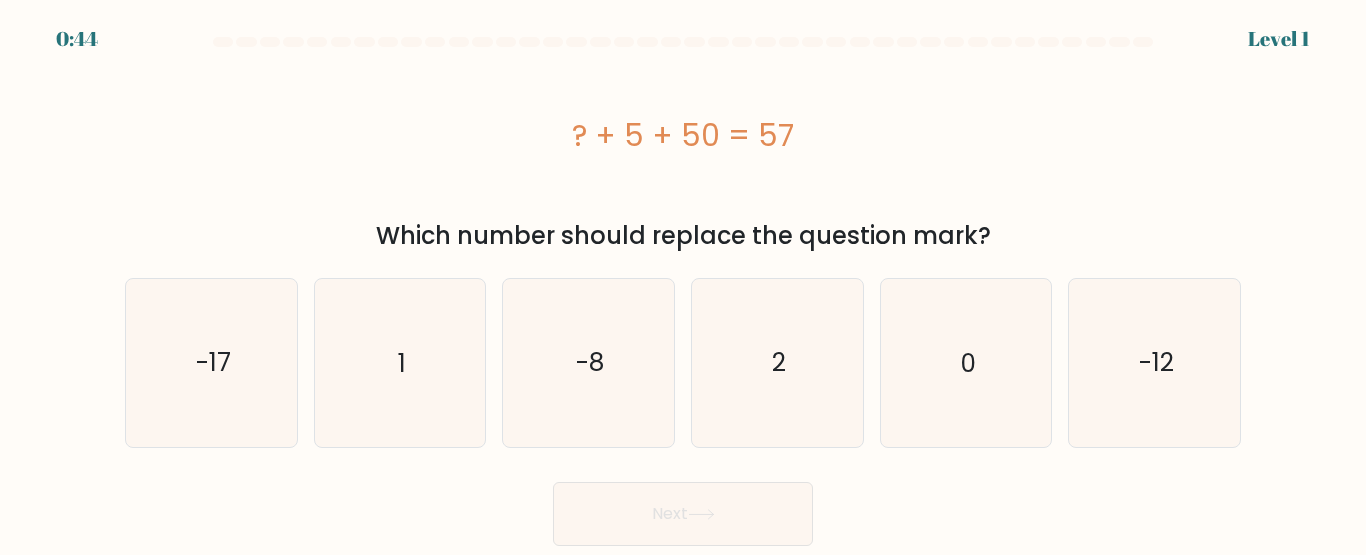 scroll, scrollTop: 0, scrollLeft: 0, axis: both 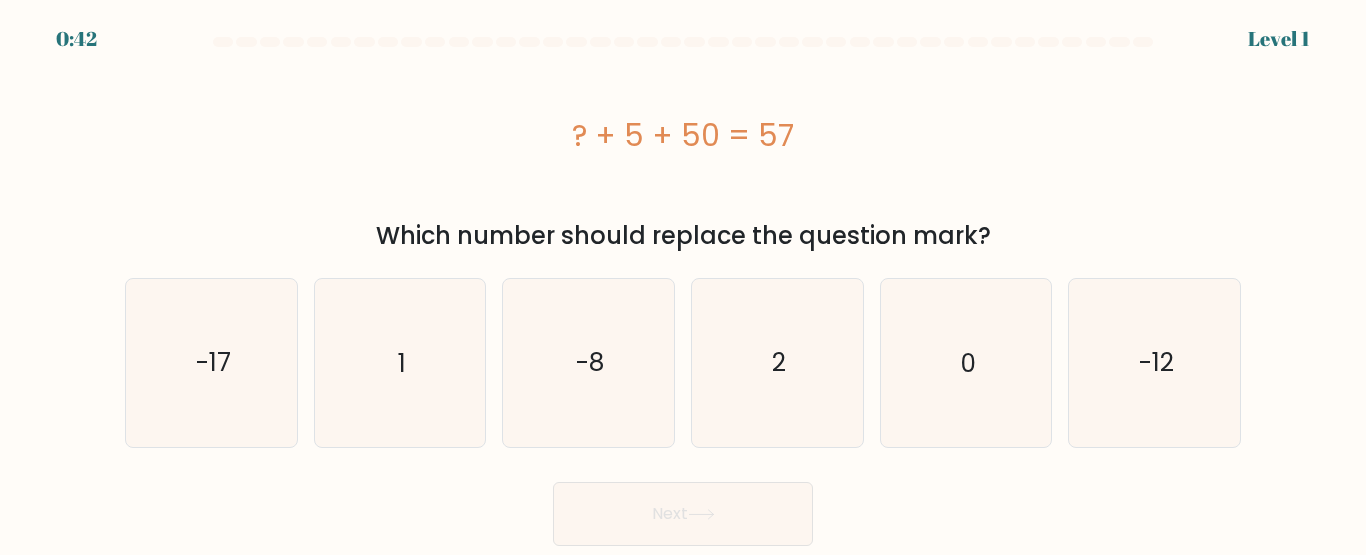 click on "2" 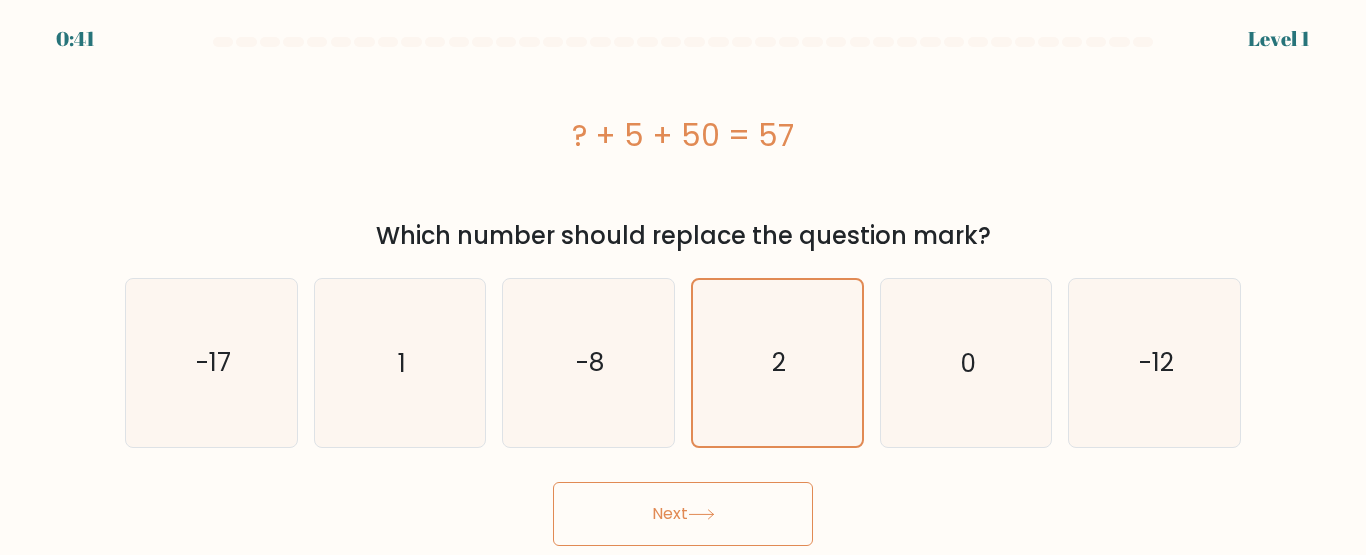 click on "Next" at bounding box center [683, 514] 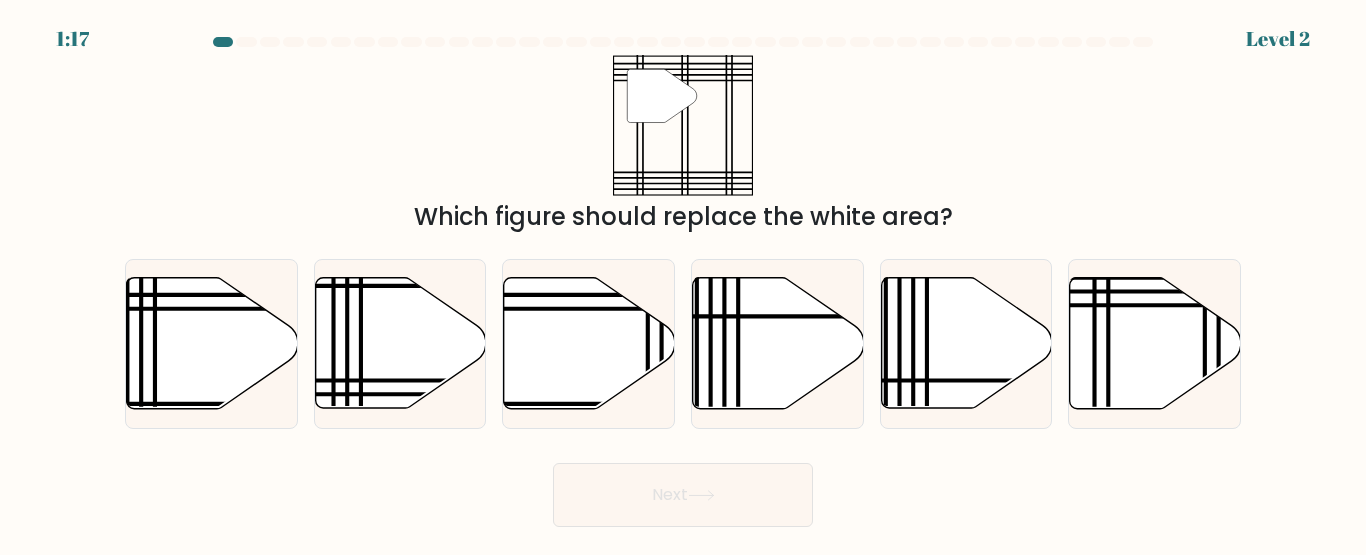 click 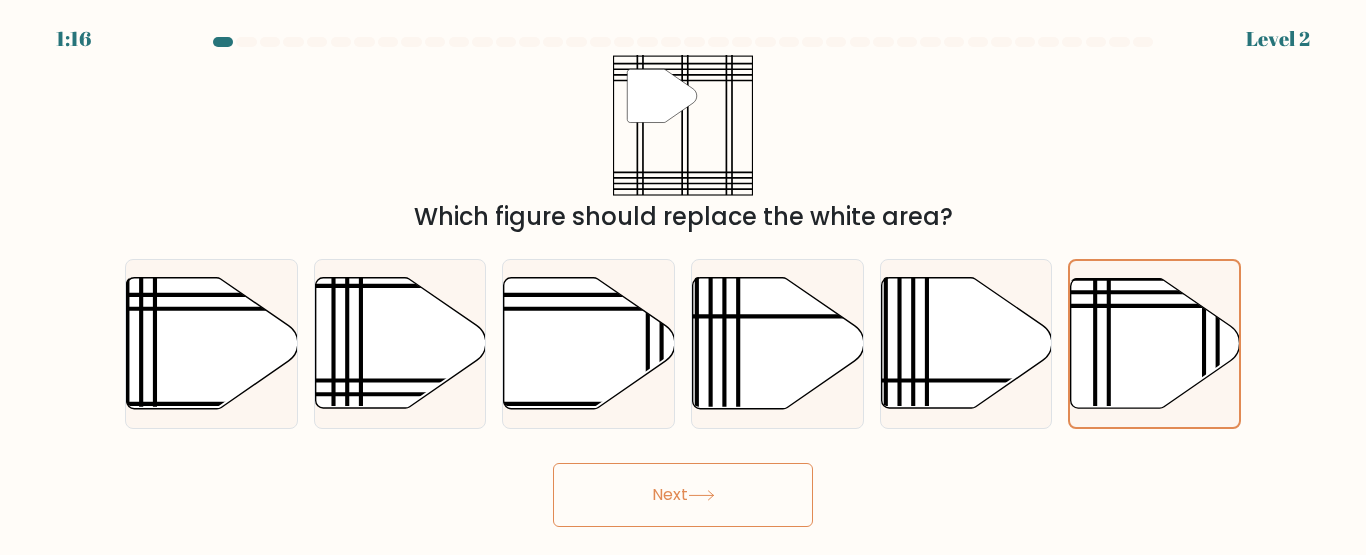 click 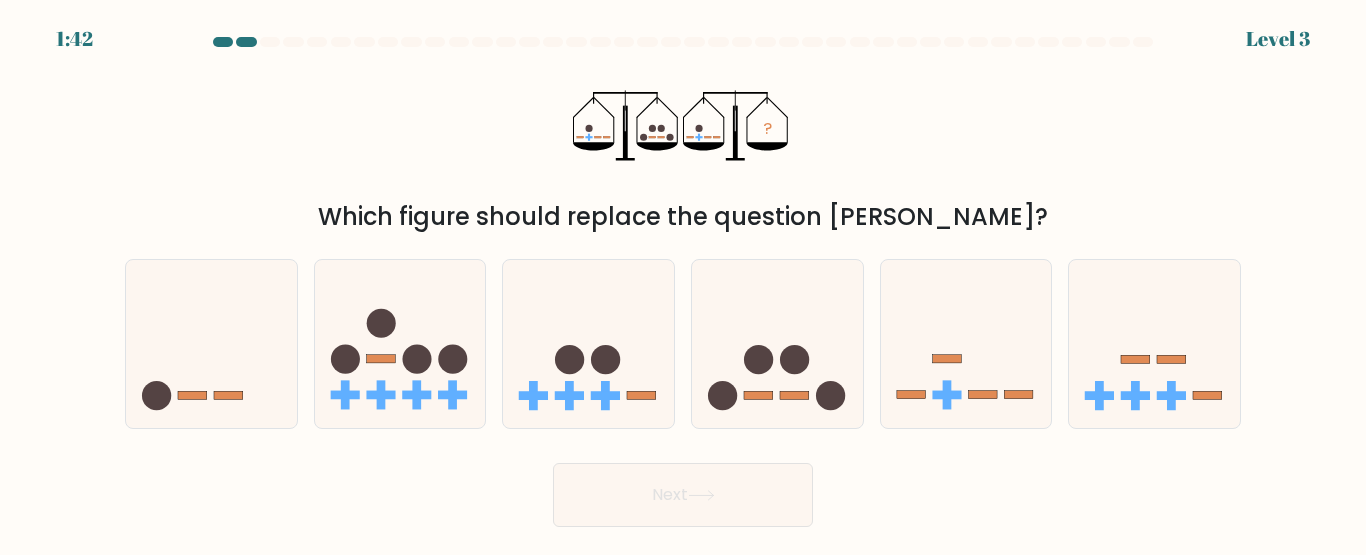 click 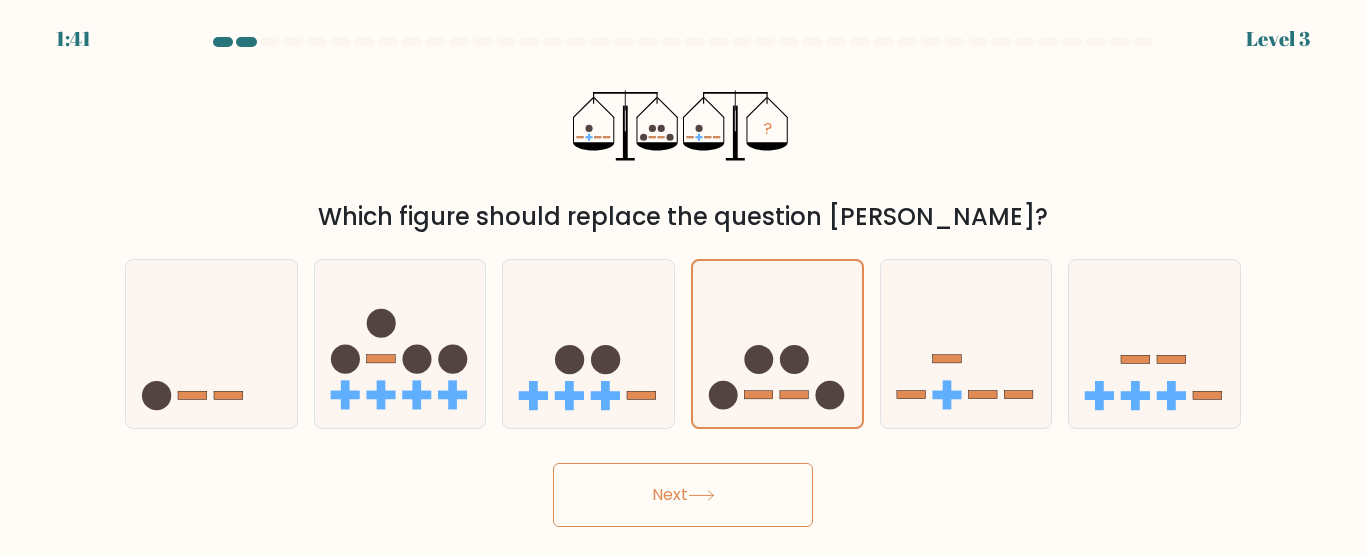 click 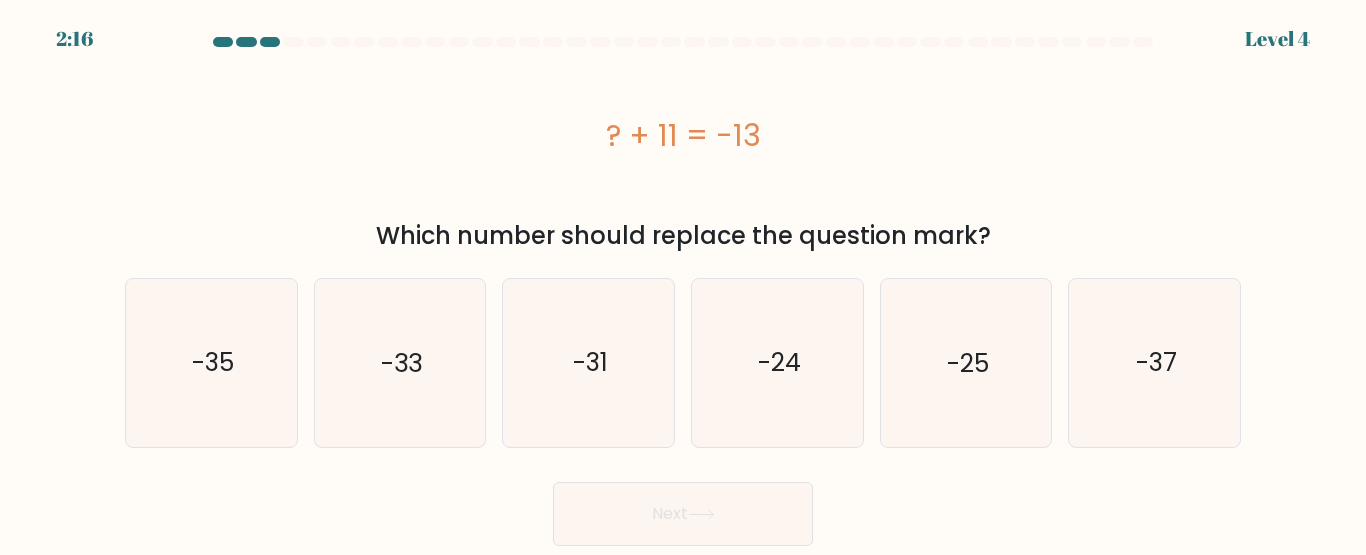 click on "-24" 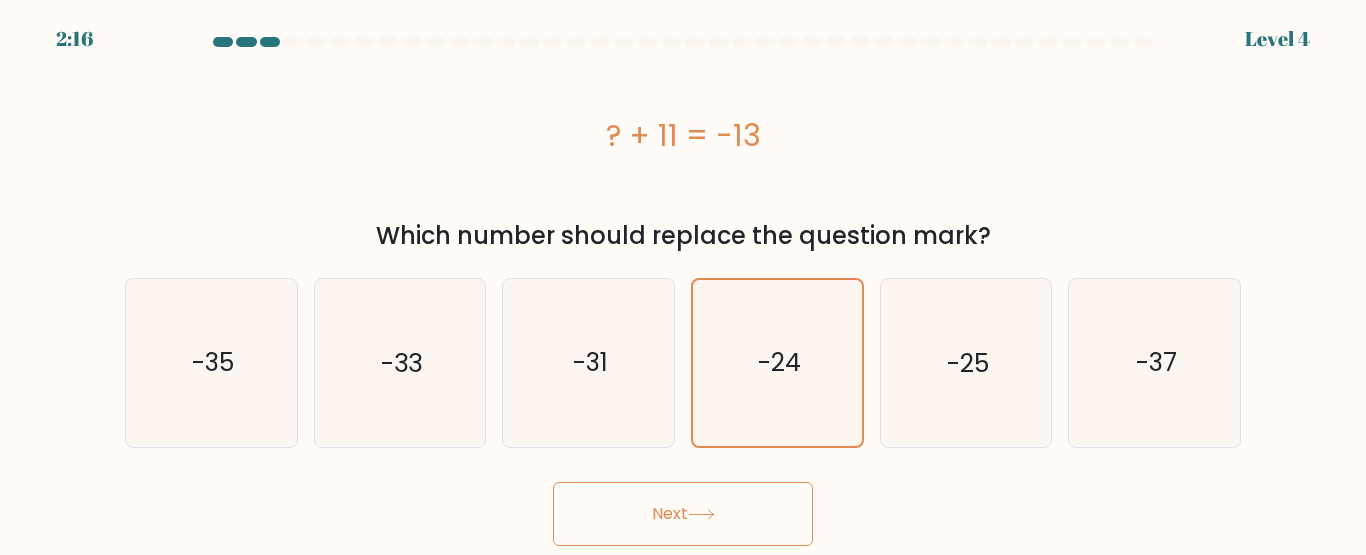 click on "Next" at bounding box center (683, 514) 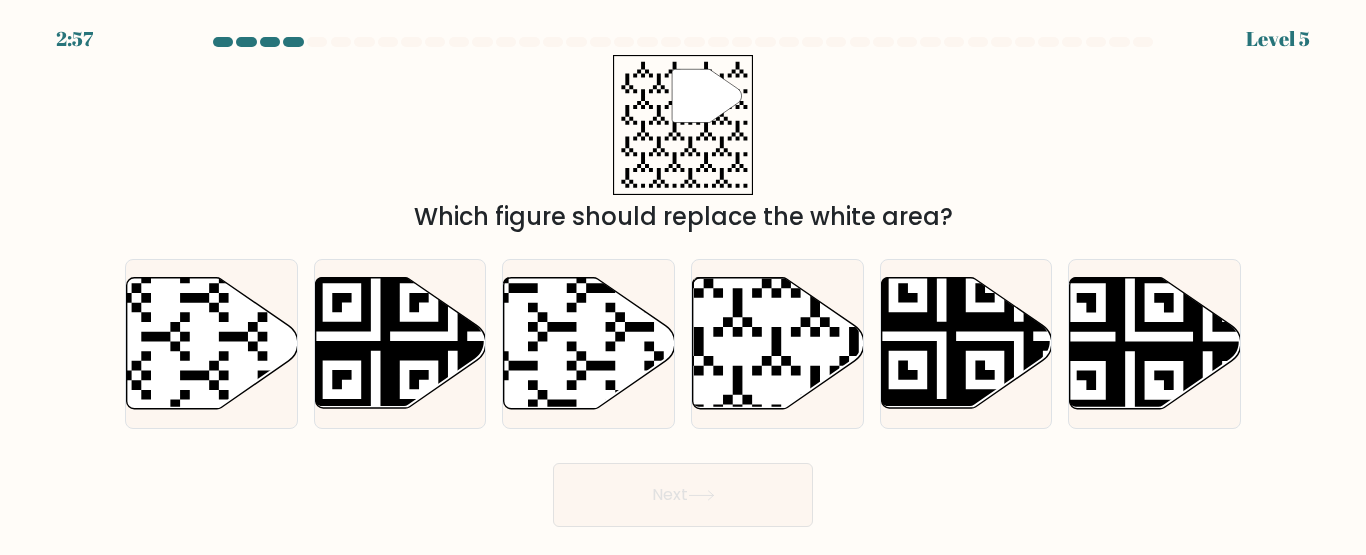 click 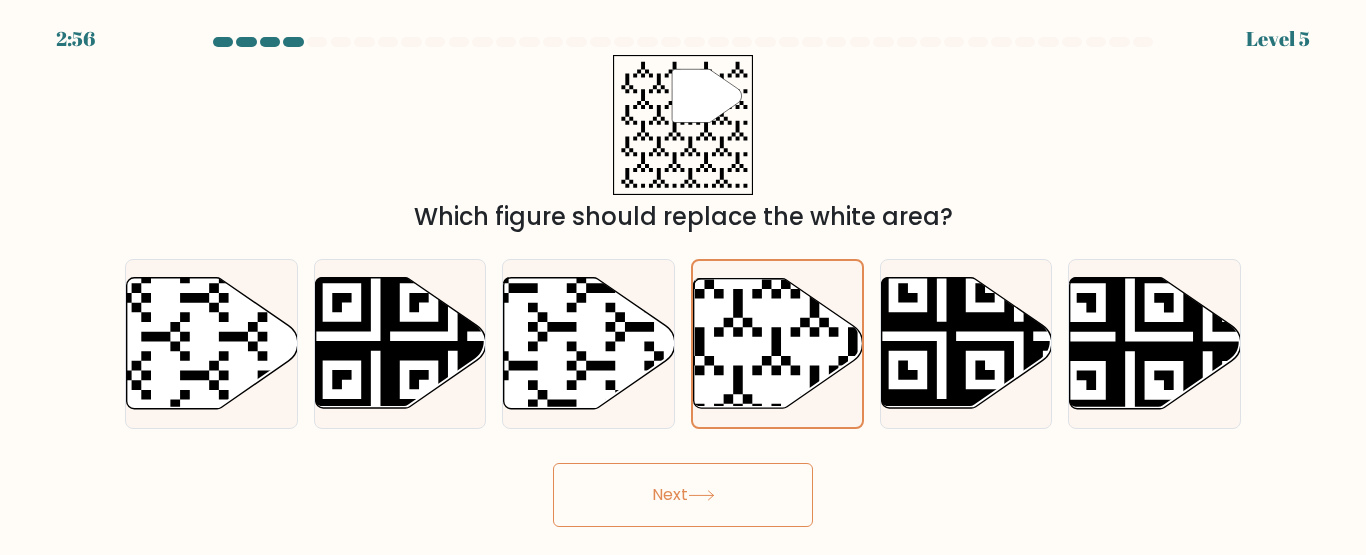 click 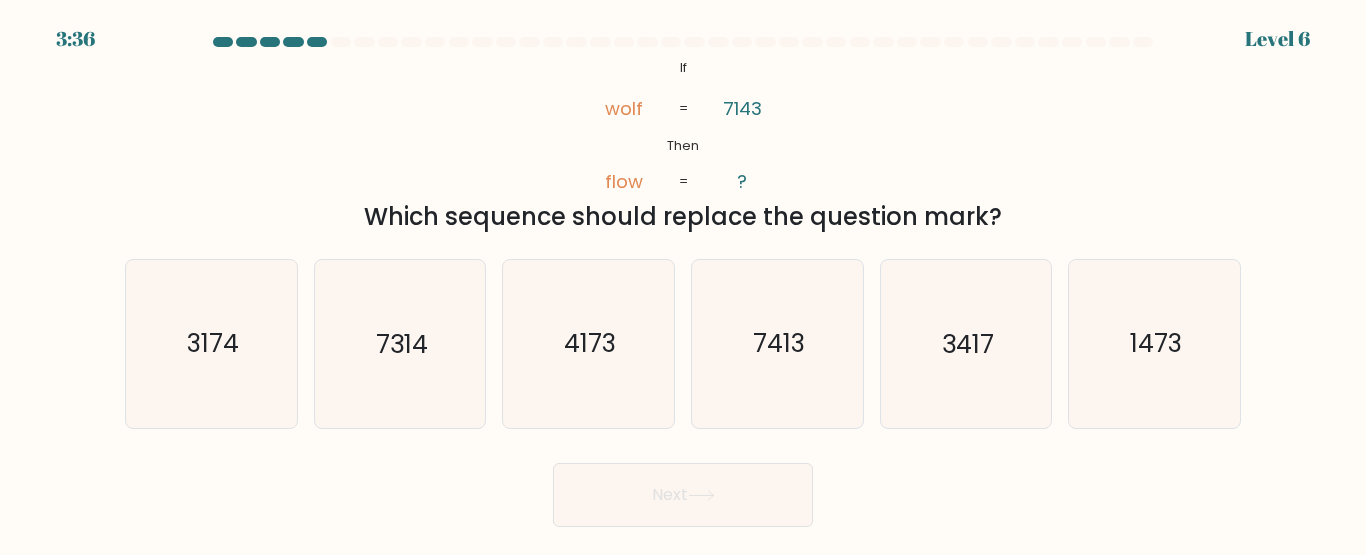 click on "3417" 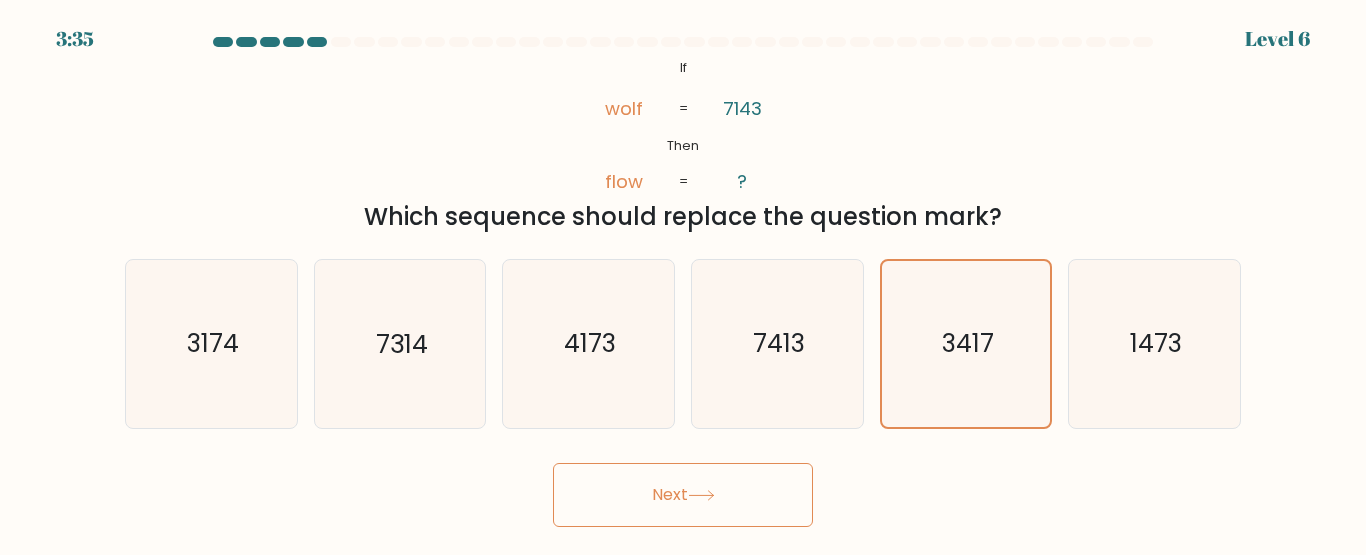 click on "Next" at bounding box center (683, 495) 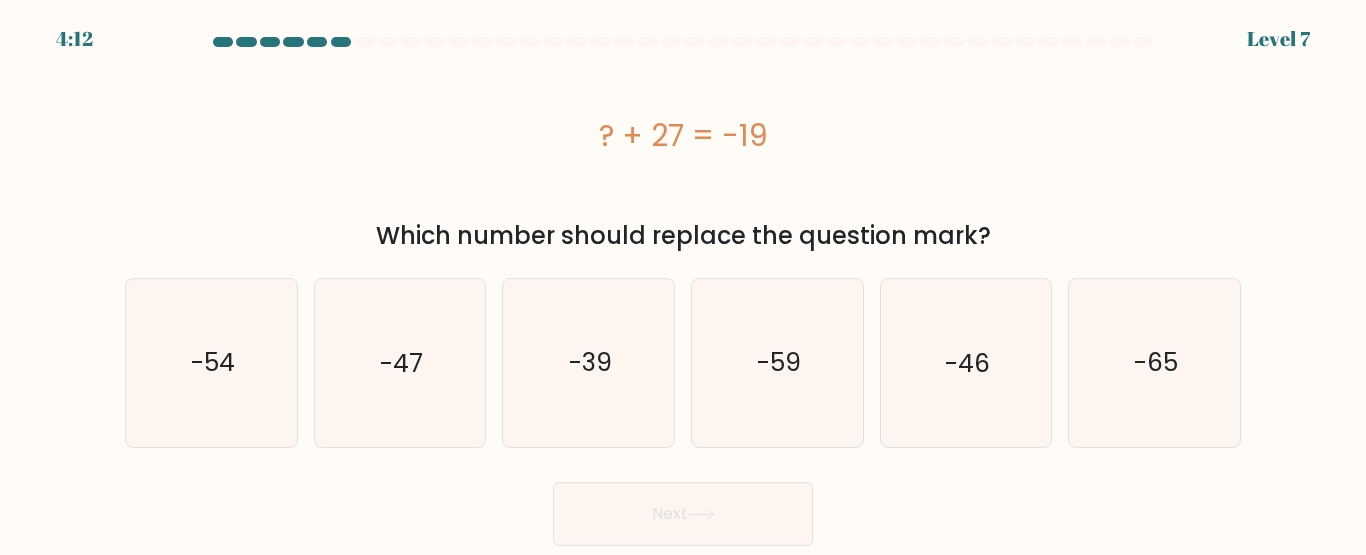 click on "-46" 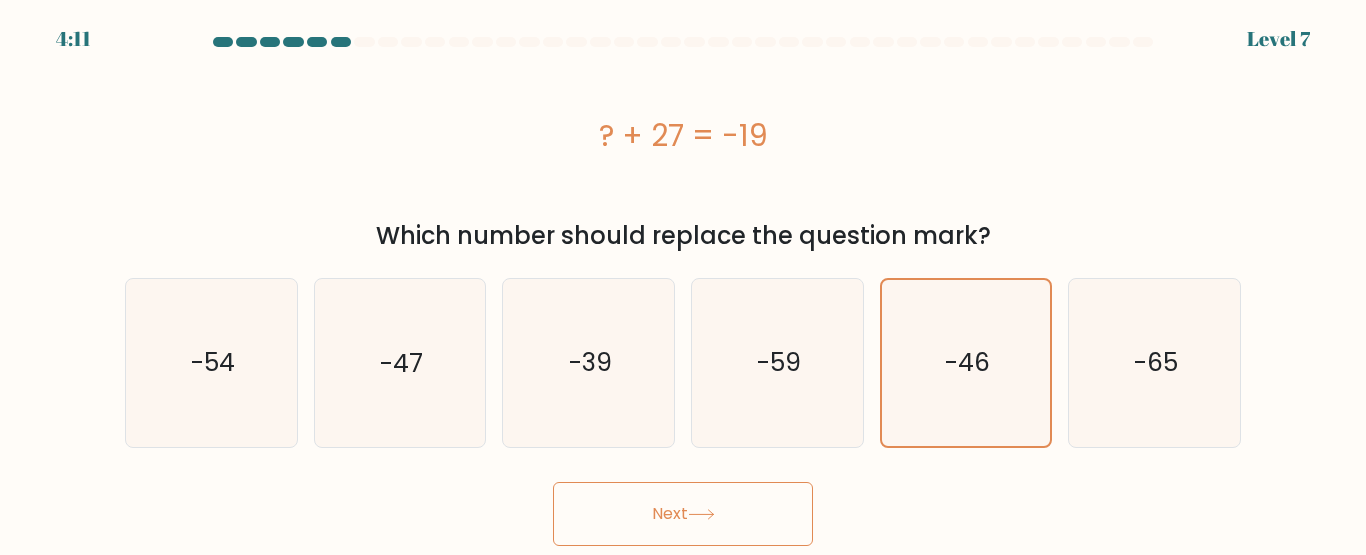 click on "Next" at bounding box center (683, 514) 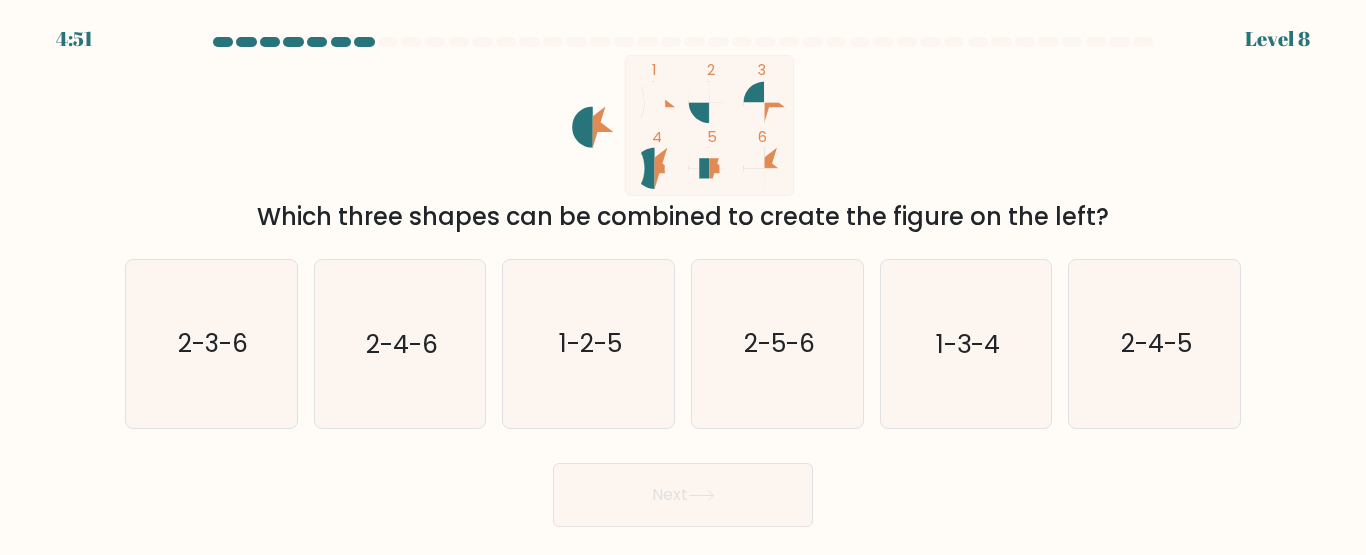 click on "2-3-6" 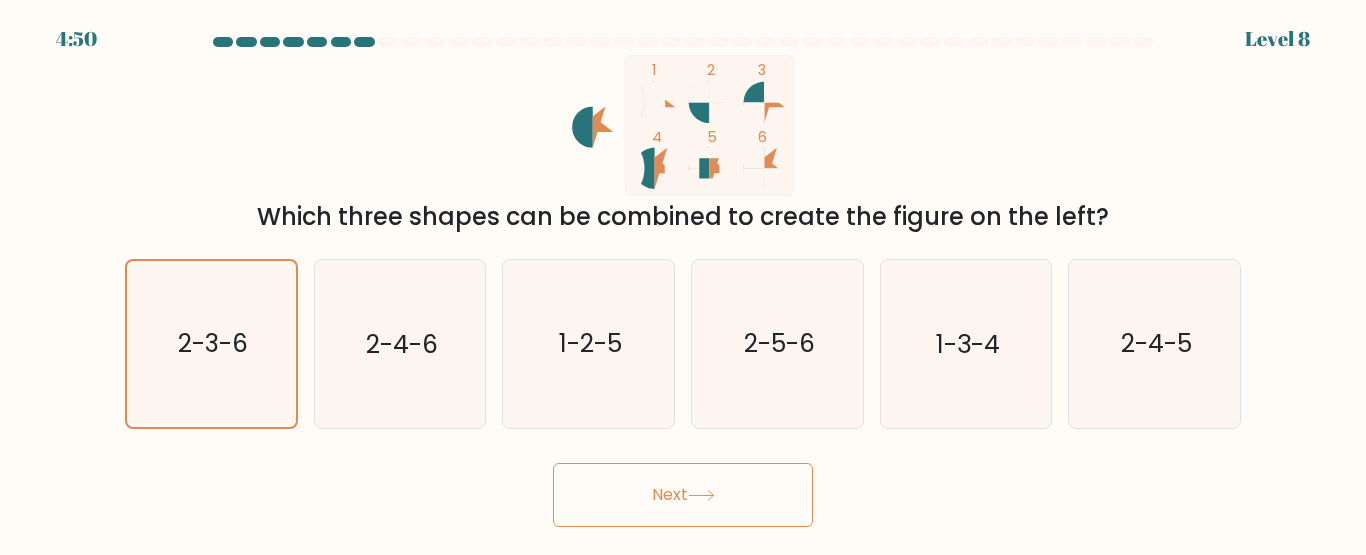 click on "Next" at bounding box center (683, 495) 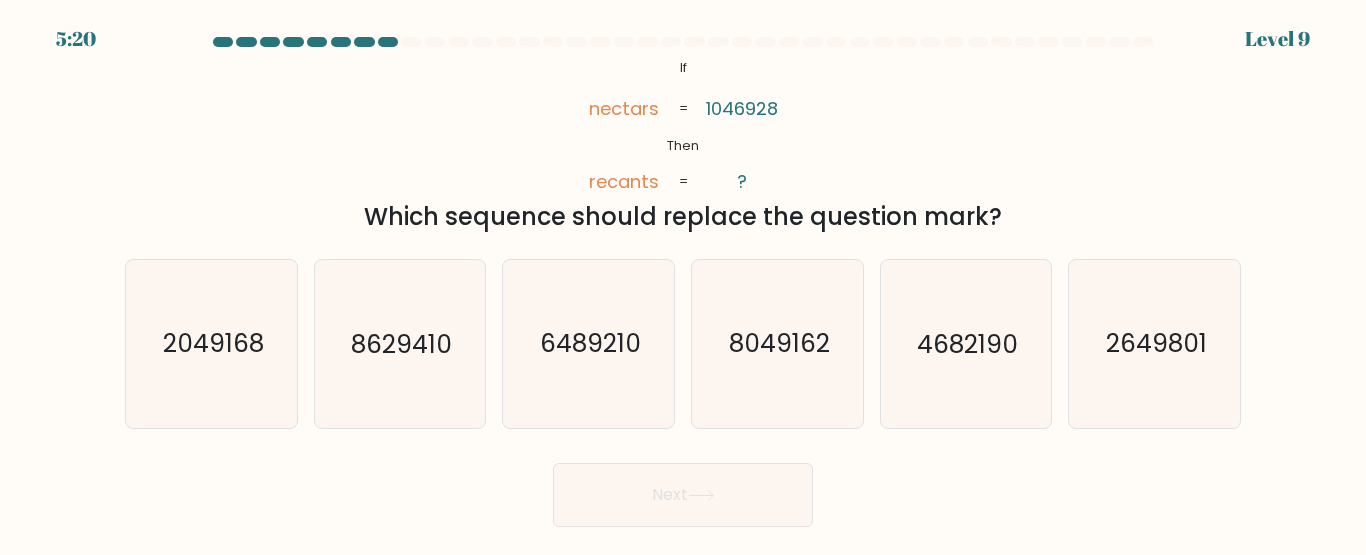 click on "2049168" 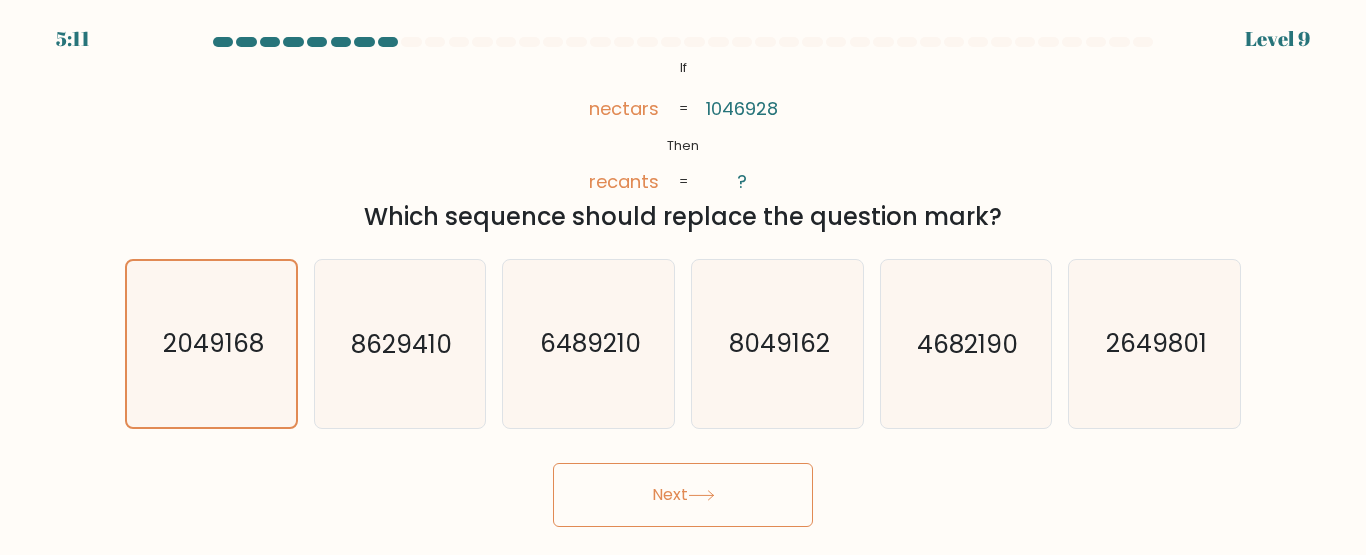 click on "Next" at bounding box center (683, 495) 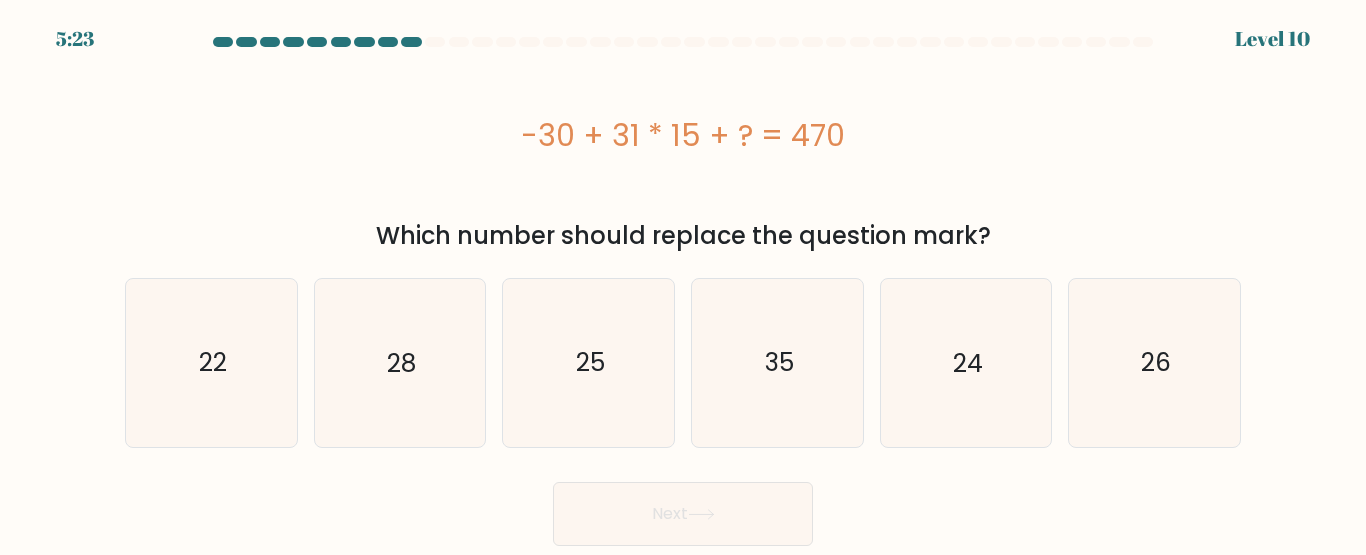 click on "35" 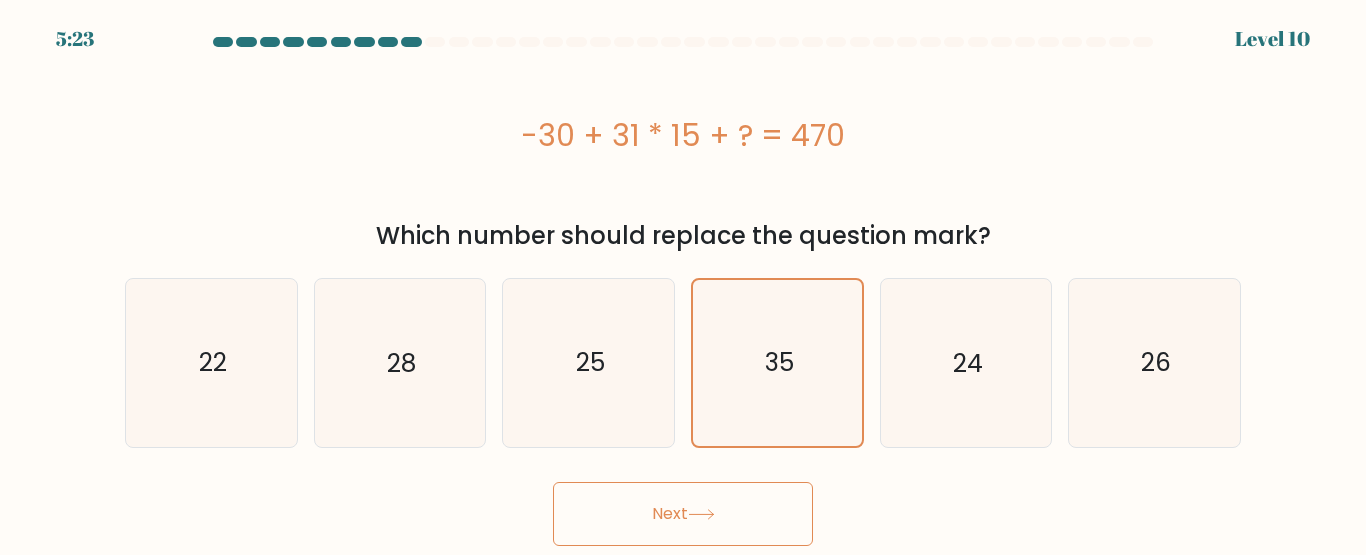 click on "Next" at bounding box center [683, 514] 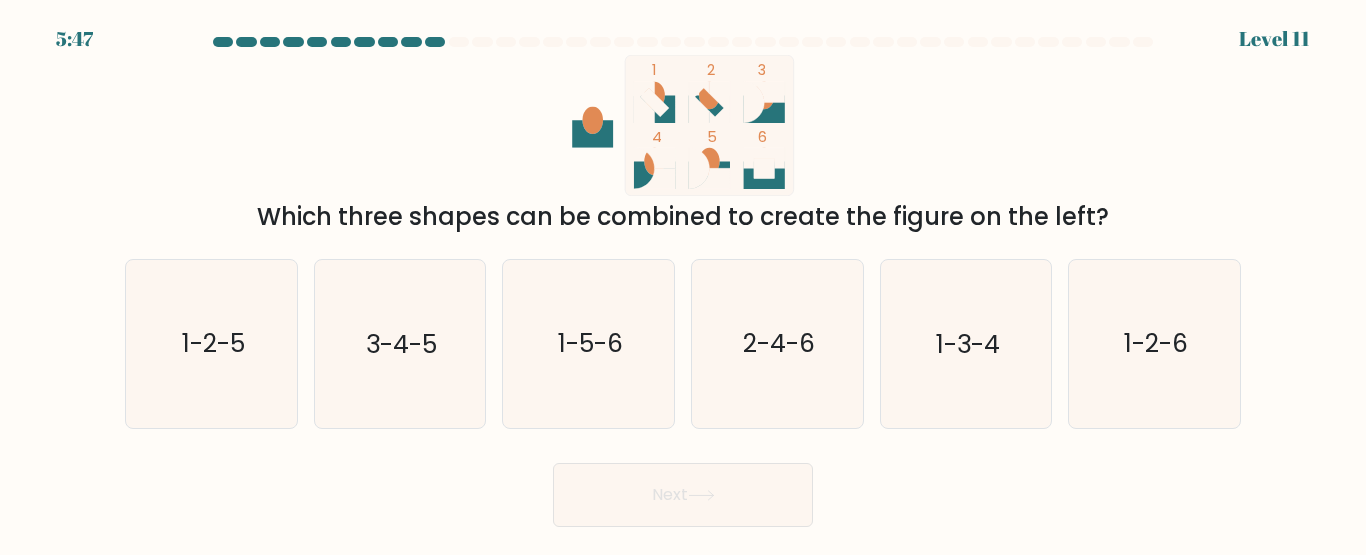 click on "3-4-5" 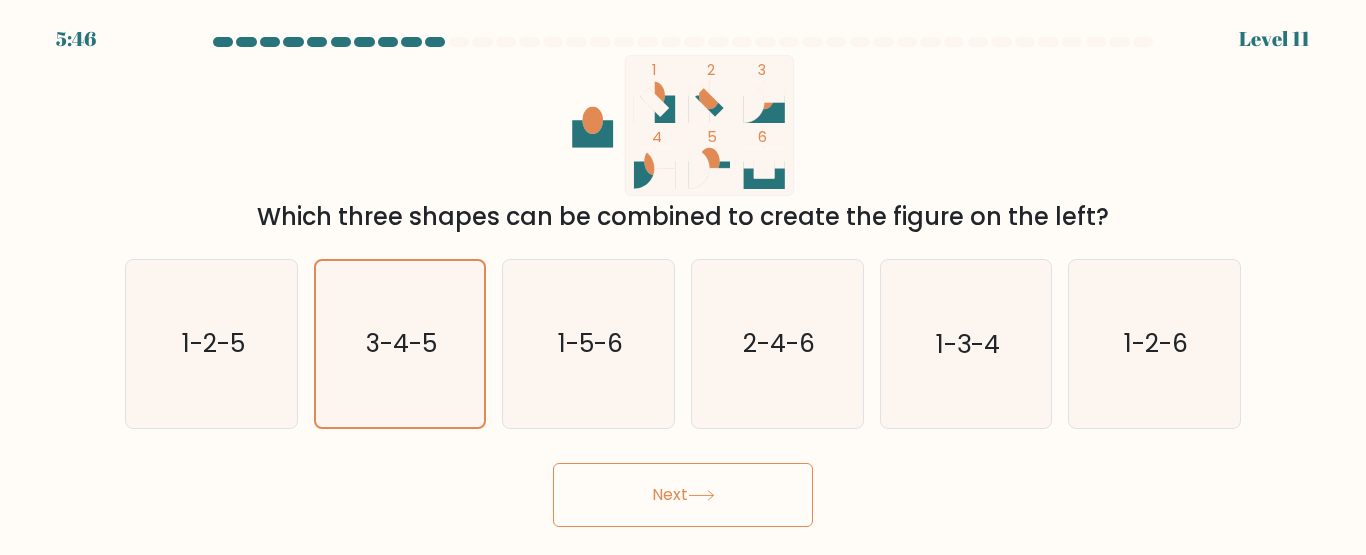 click on "Next" at bounding box center (683, 495) 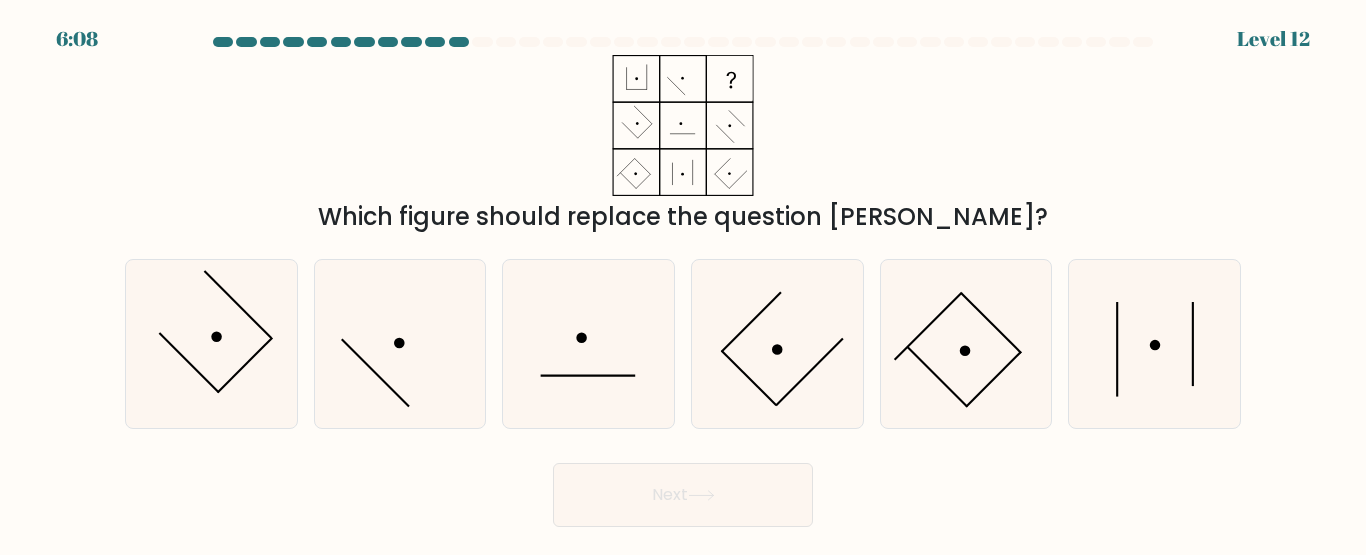 click 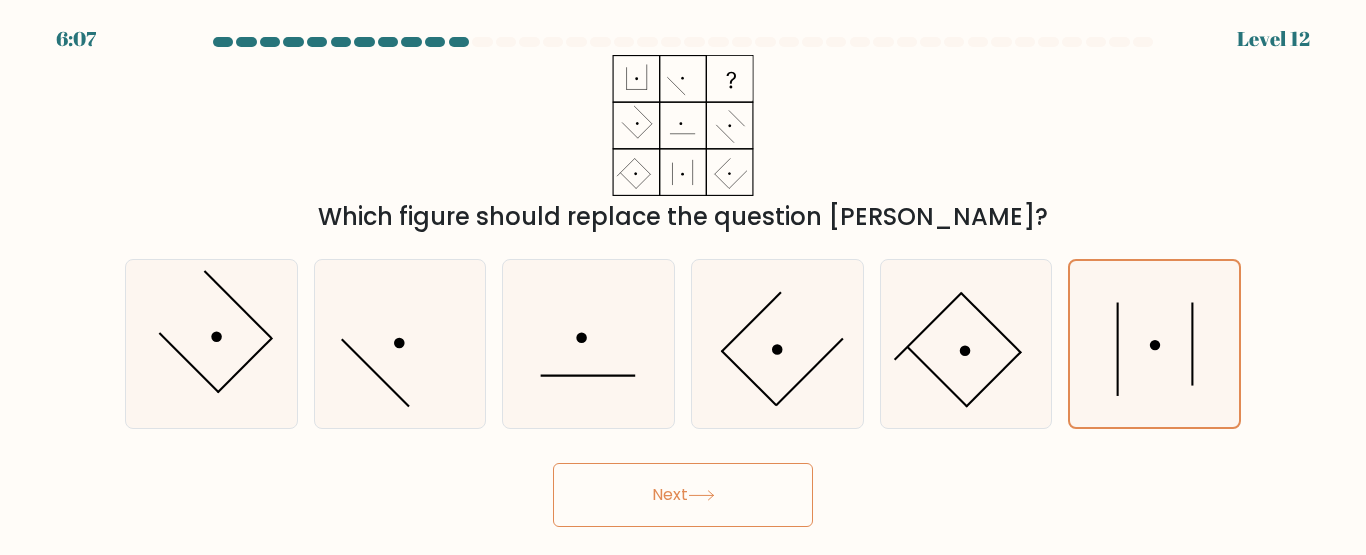 click on "Next" at bounding box center [683, 495] 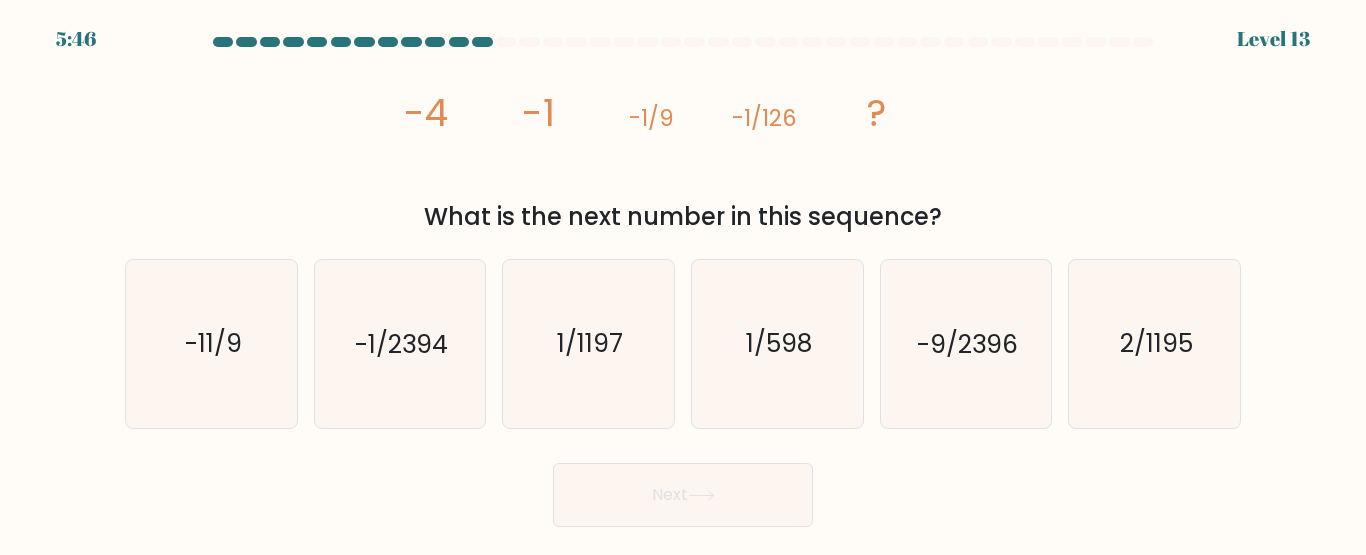 click on "-1/2394" 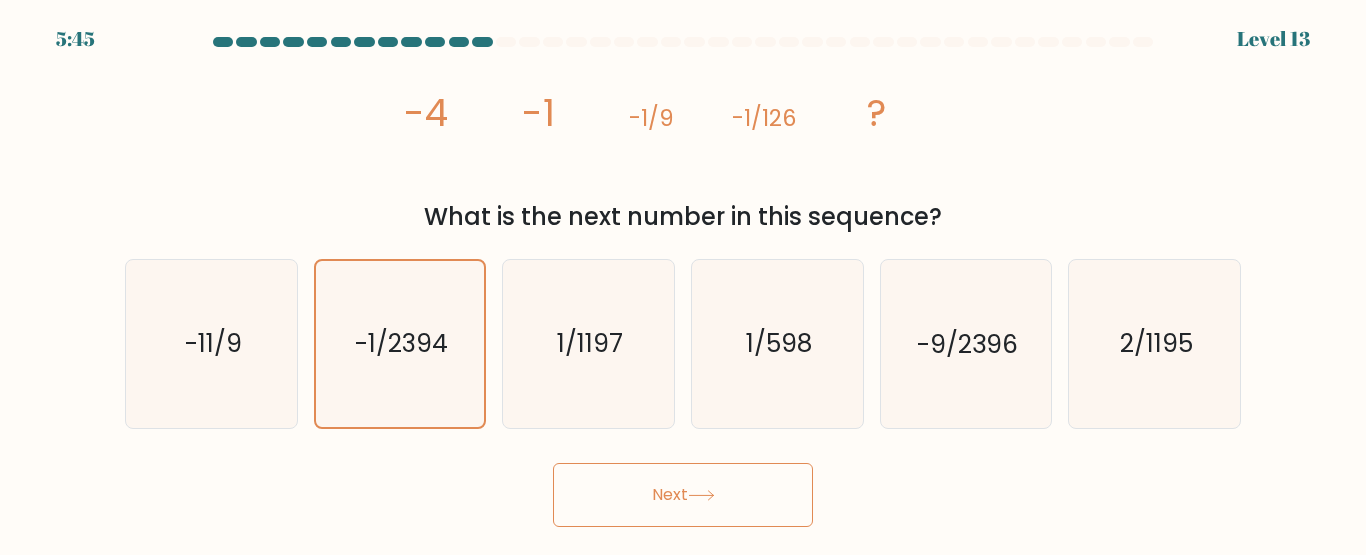 click on "Next" at bounding box center (683, 495) 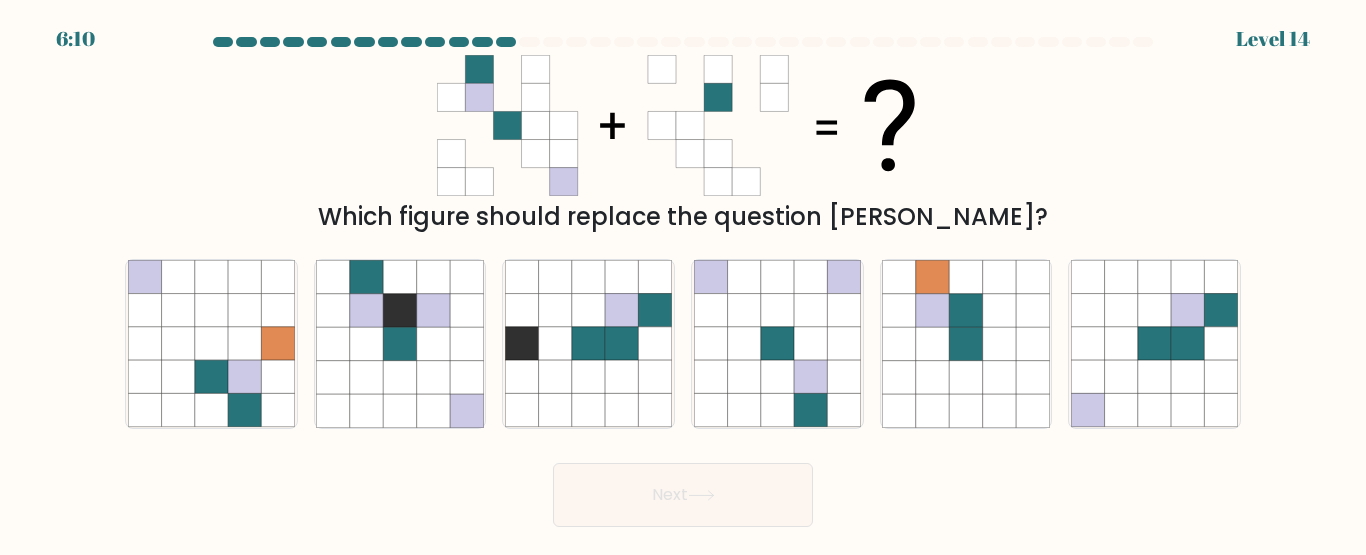click 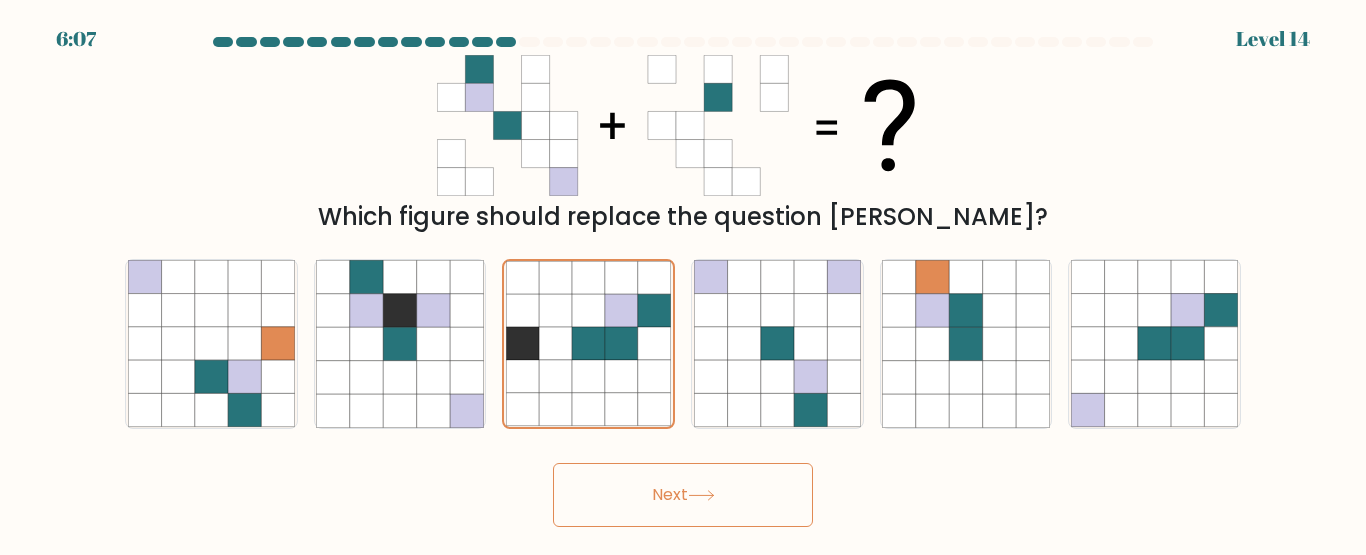 click 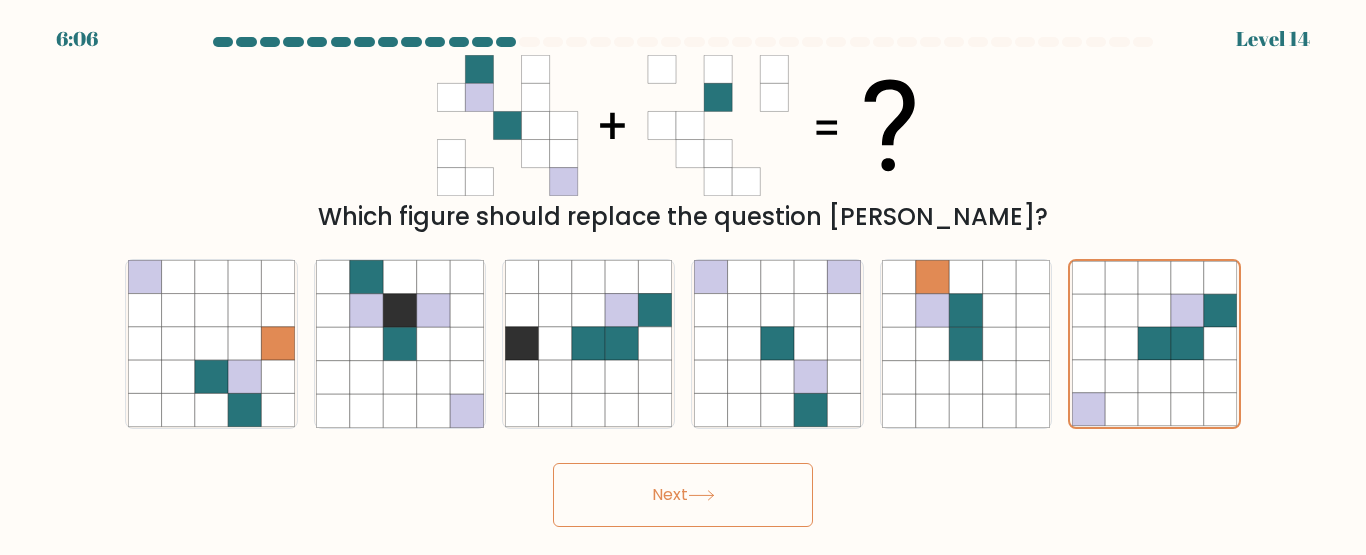 click 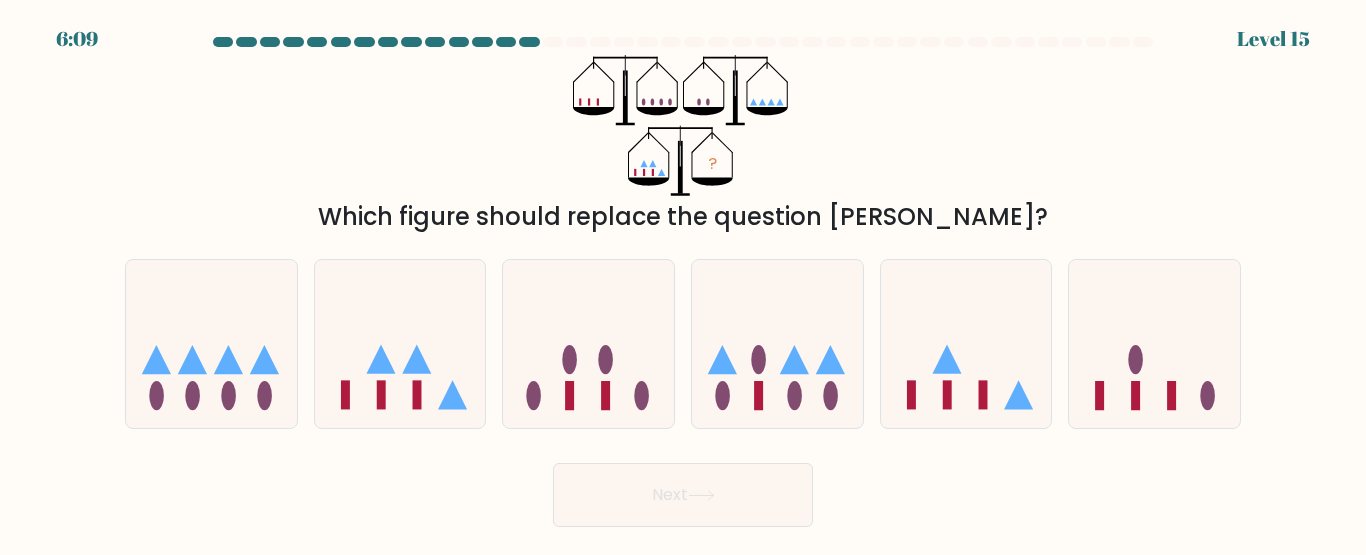 click 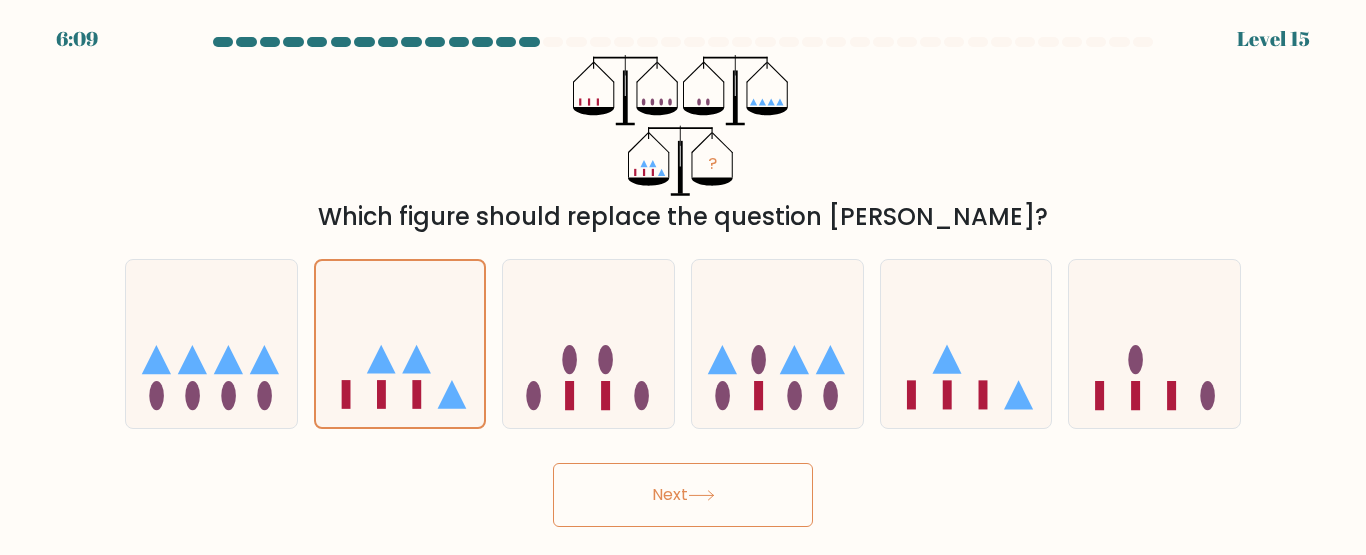 click on "Next" at bounding box center [683, 495] 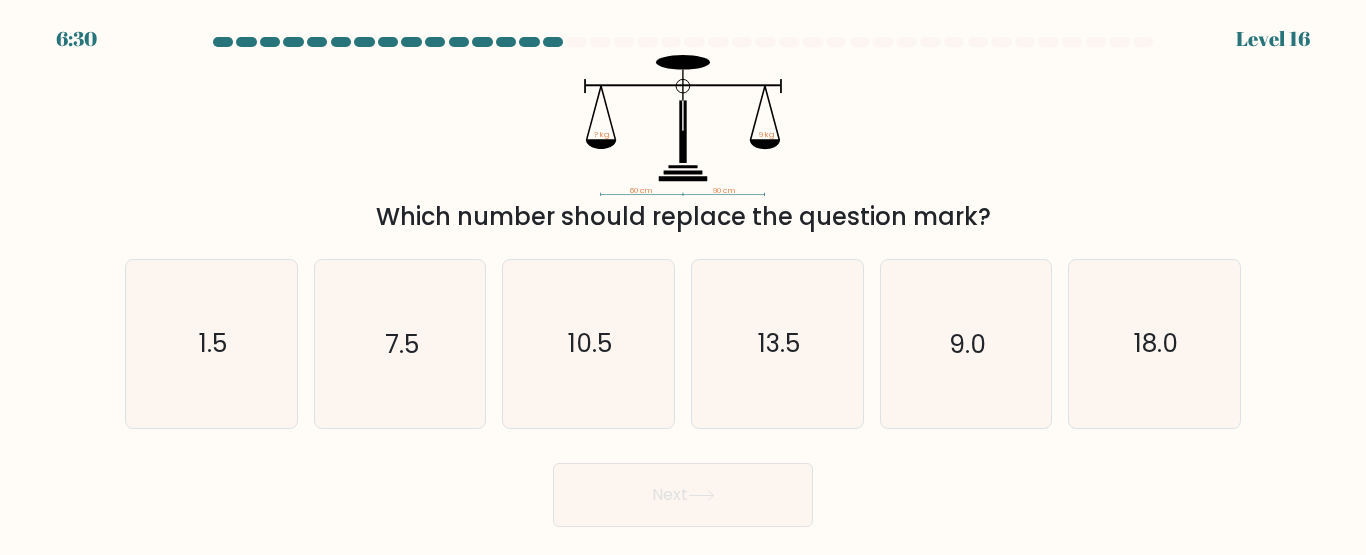 click on "13.5" 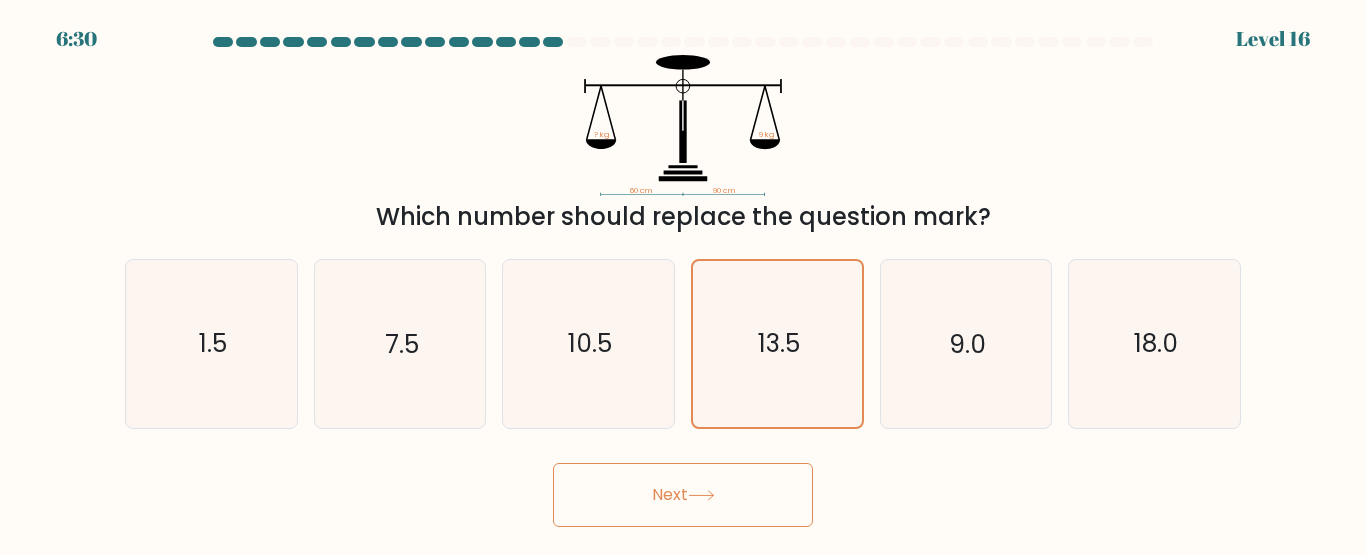 click on "Next" at bounding box center [683, 495] 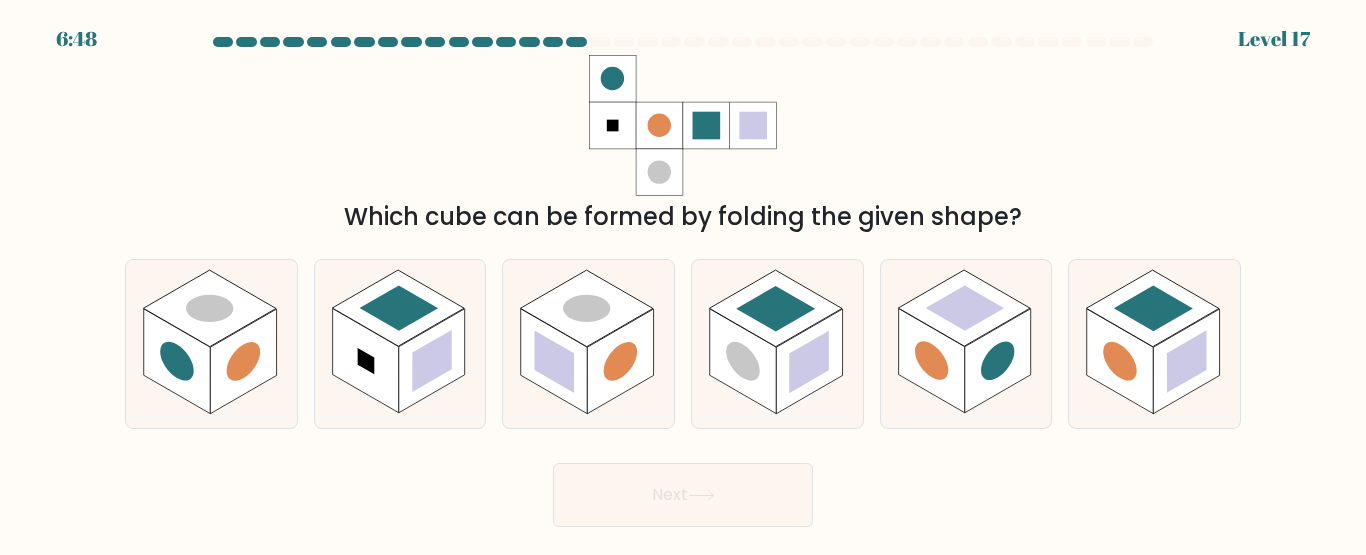 click 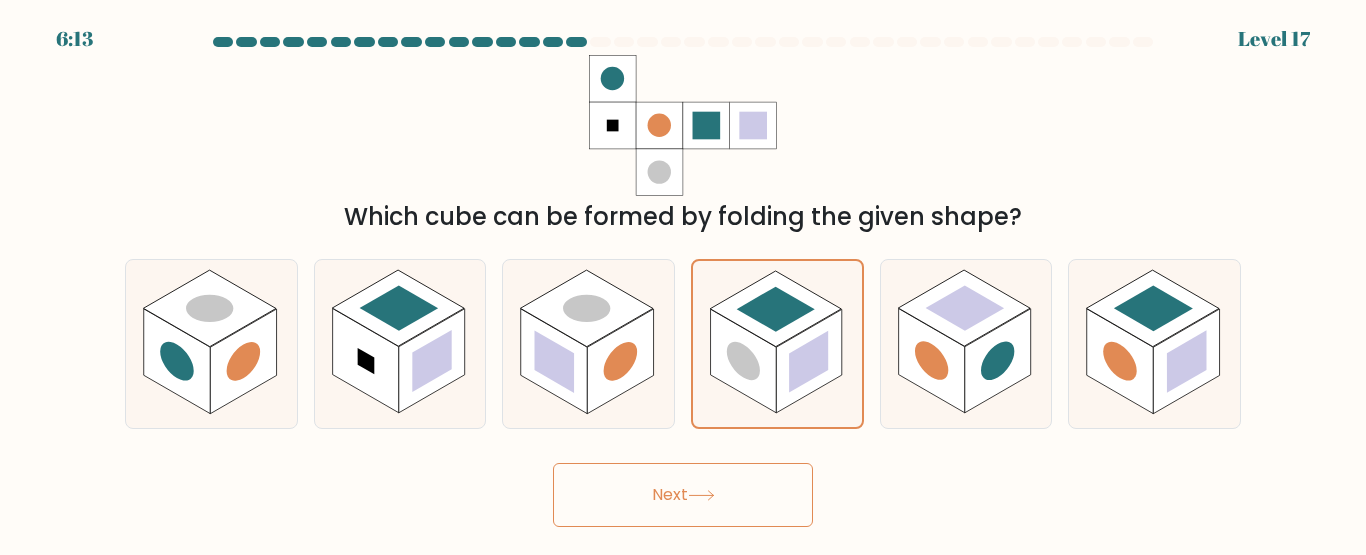 click on "Next" at bounding box center (683, 495) 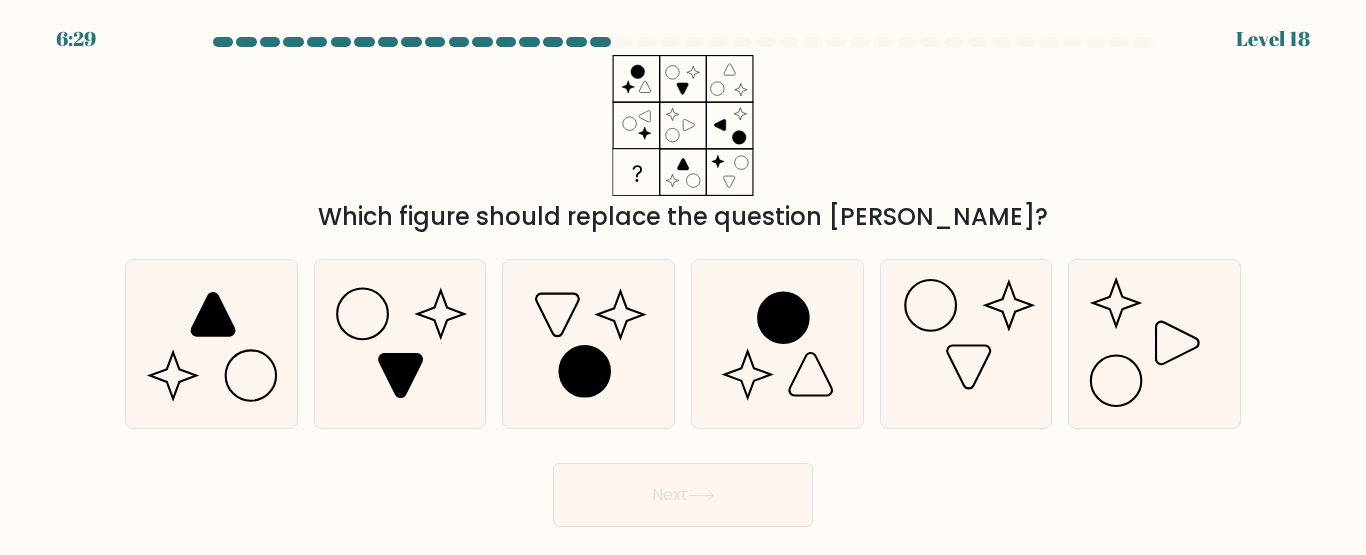 click 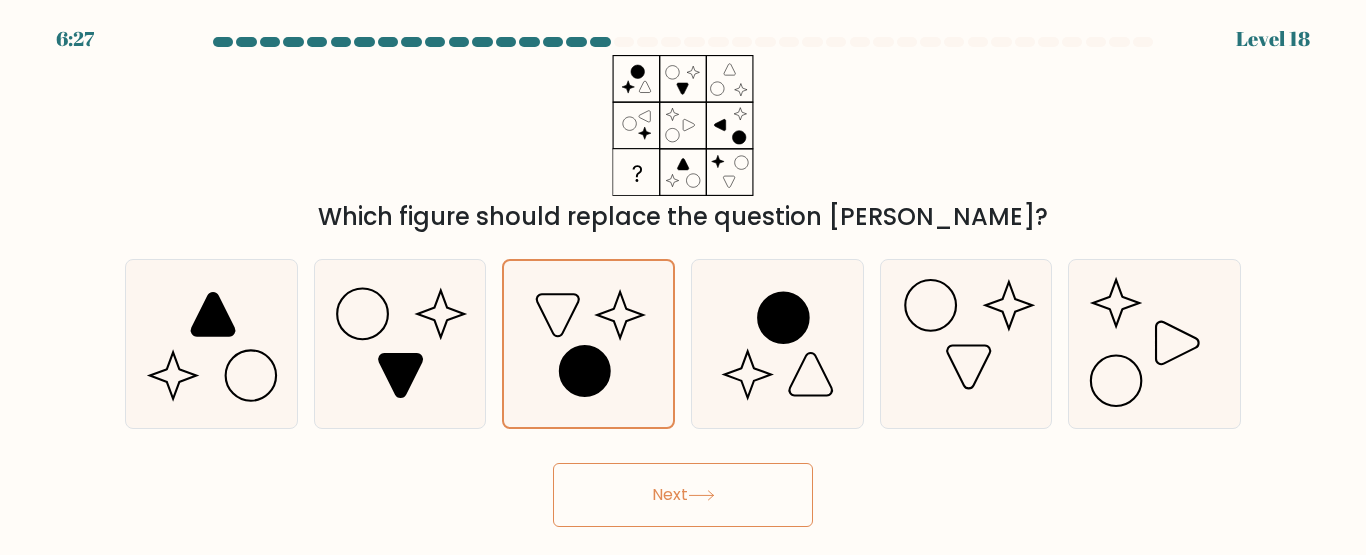 click on "Next" at bounding box center (683, 495) 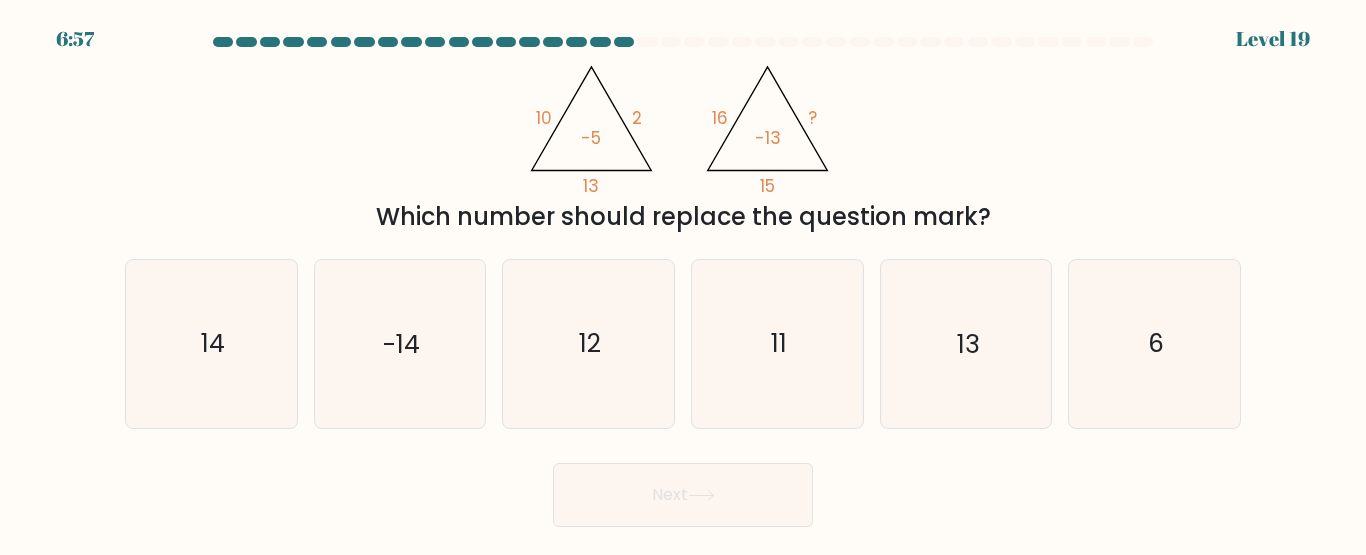 click on "14" 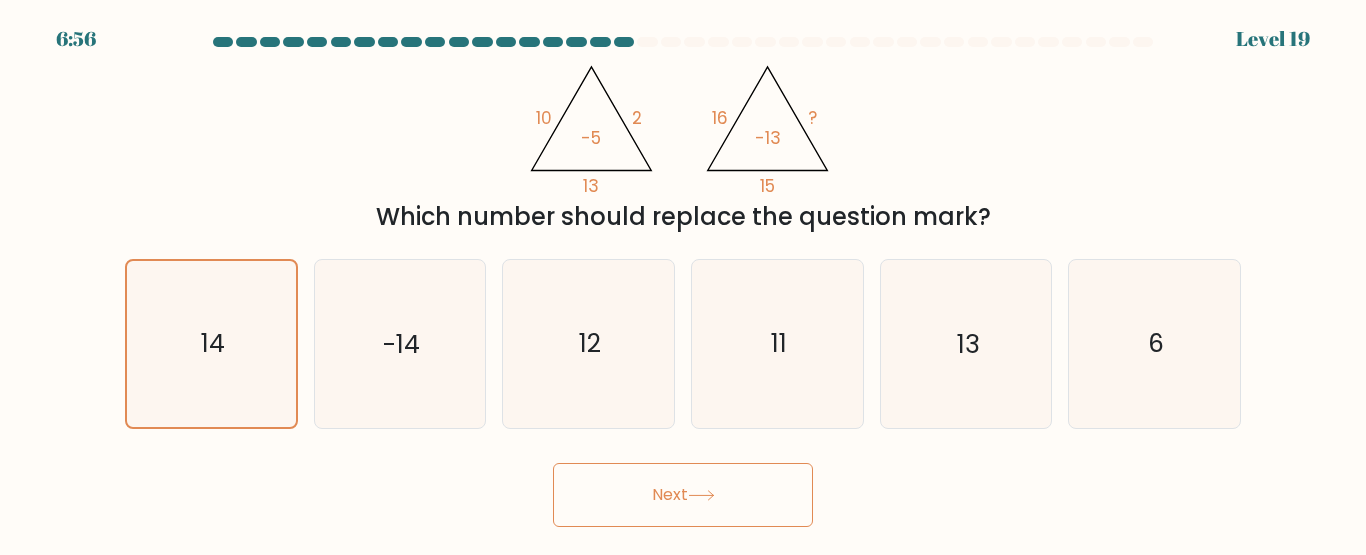 click on "Next" at bounding box center (683, 495) 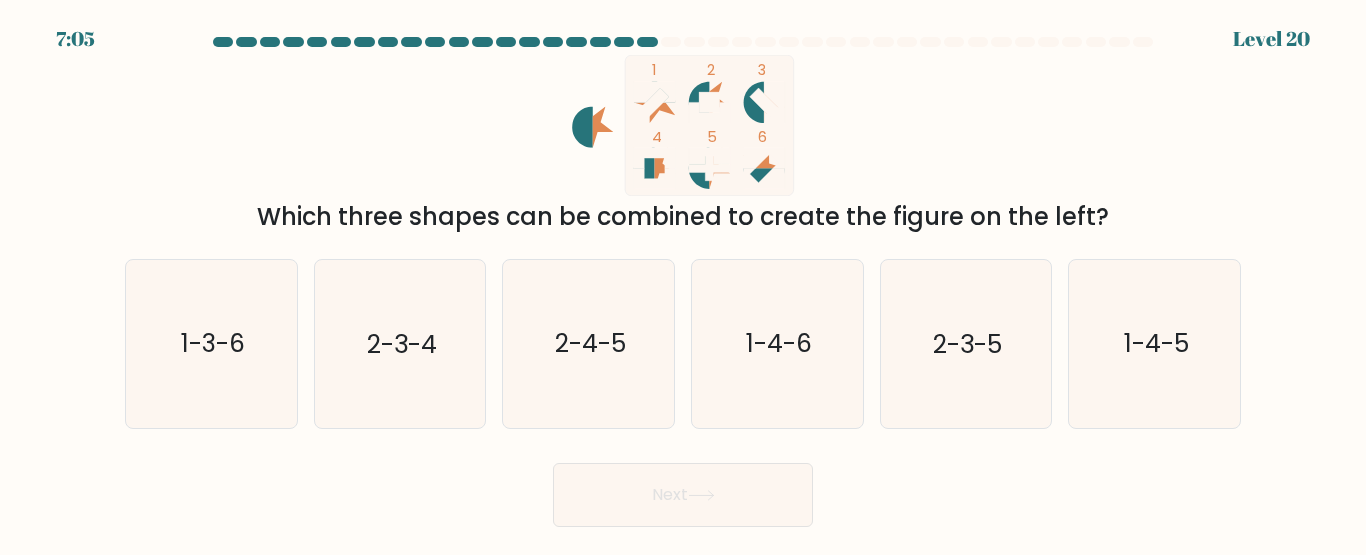 click on "2-4-5" 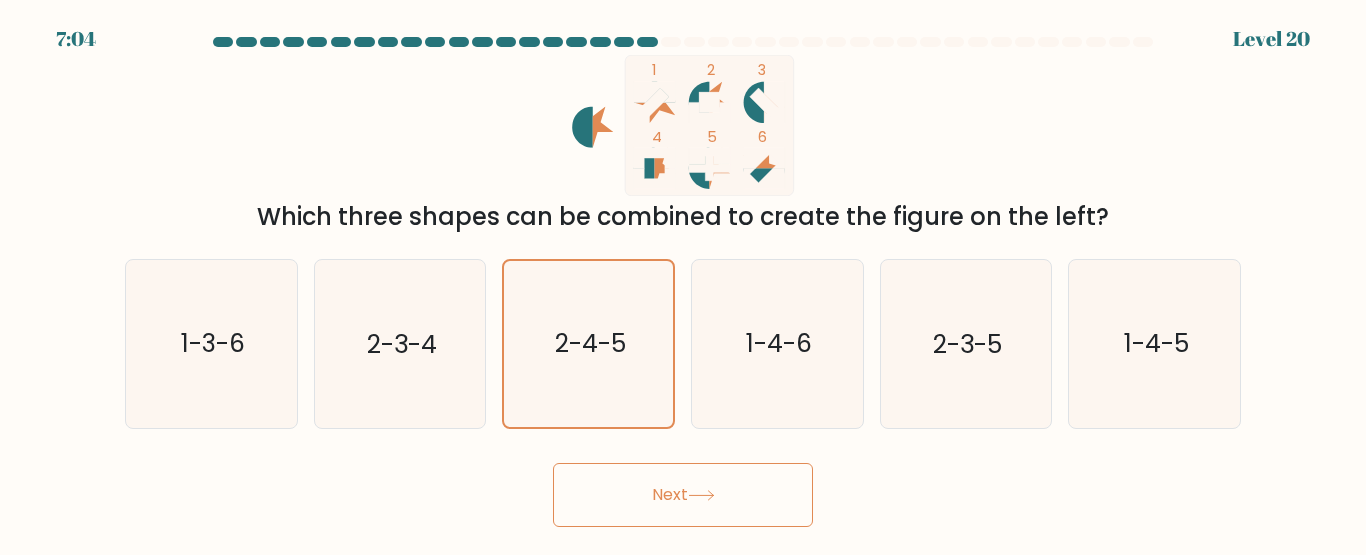 click on "Next" at bounding box center [683, 495] 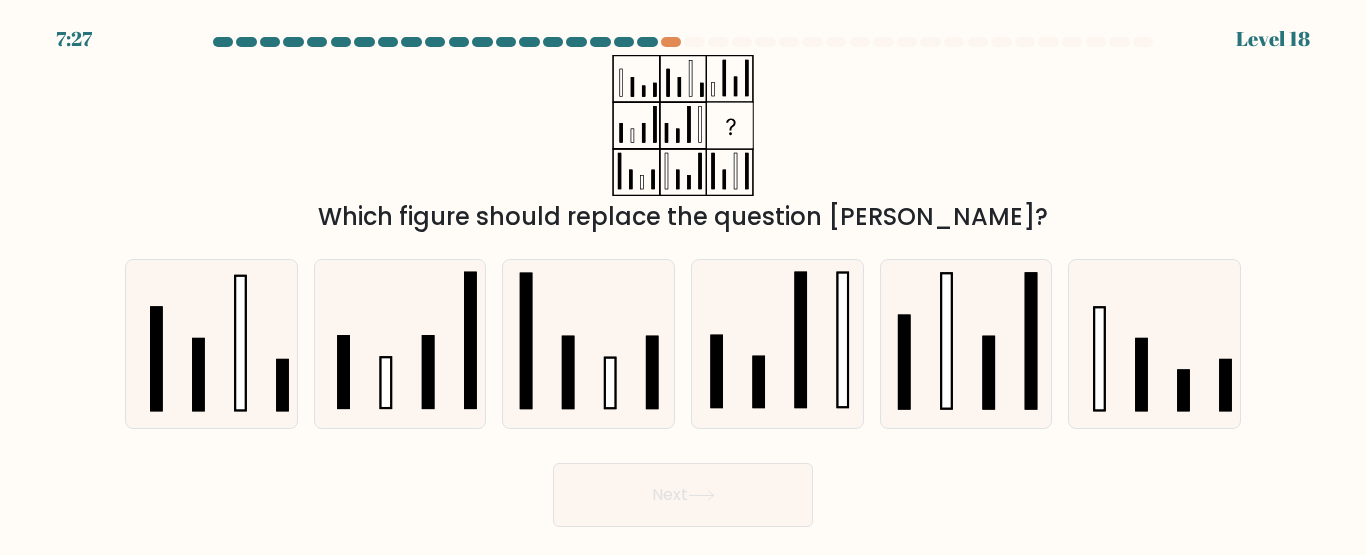click 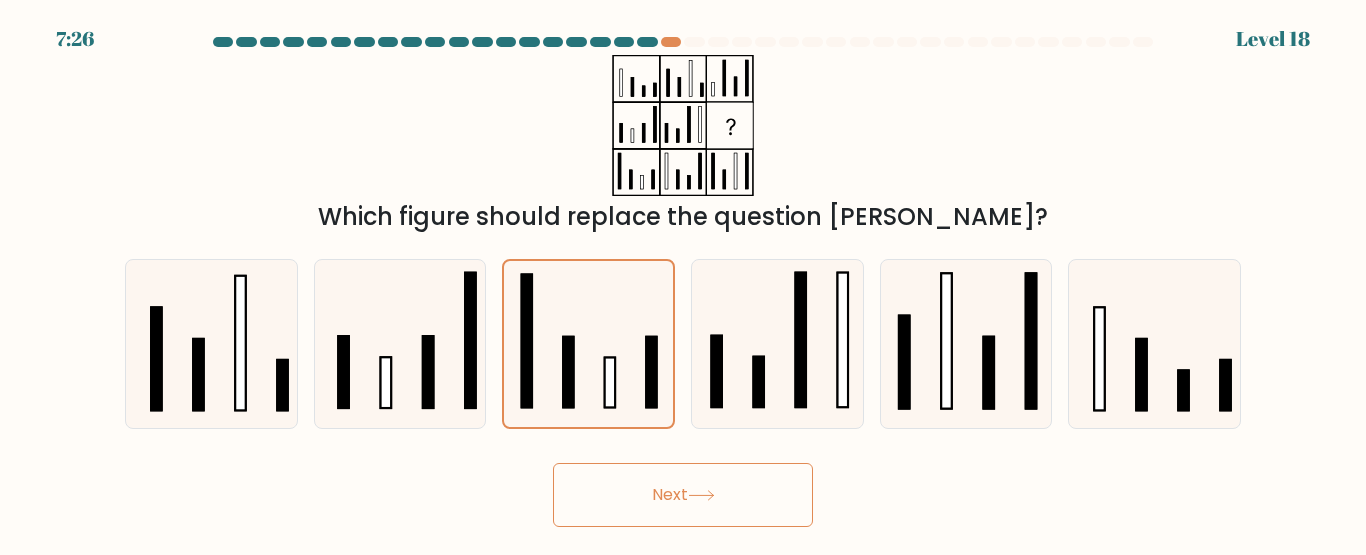 click on "Next" at bounding box center [683, 495] 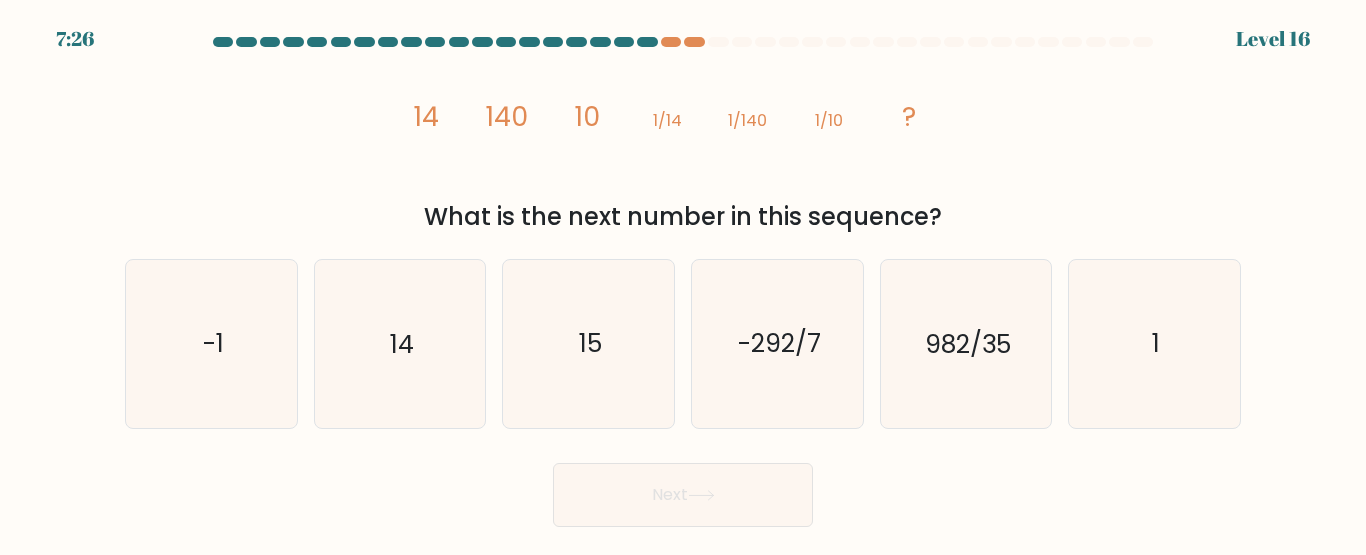 click on "-292/7" 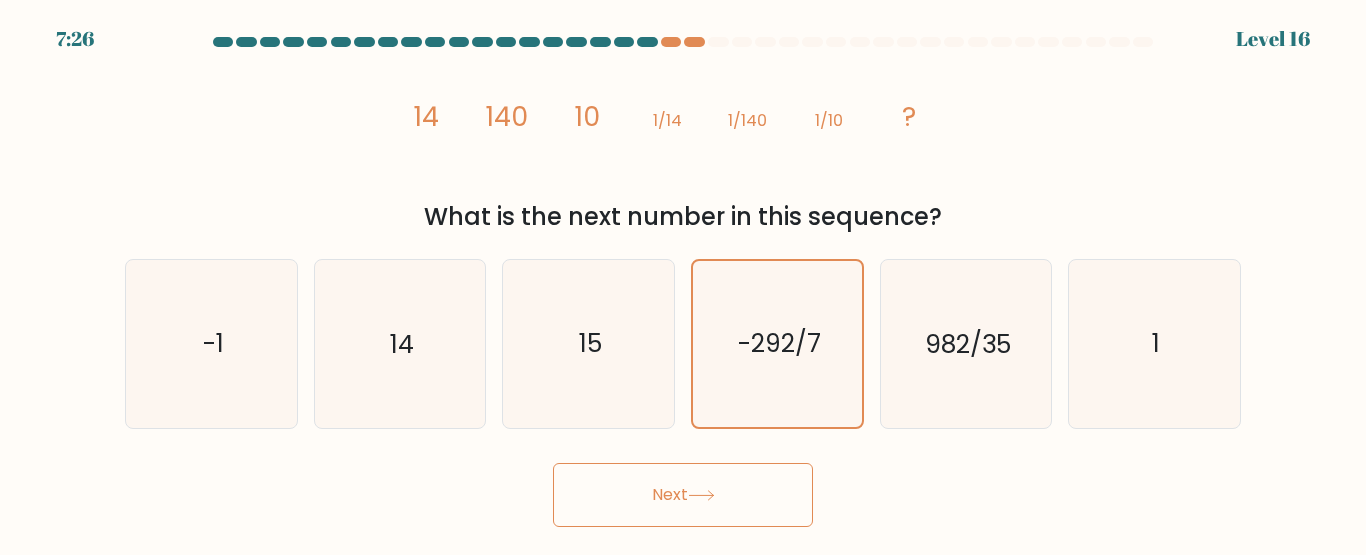click on "Next" at bounding box center (683, 495) 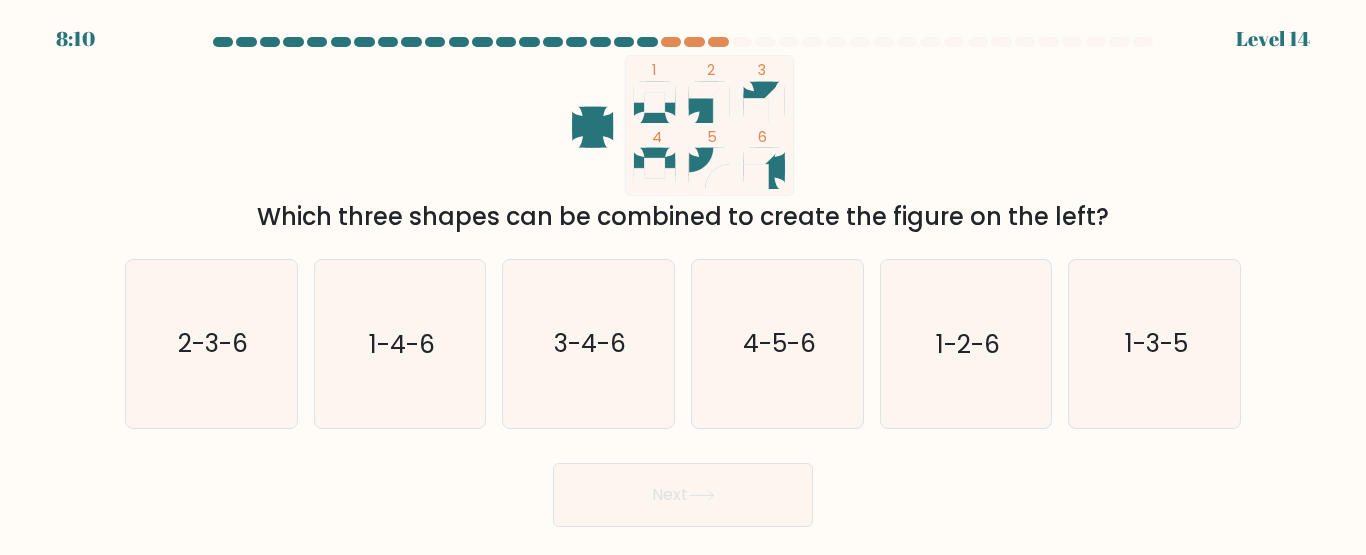 click on "Next" at bounding box center [683, 495] 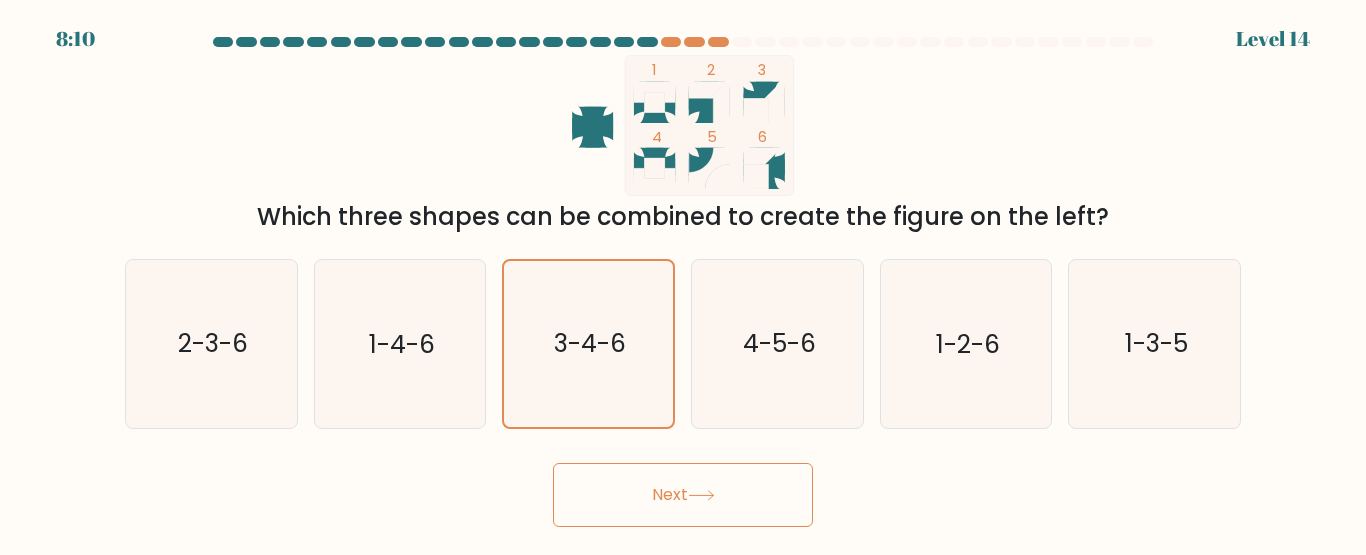 click on "Next" at bounding box center (683, 495) 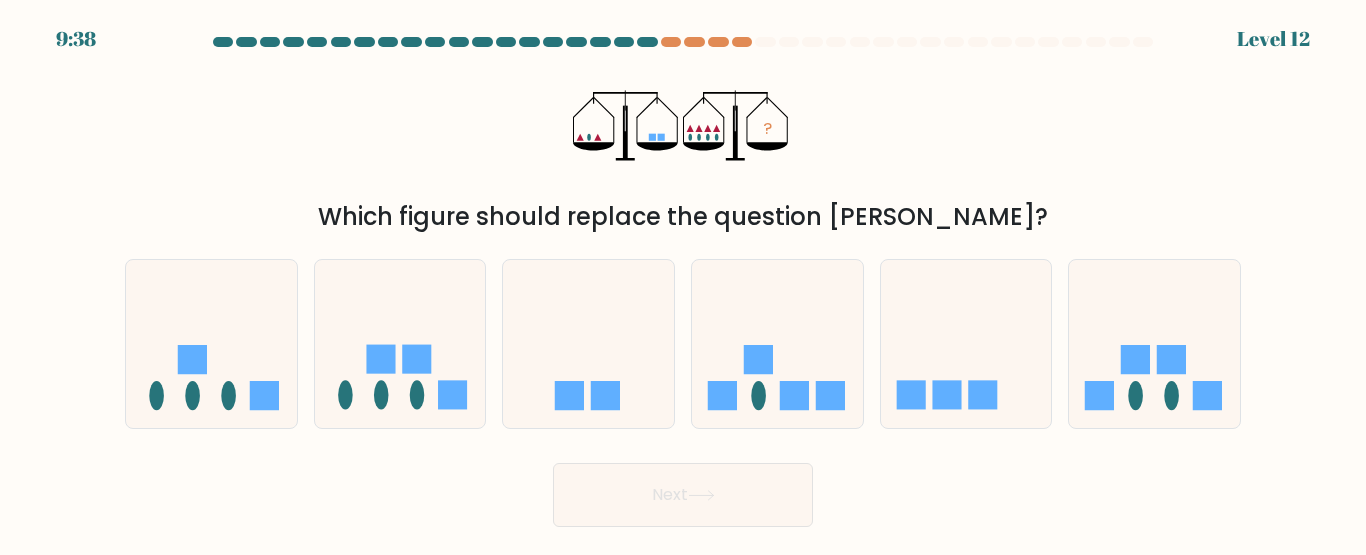 click 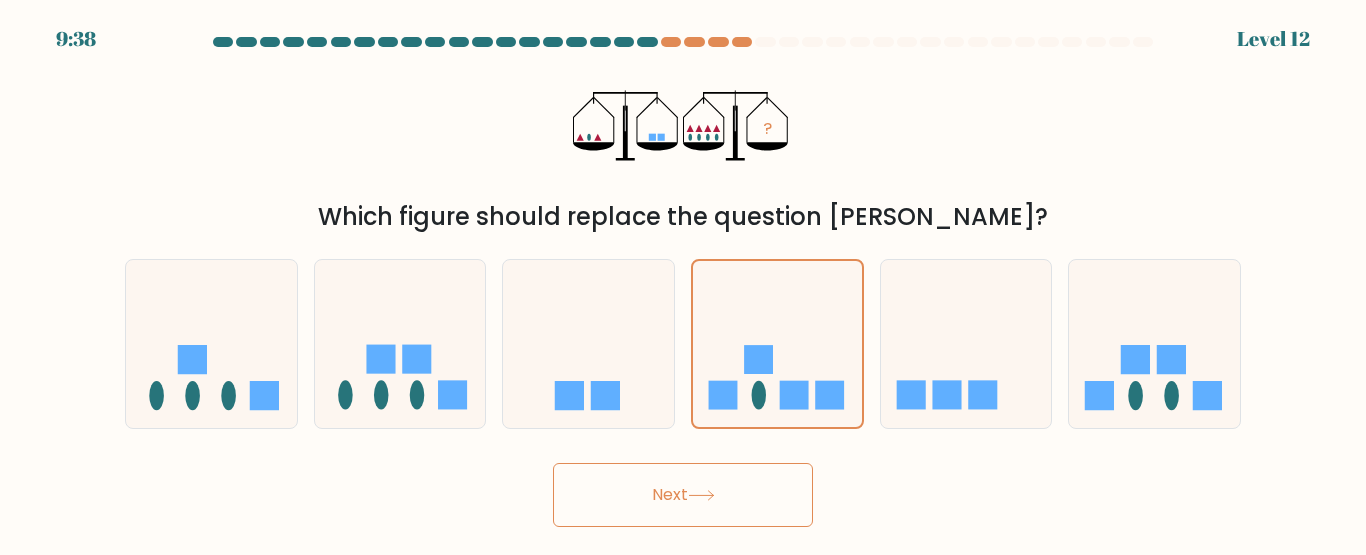 click on "Next" at bounding box center (683, 495) 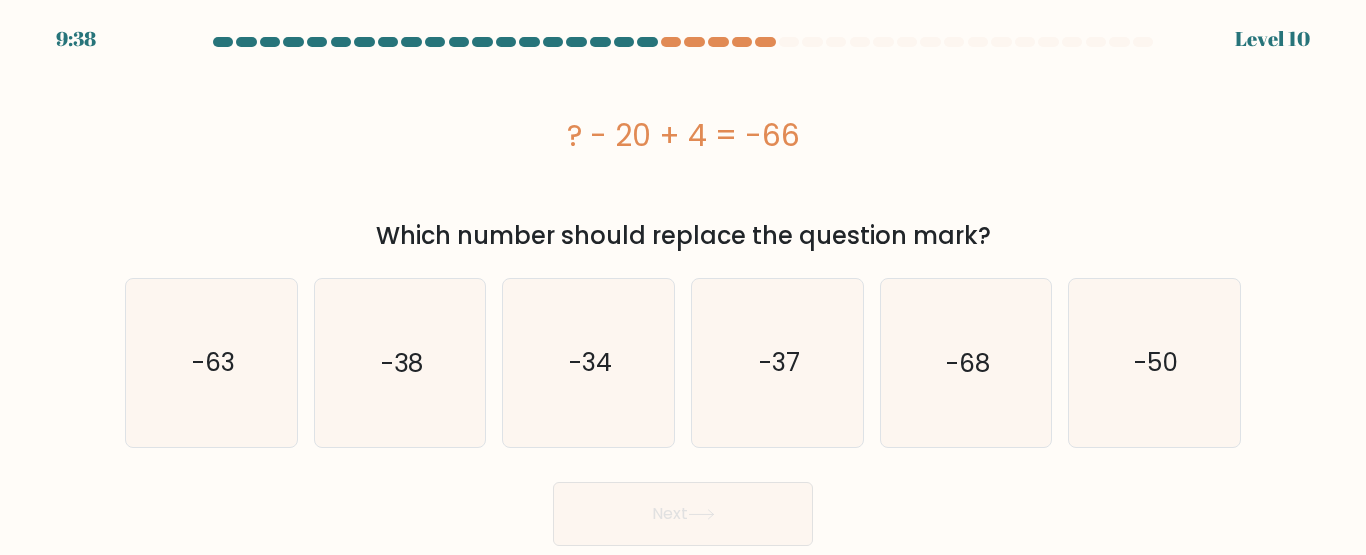 click on "-34" 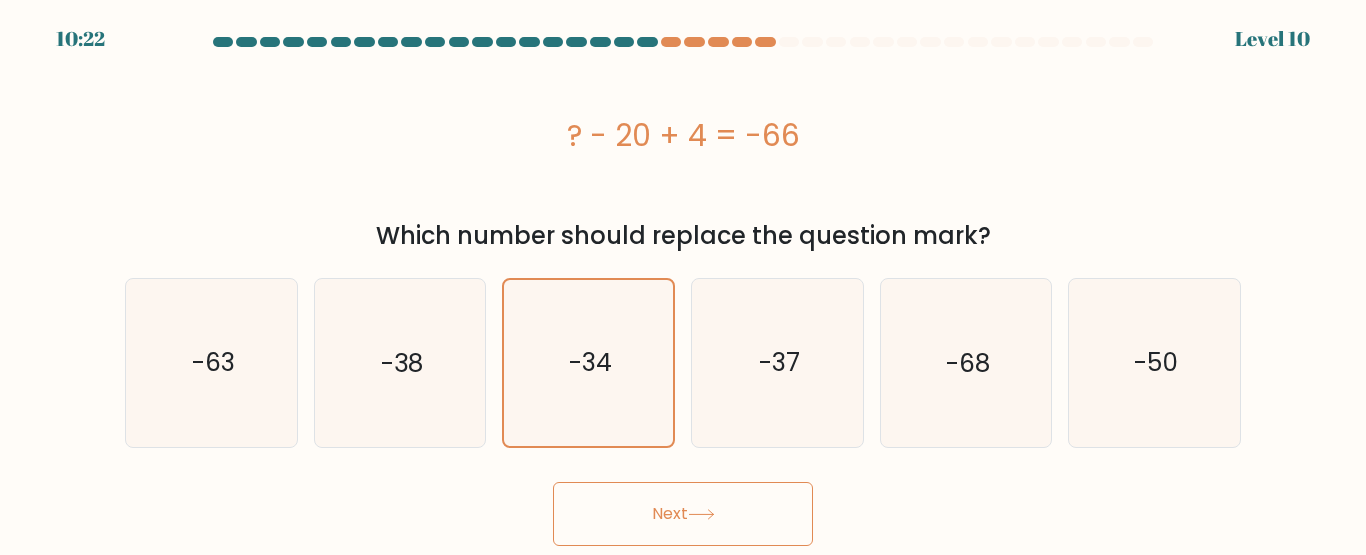 click on "Next" at bounding box center (683, 514) 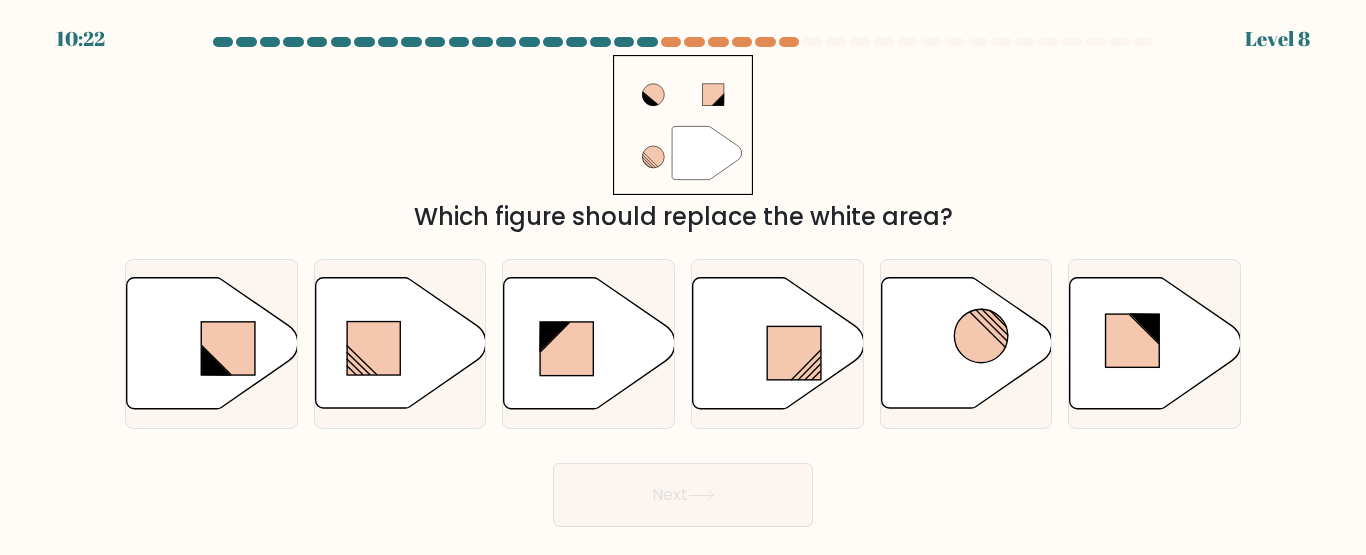 click 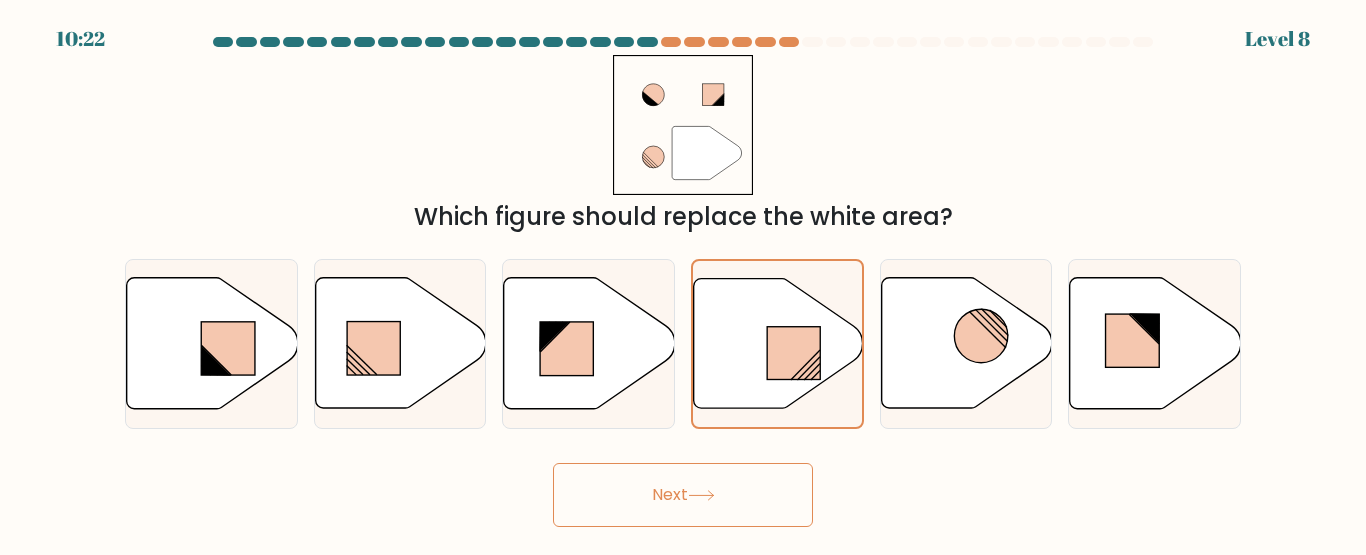 click on "Next" at bounding box center (683, 495) 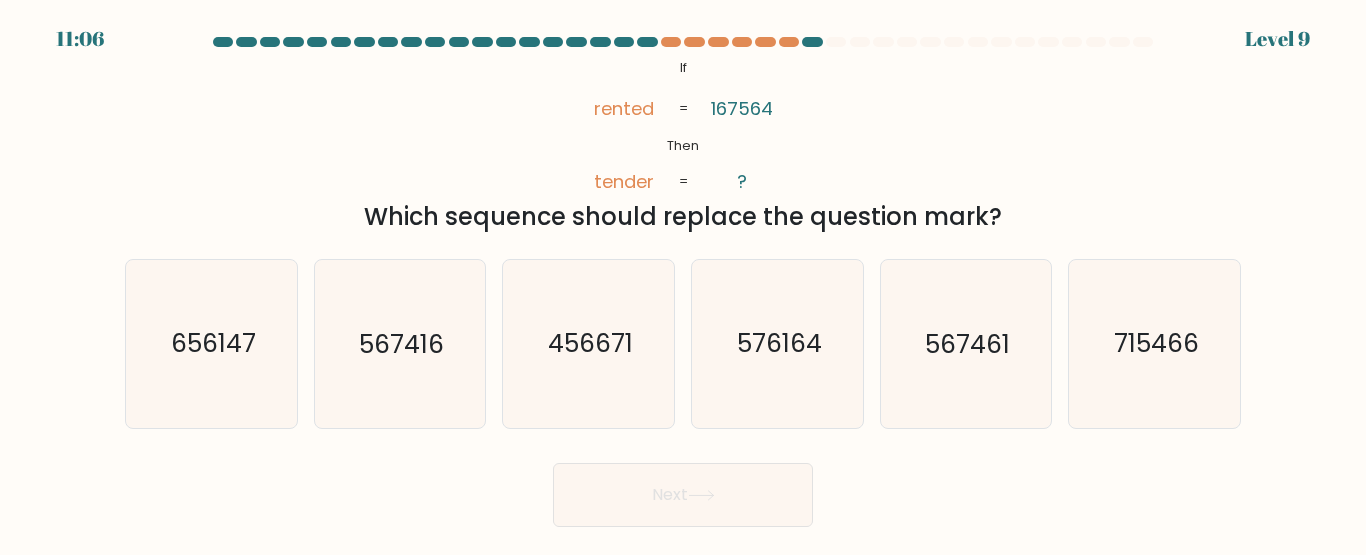 click on "456671" 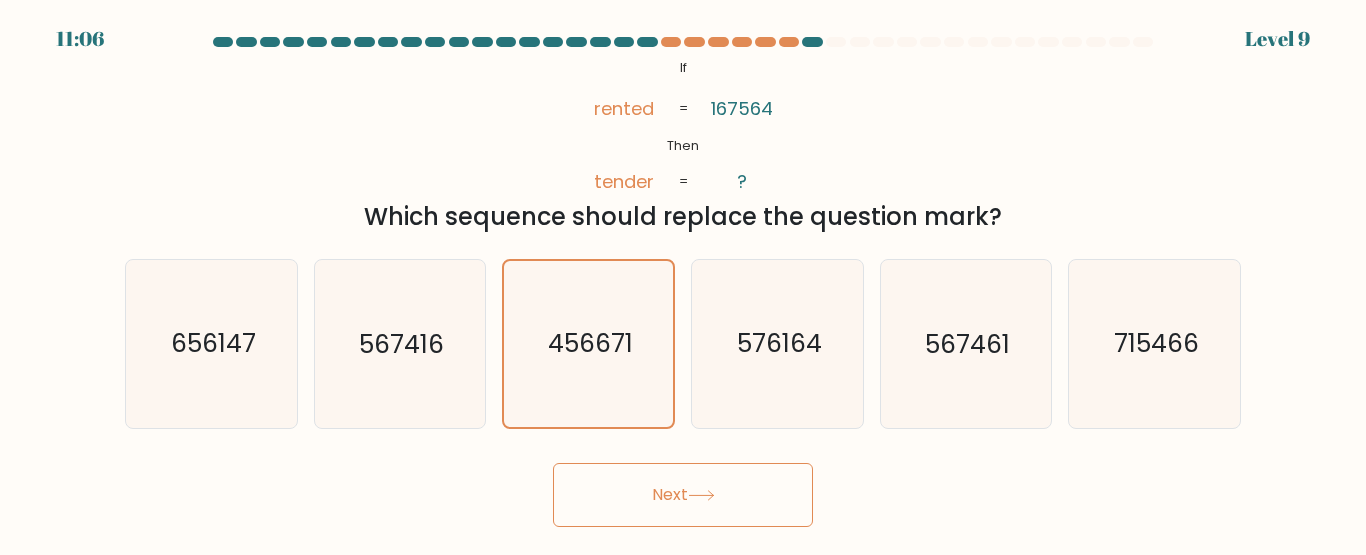 click on "Next" at bounding box center [683, 495] 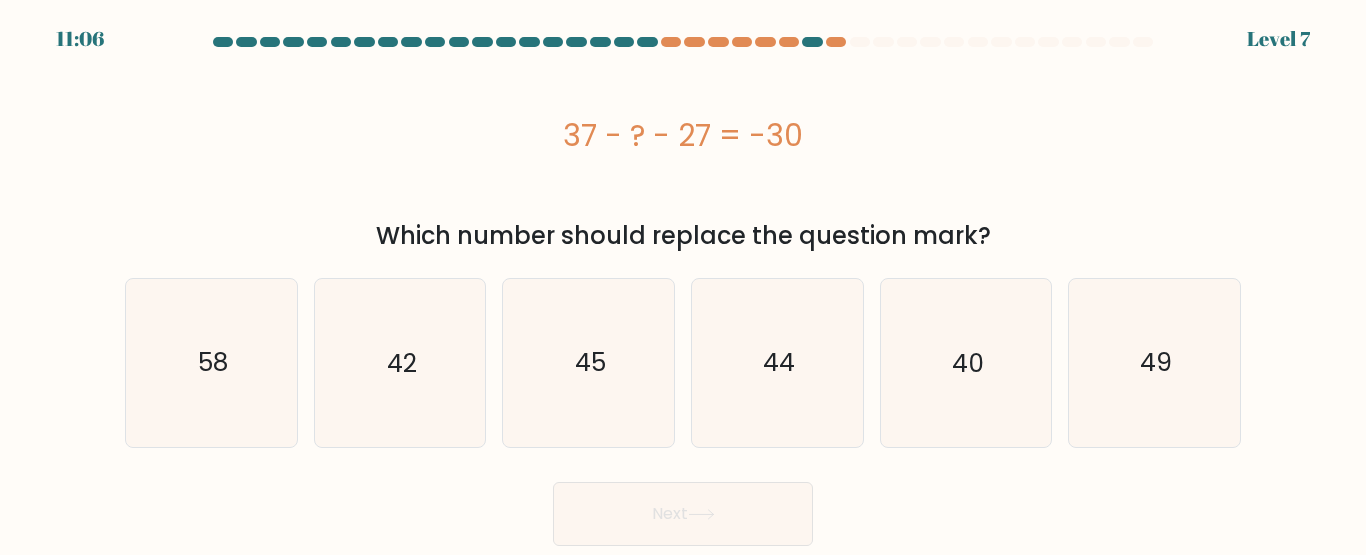 click on "44" 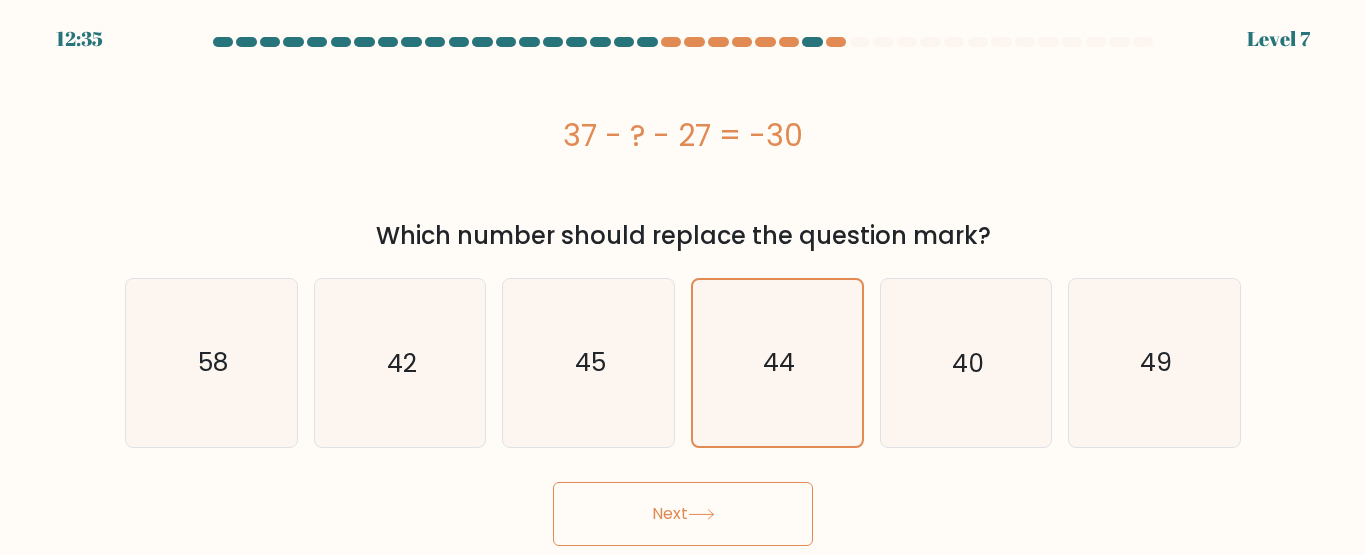 click on "45" 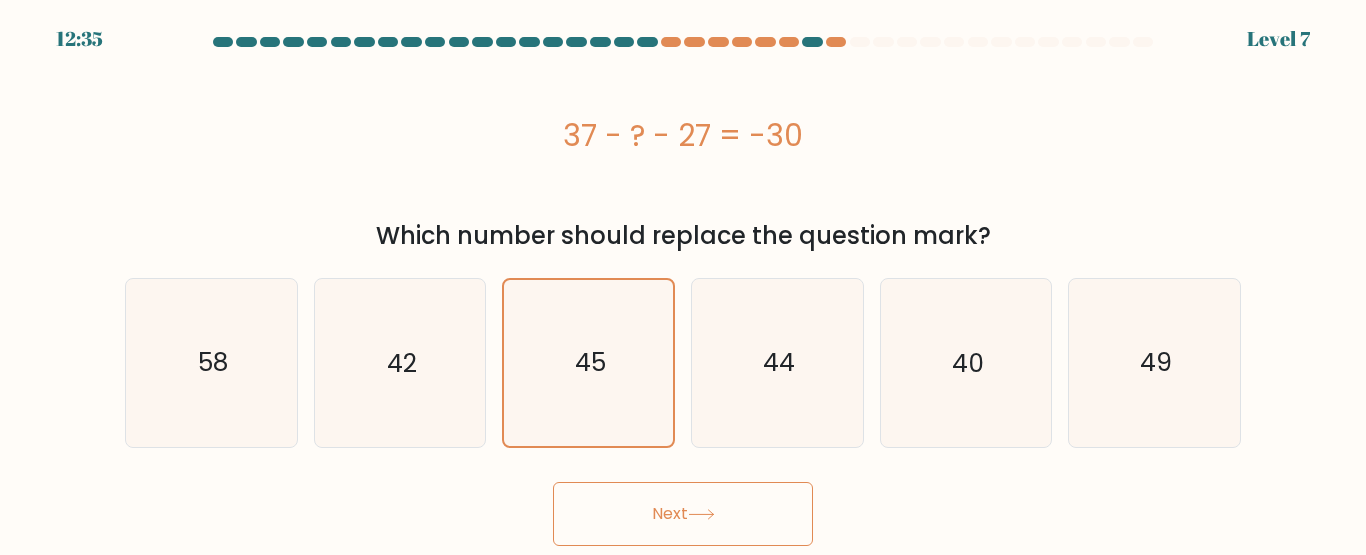 click on "44" 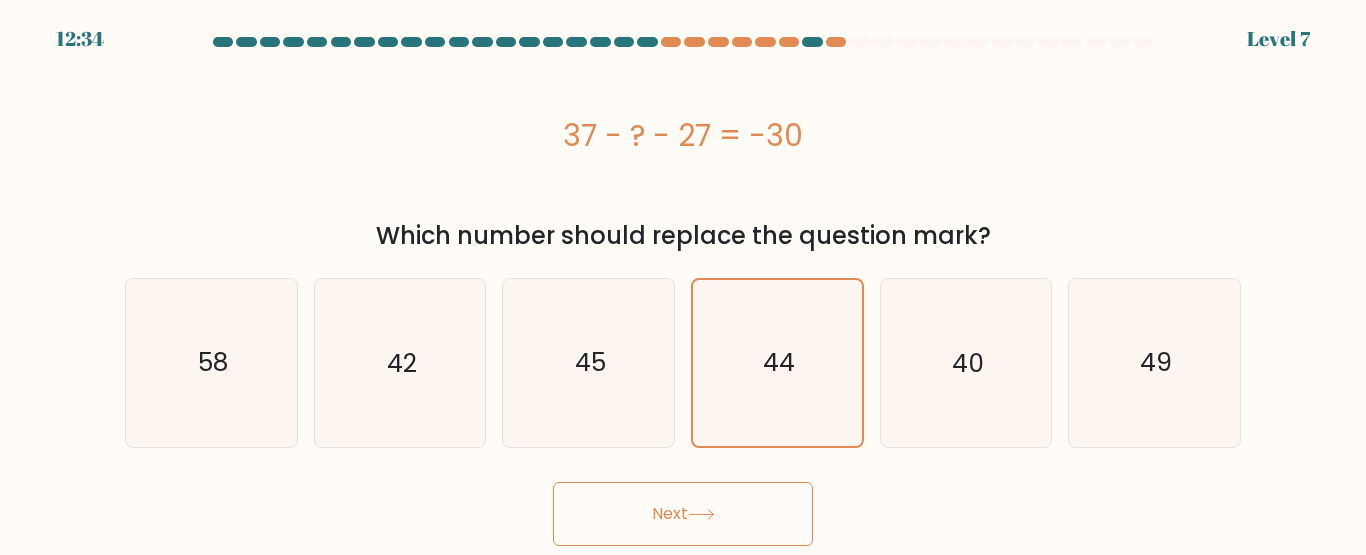 click on "Next" at bounding box center (683, 514) 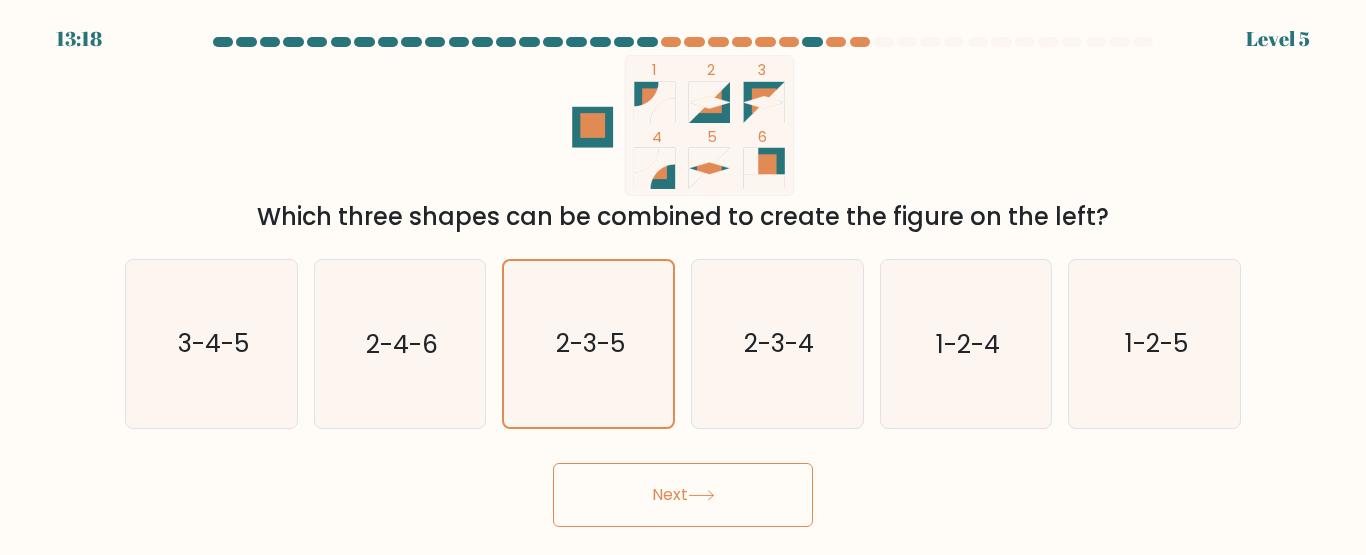 click on "2-3-4" 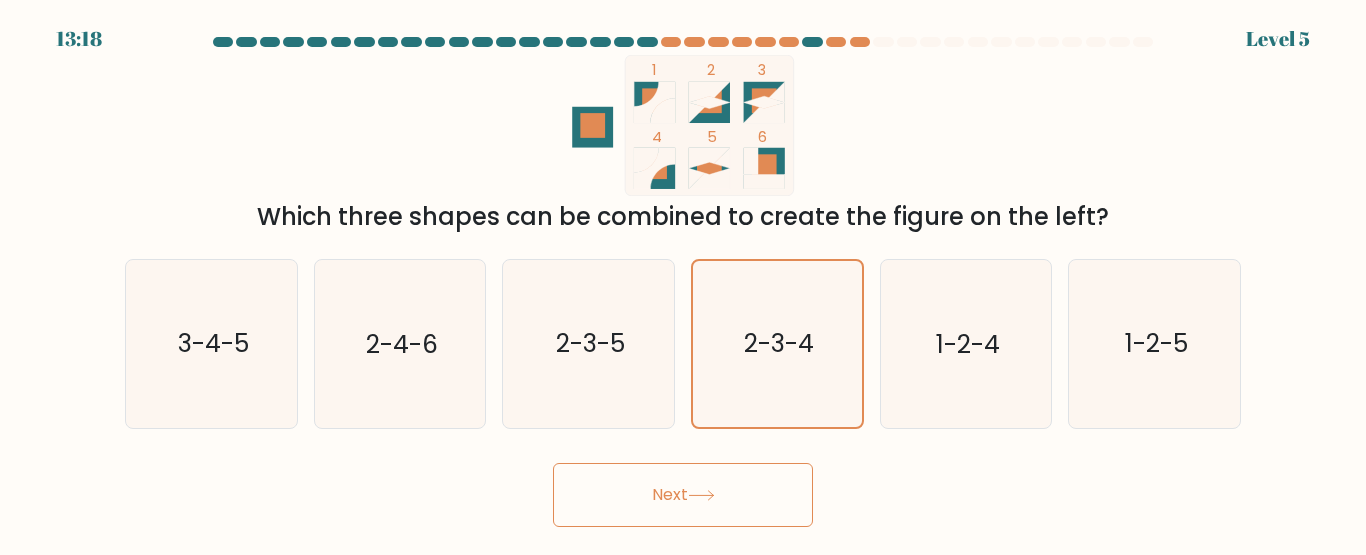click on "Next" at bounding box center (683, 495) 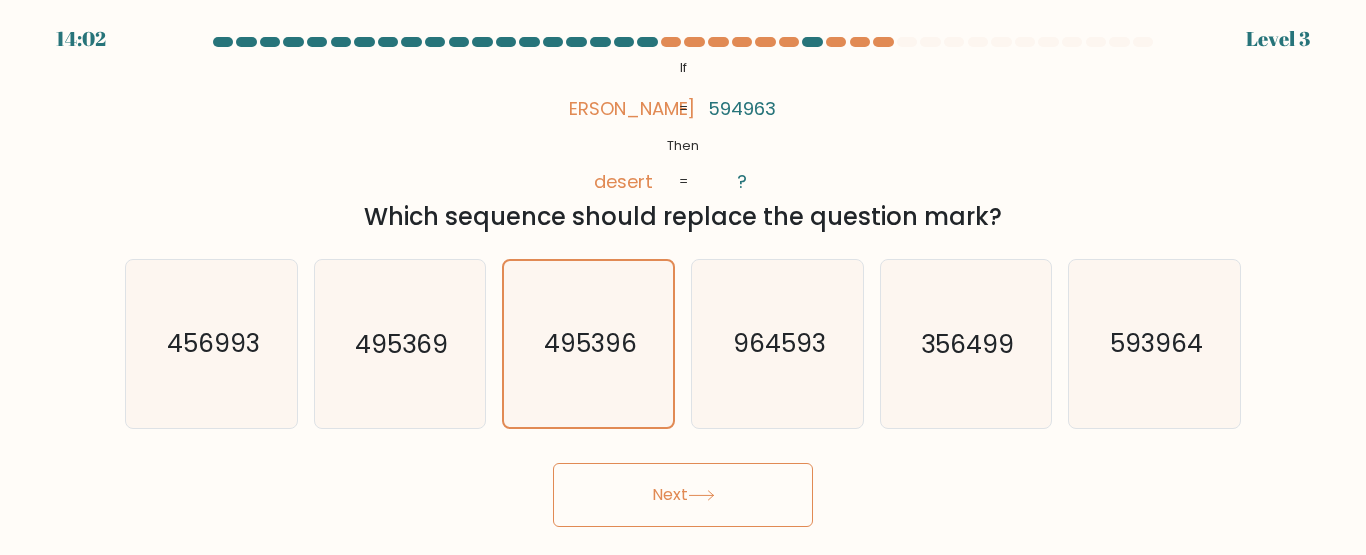click on "964593" 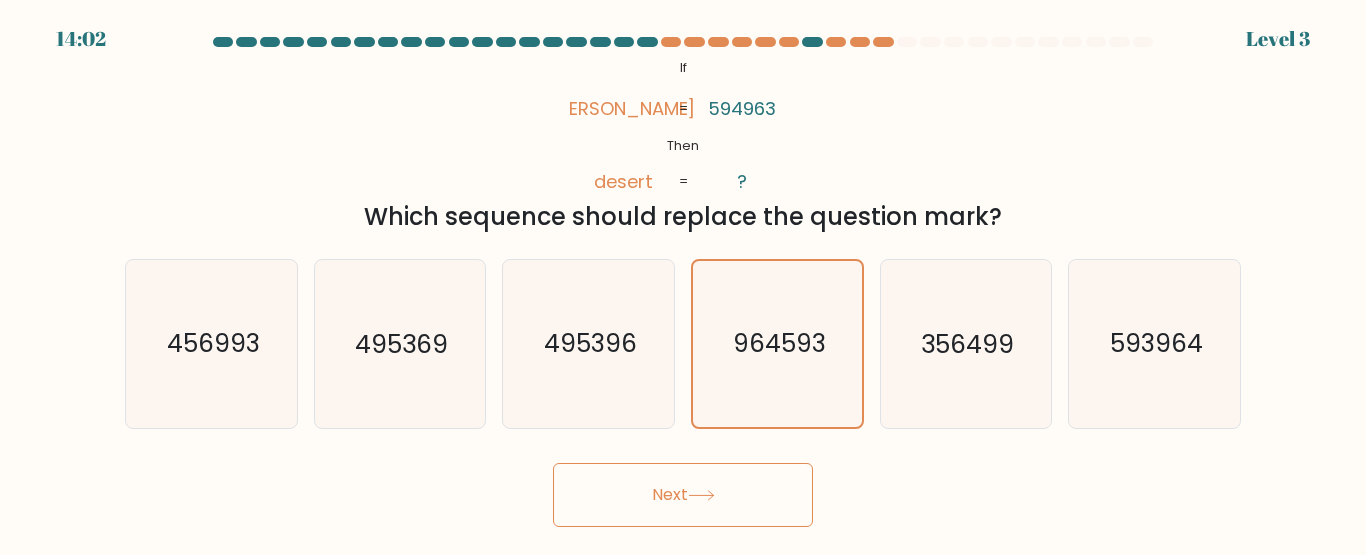click on "Next" at bounding box center [683, 495] 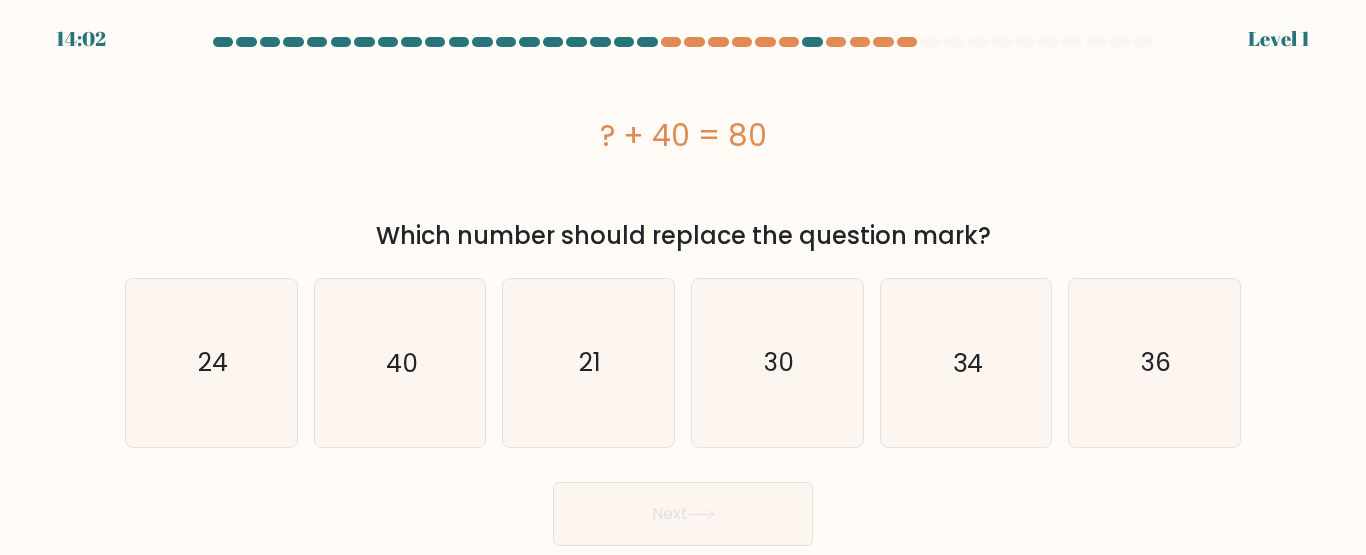 click on "21" 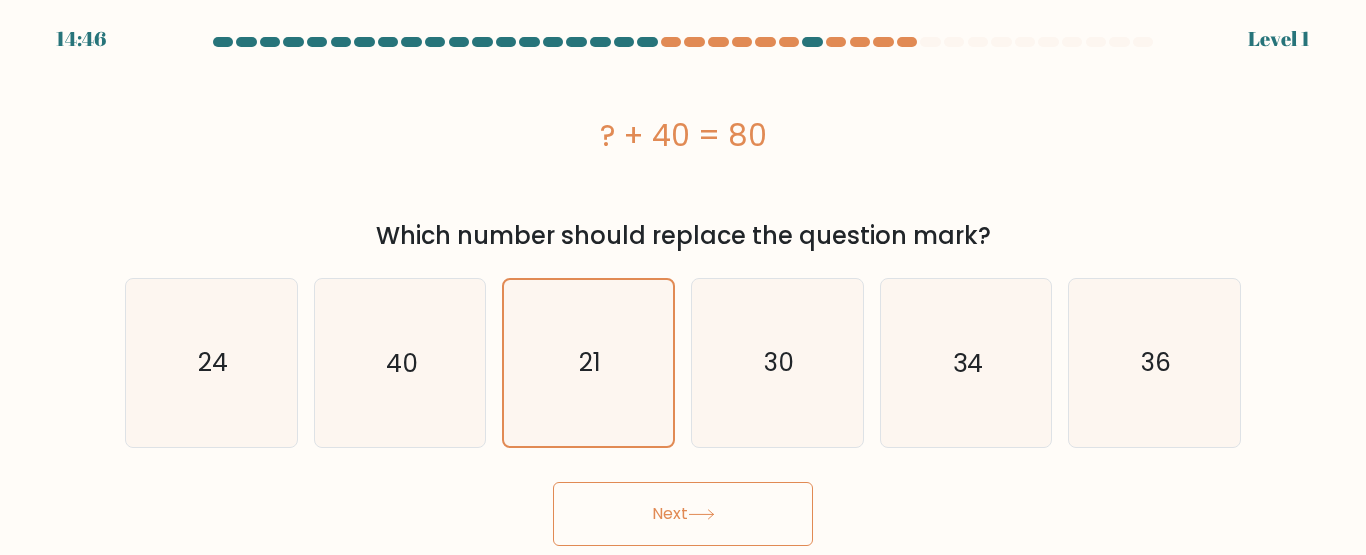click on "Next" at bounding box center (683, 514) 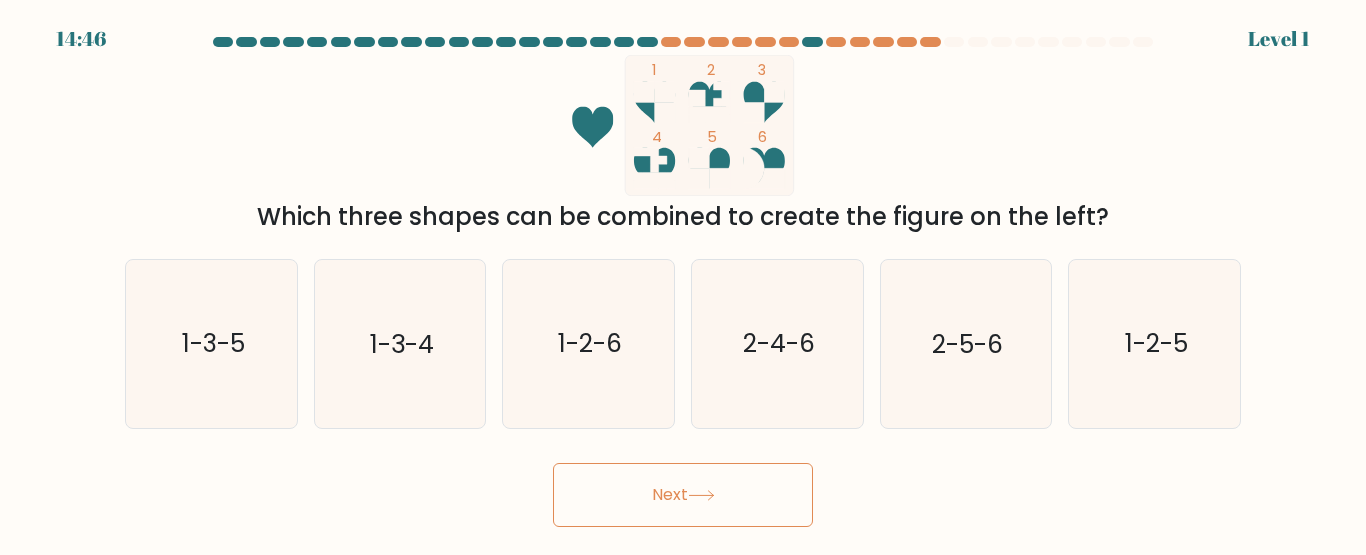 click on "2-4-6" 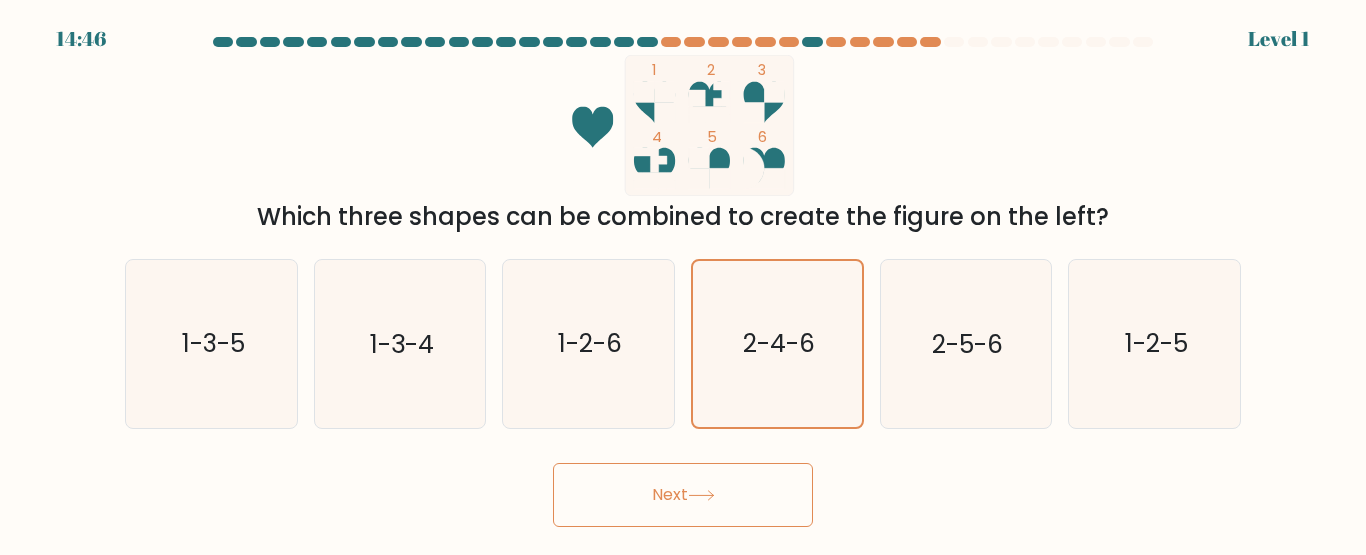 click 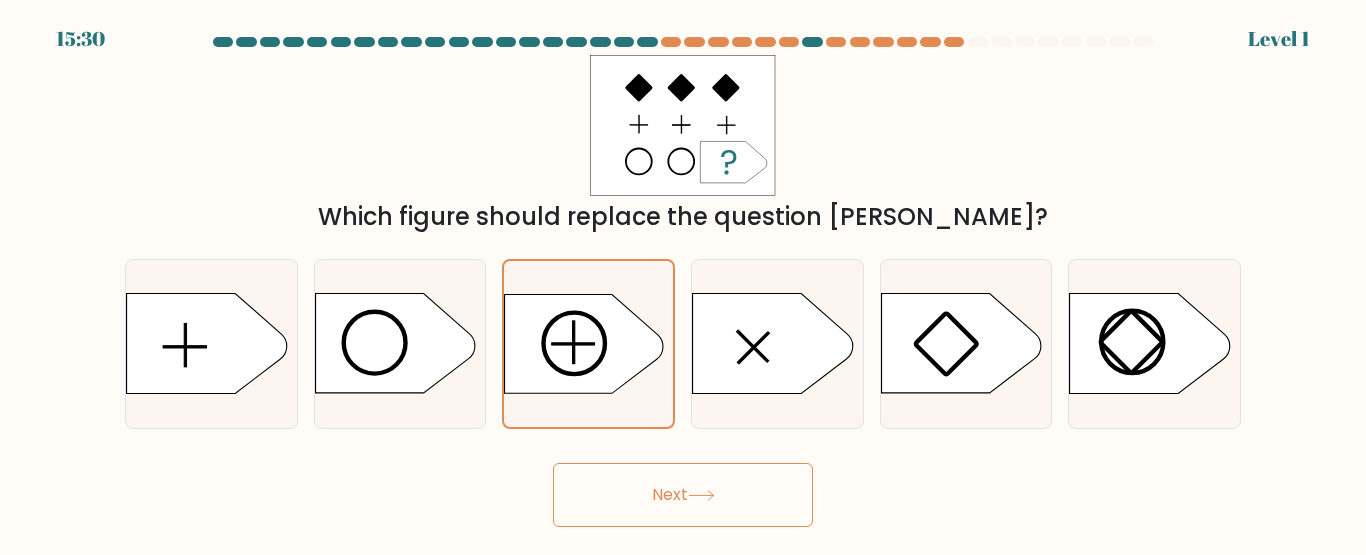 click on "Next" at bounding box center [683, 495] 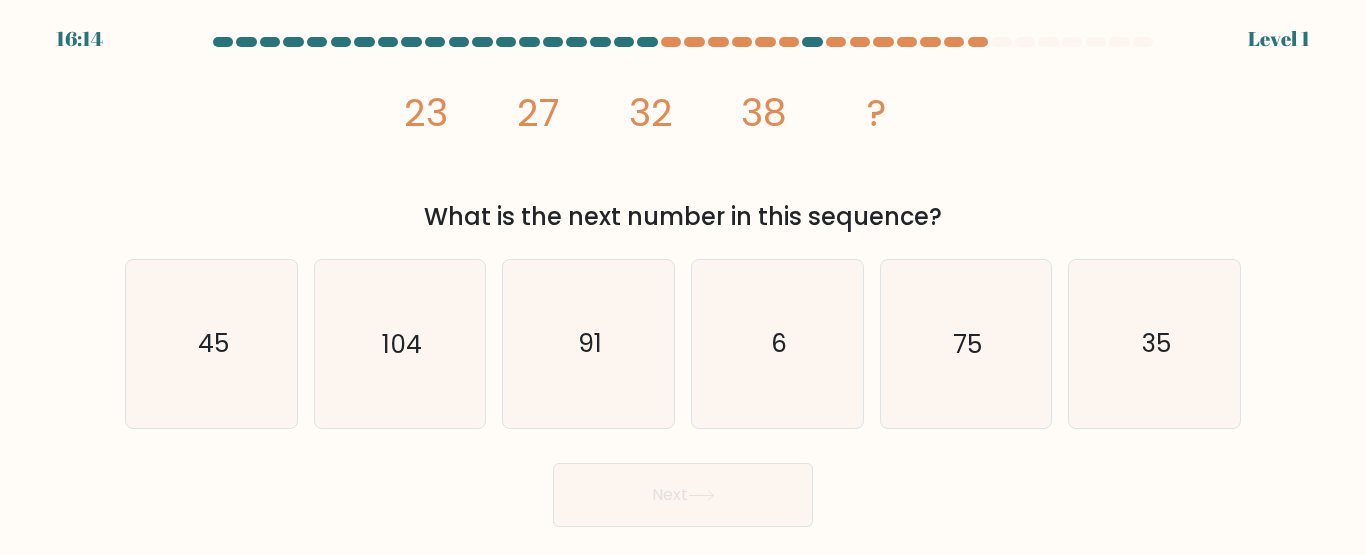 click on "91" 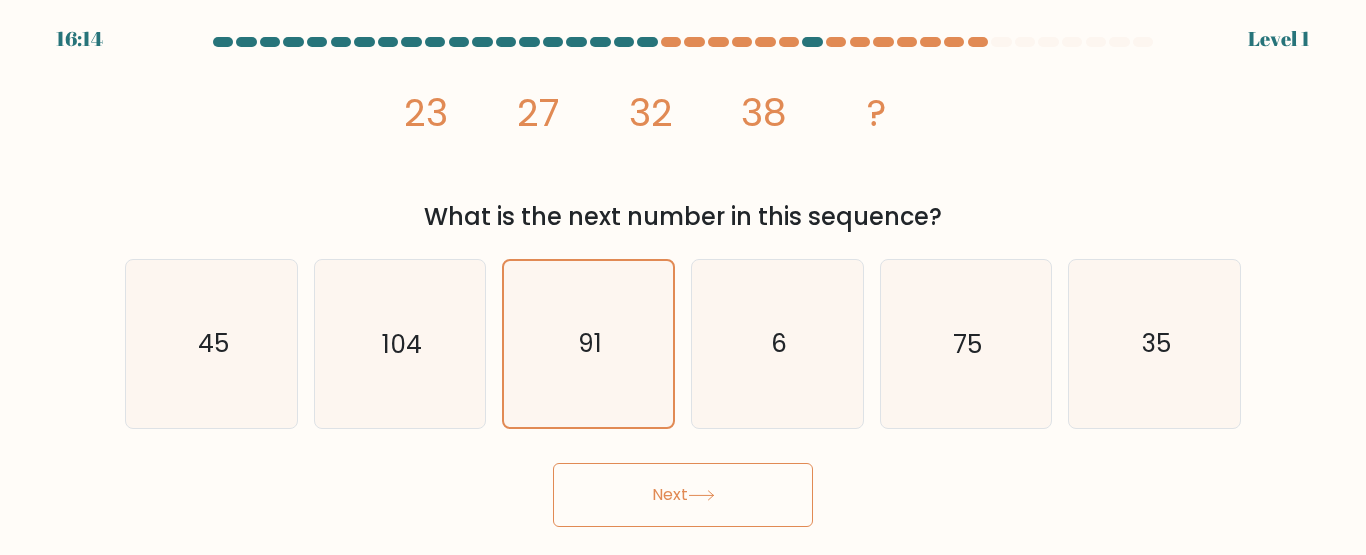 click on "Next" at bounding box center (683, 495) 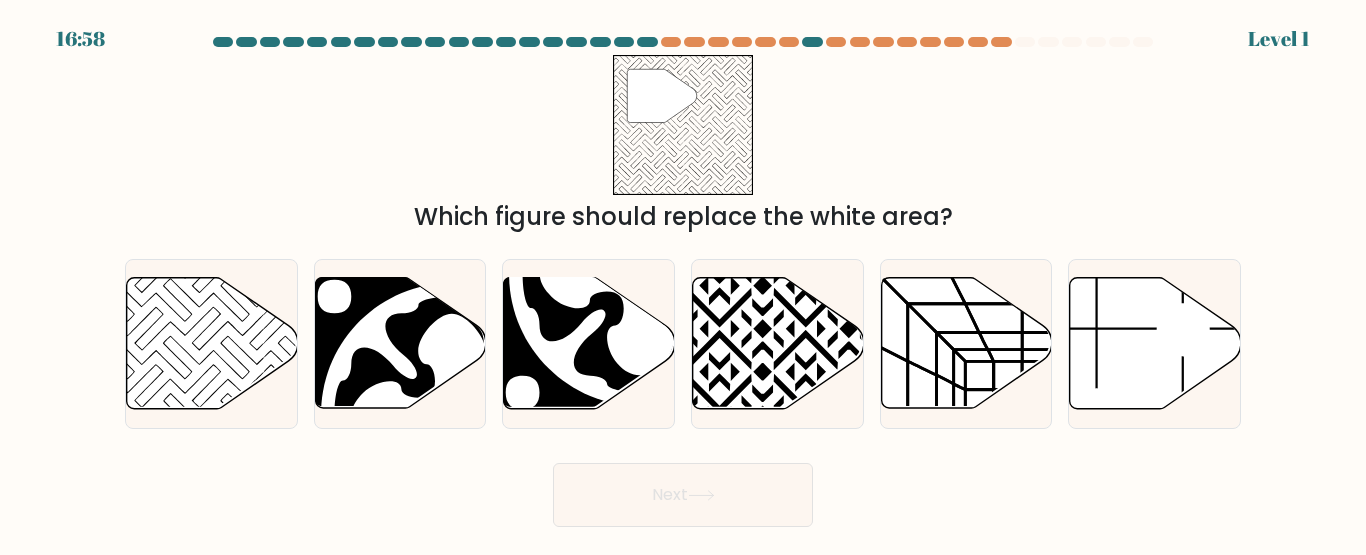 click on "Next" at bounding box center (683, 495) 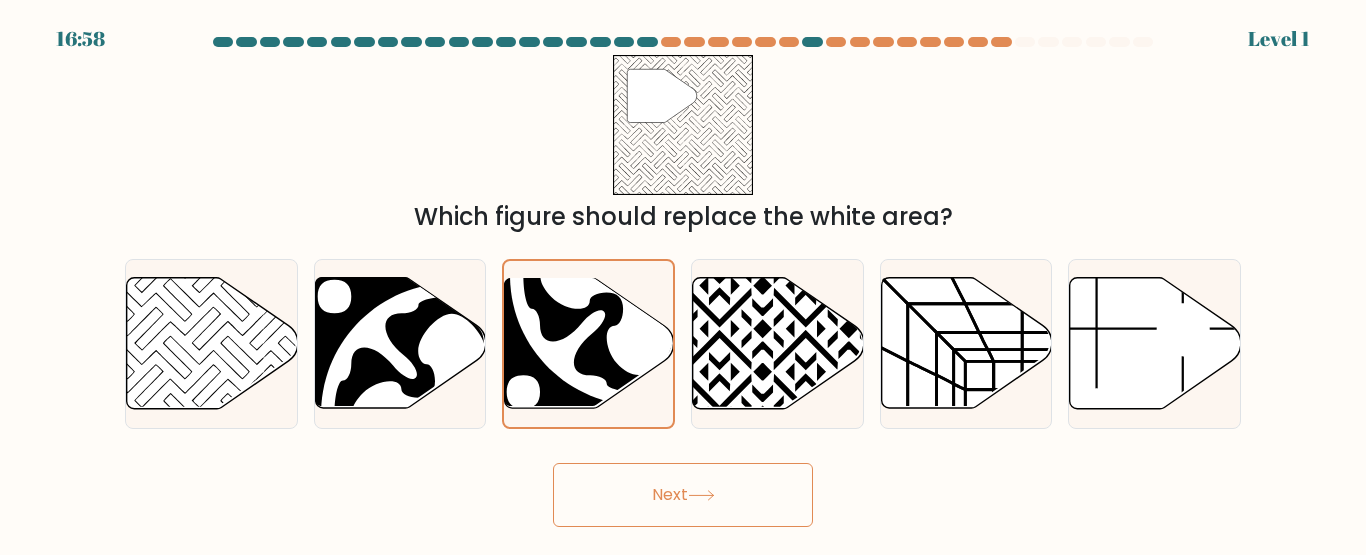 click on "Next" at bounding box center [683, 495] 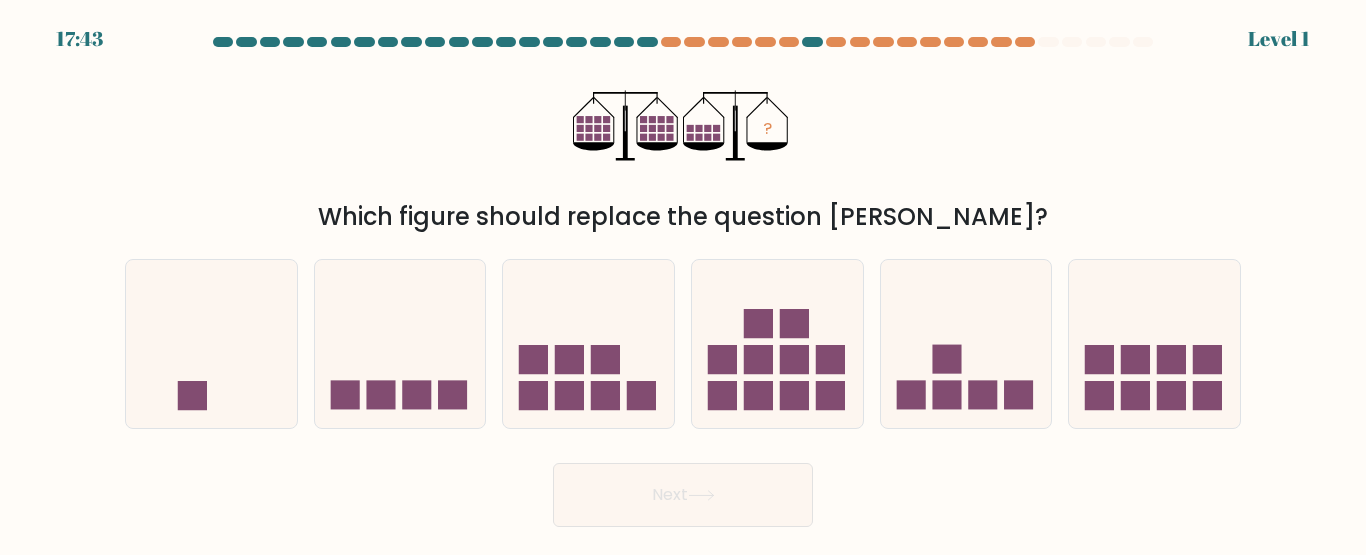 click 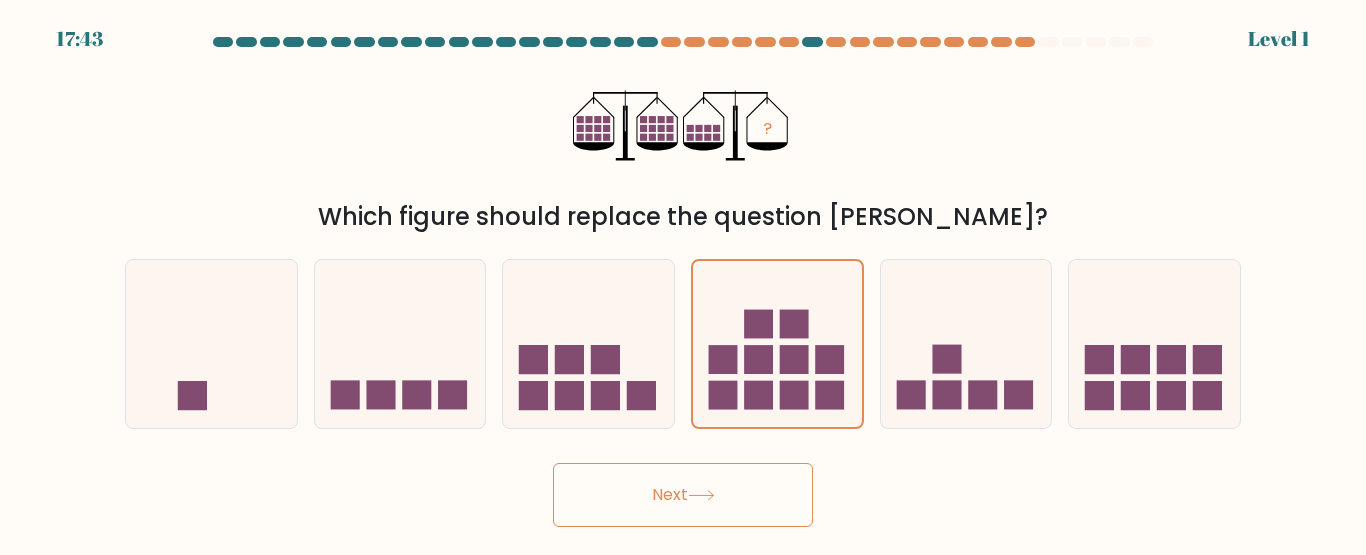 click 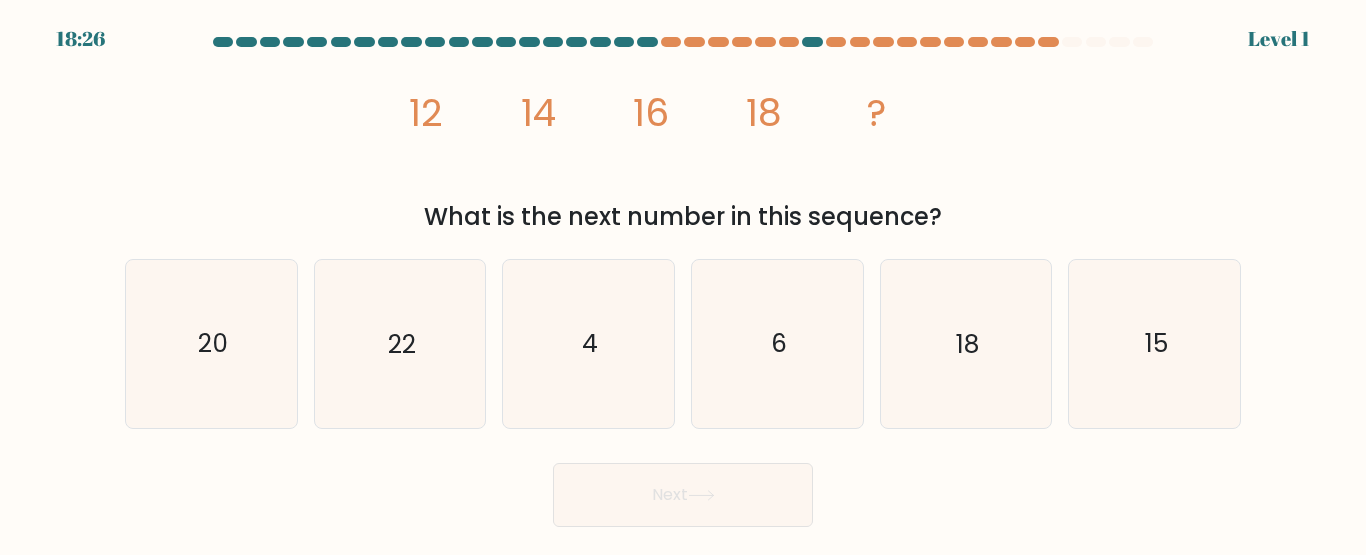 click on "4" 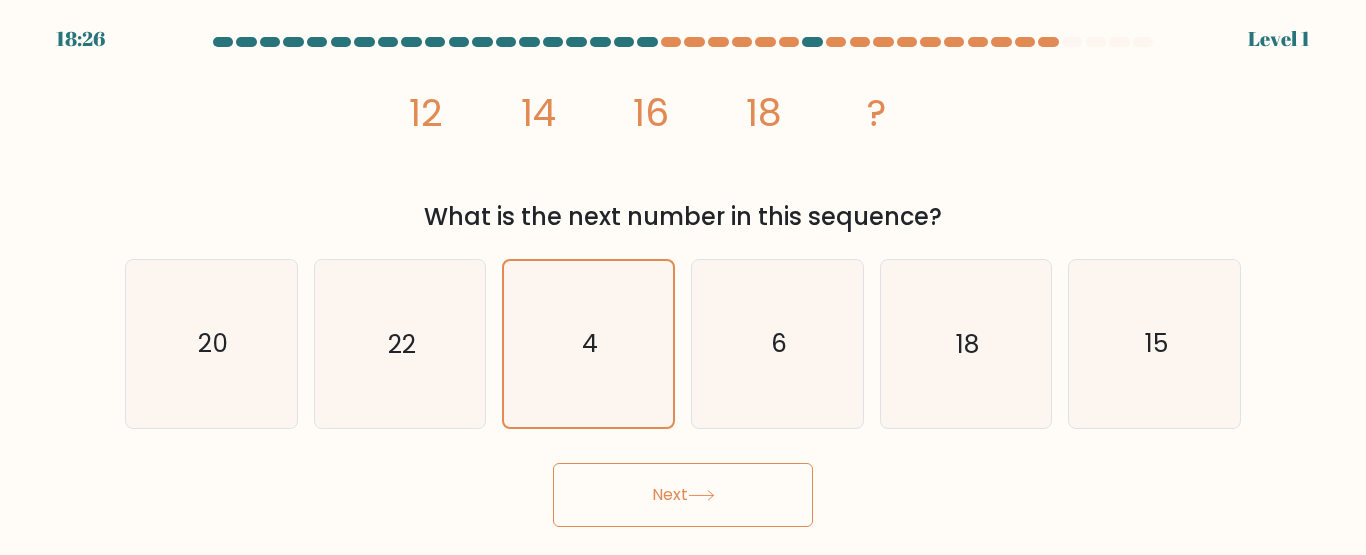 click on "Next" at bounding box center [683, 495] 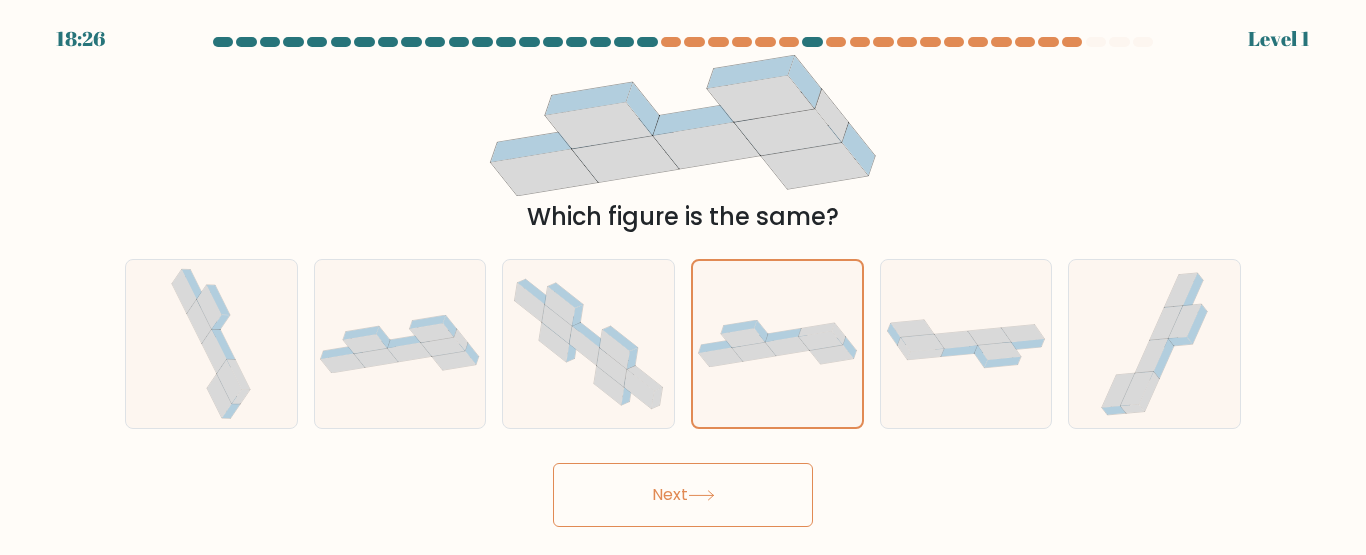 click on "Next" at bounding box center (683, 495) 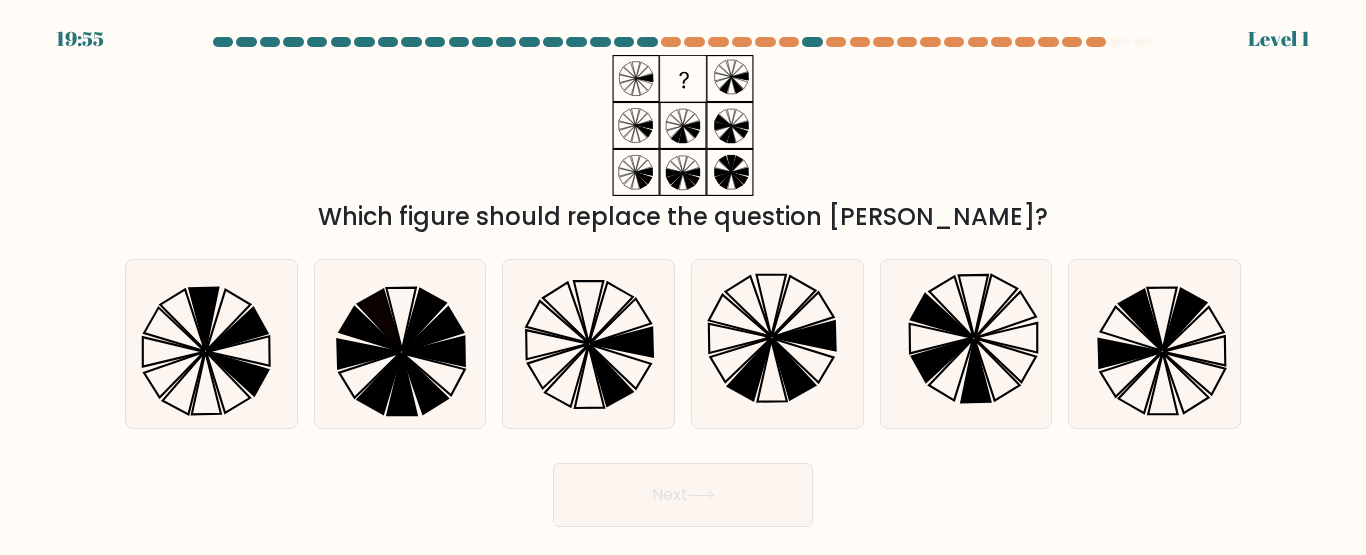 click 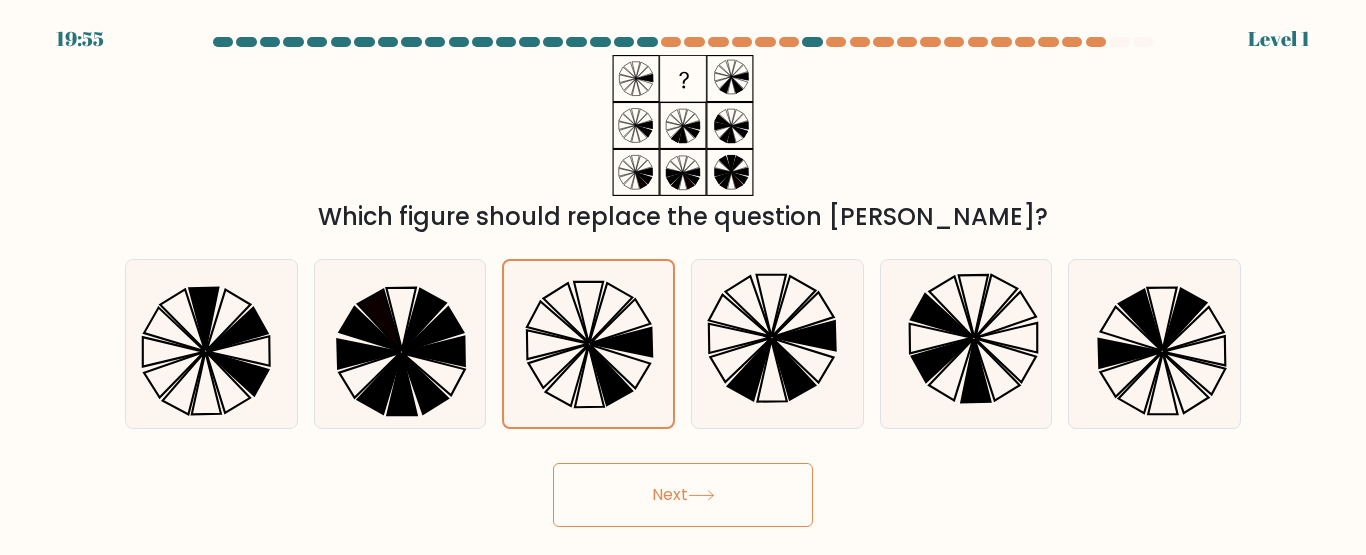 click on "Next" at bounding box center (683, 495) 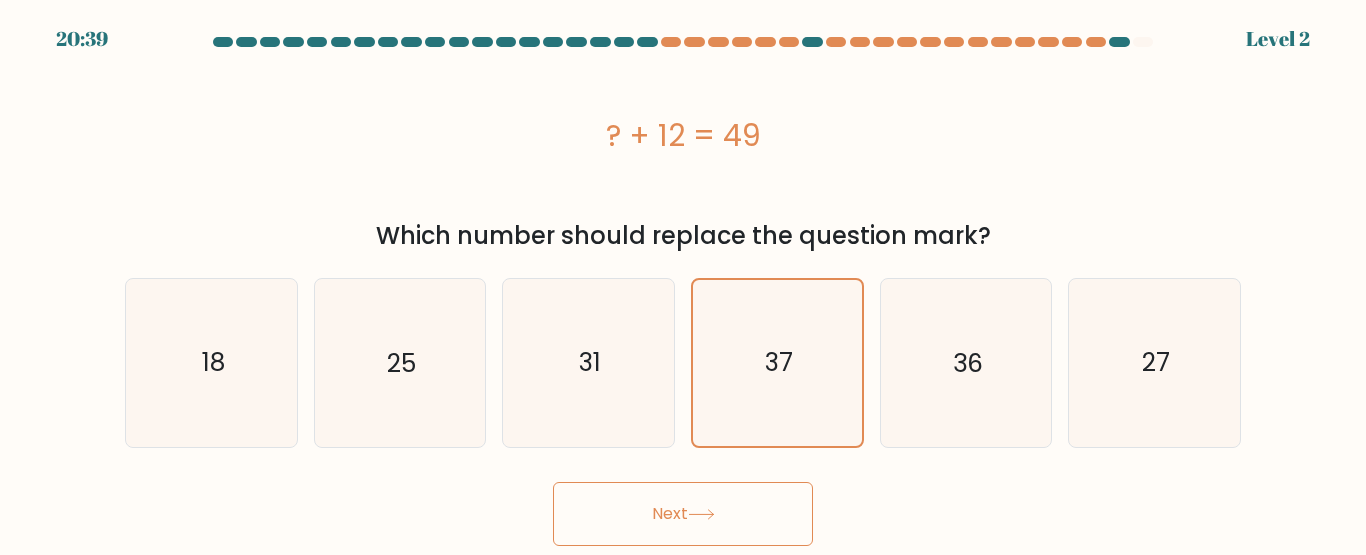 click on "Next" at bounding box center (683, 514) 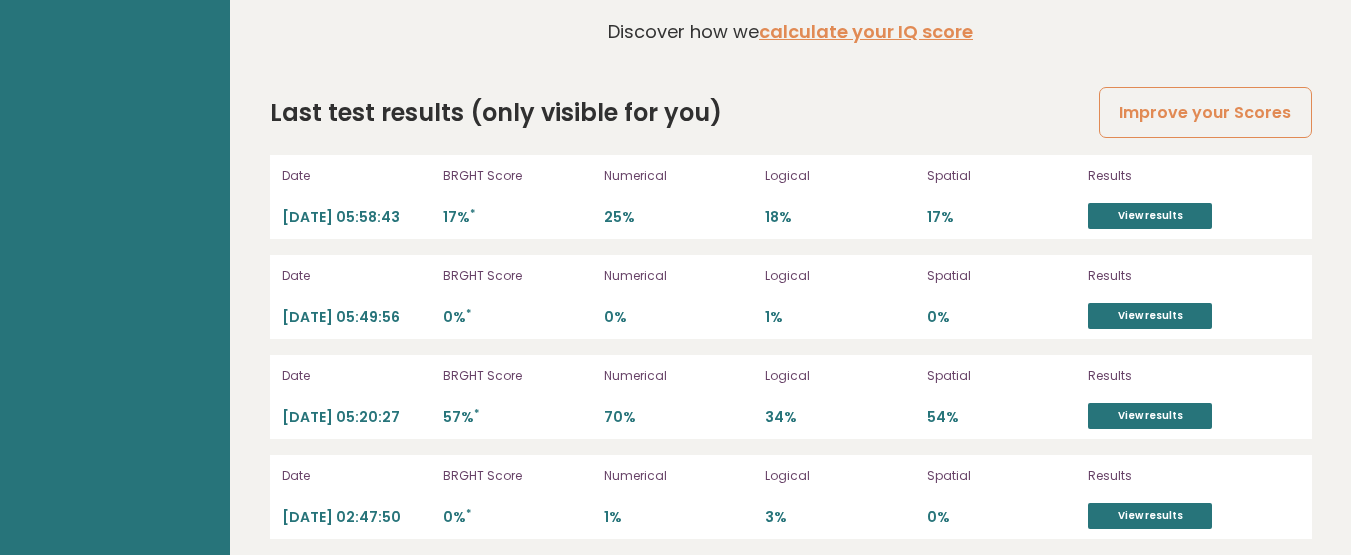 scroll, scrollTop: 5616, scrollLeft: 0, axis: vertical 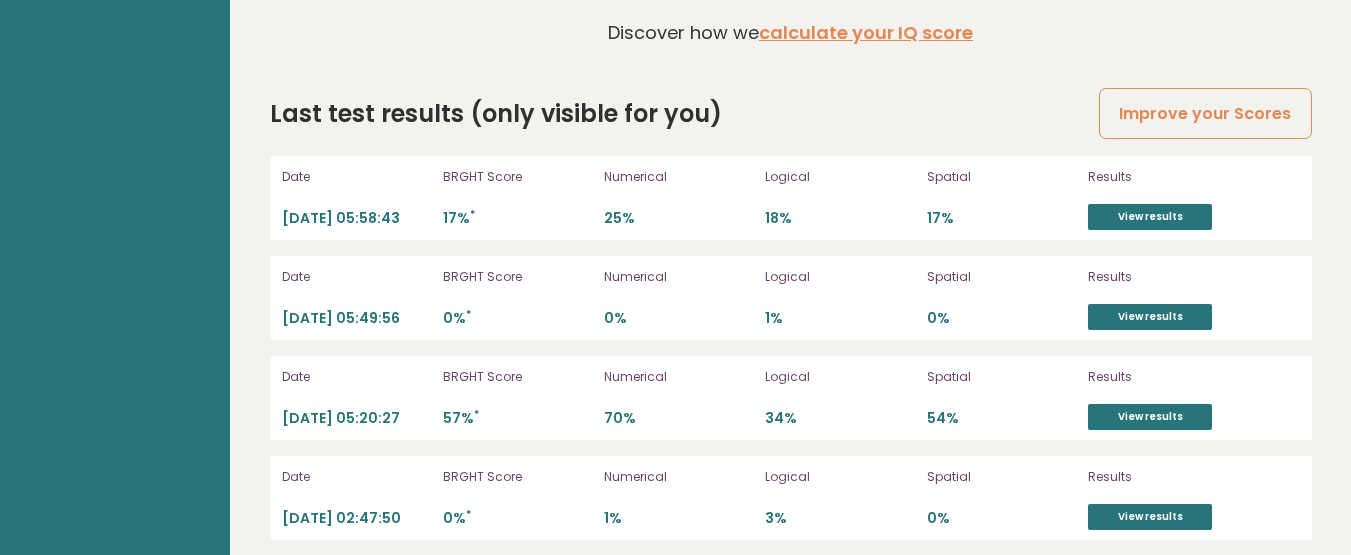 click on "View results" at bounding box center (1150, 217) 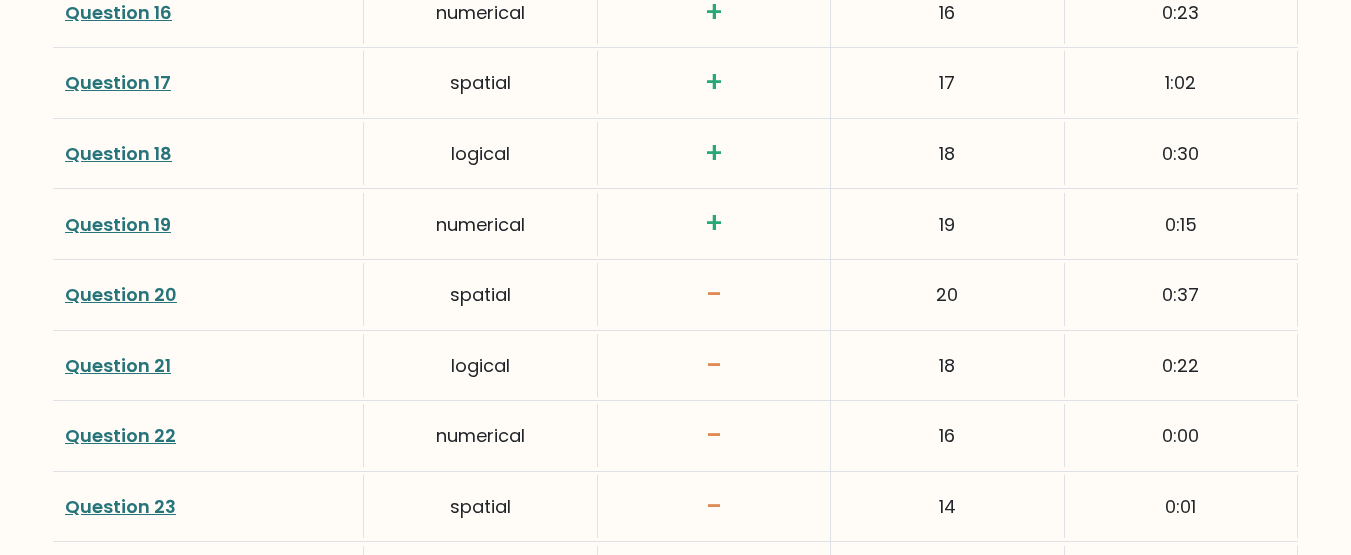 scroll, scrollTop: 3991, scrollLeft: 0, axis: vertical 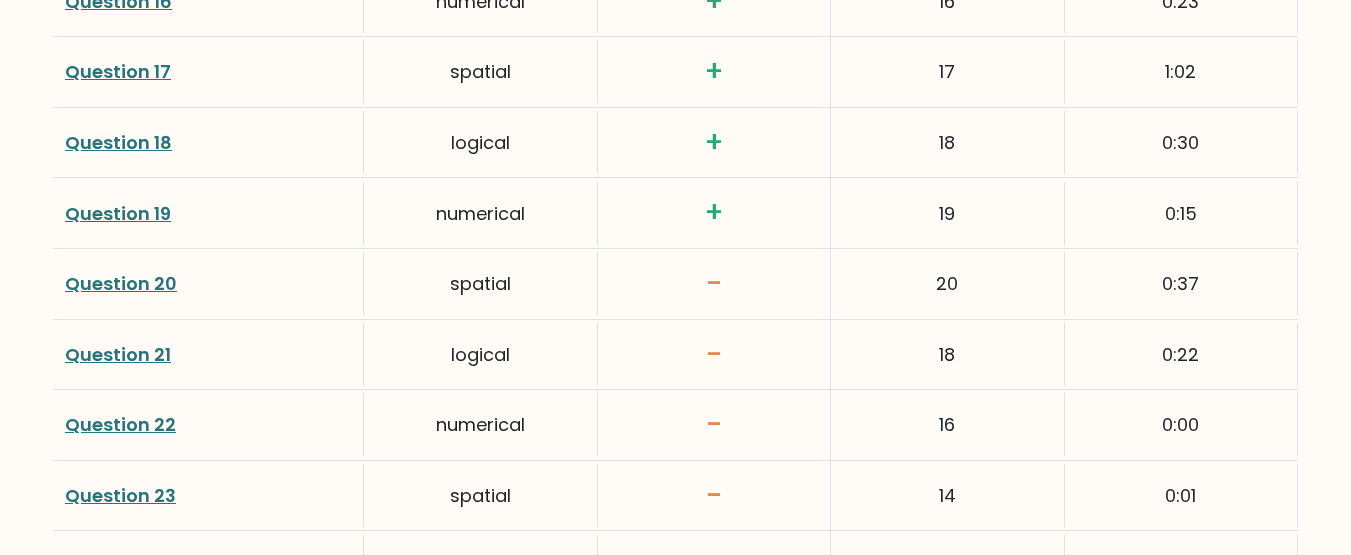 click on "Question 20" at bounding box center [121, 283] 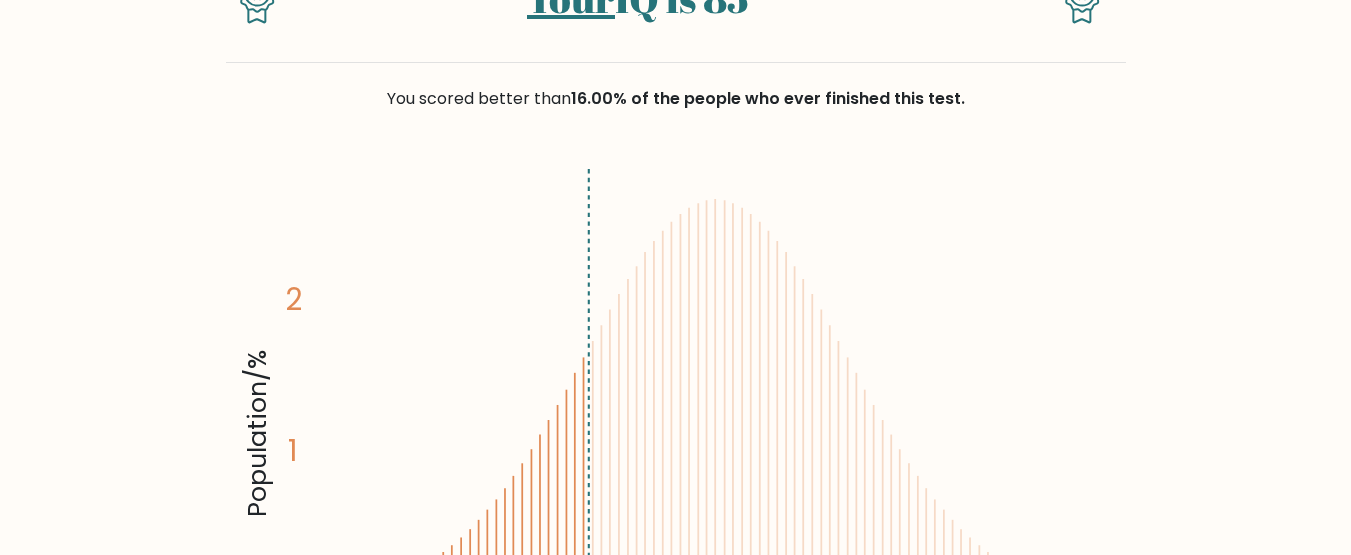 scroll, scrollTop: 0, scrollLeft: 0, axis: both 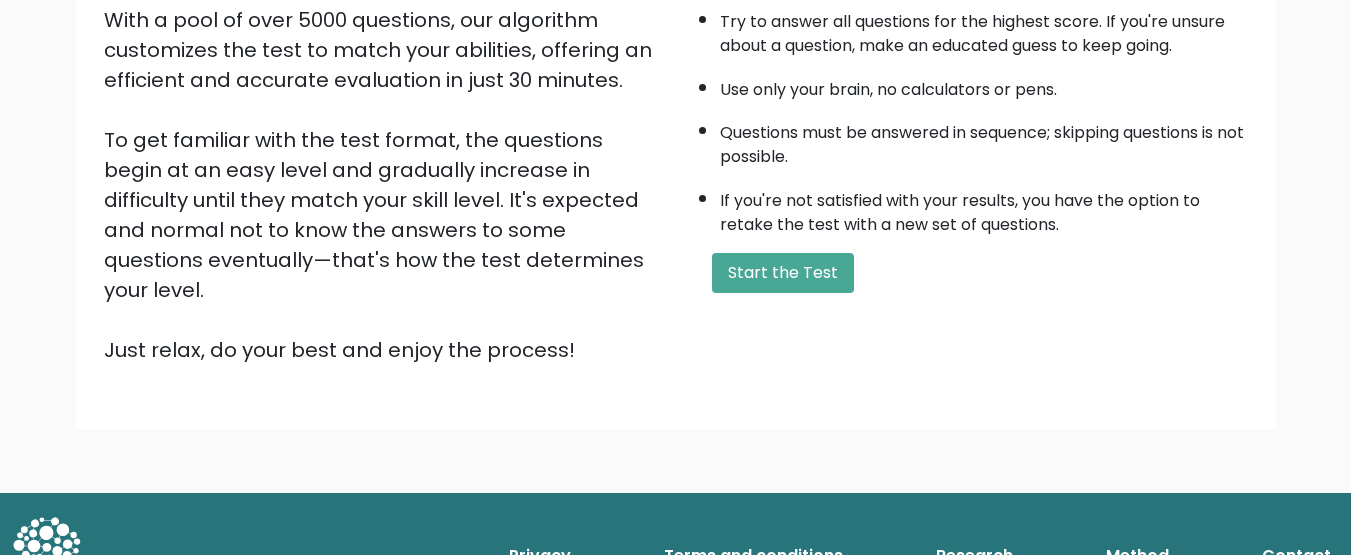 click on "Start the Test" at bounding box center [783, 273] 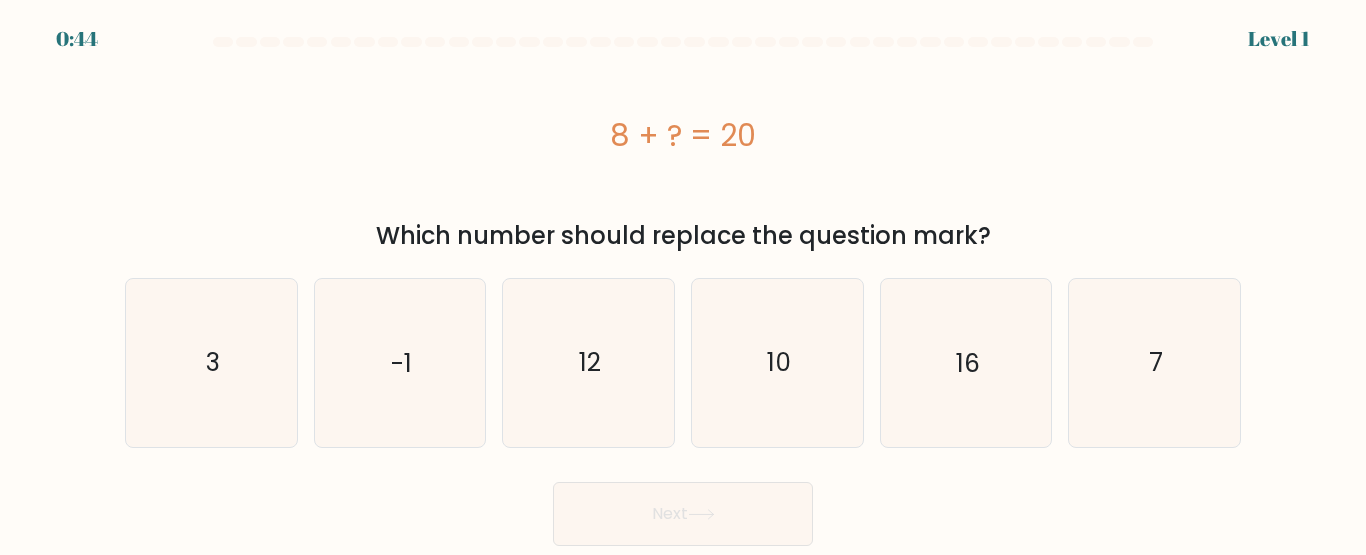 scroll, scrollTop: 0, scrollLeft: 0, axis: both 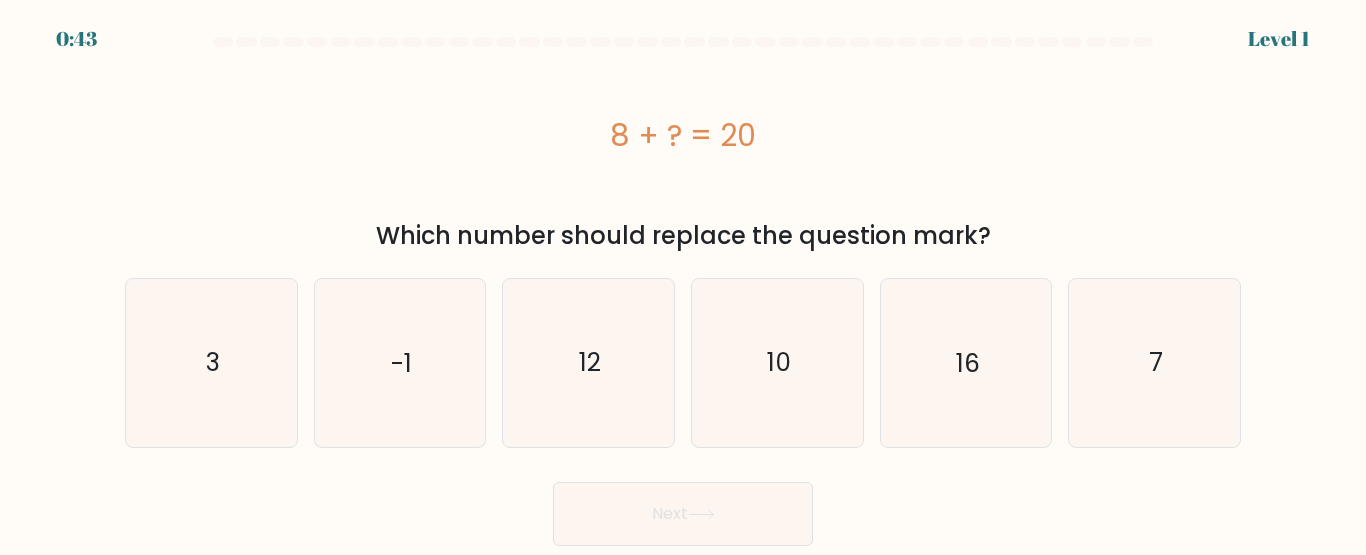 click on "12" 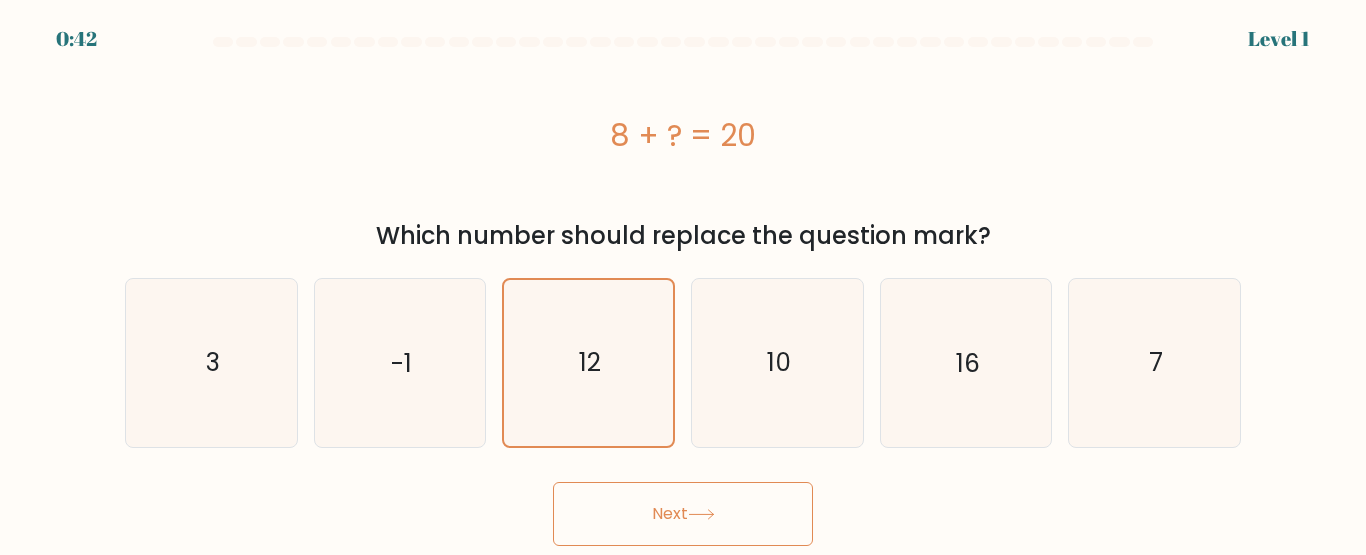 click on "Next" at bounding box center [683, 514] 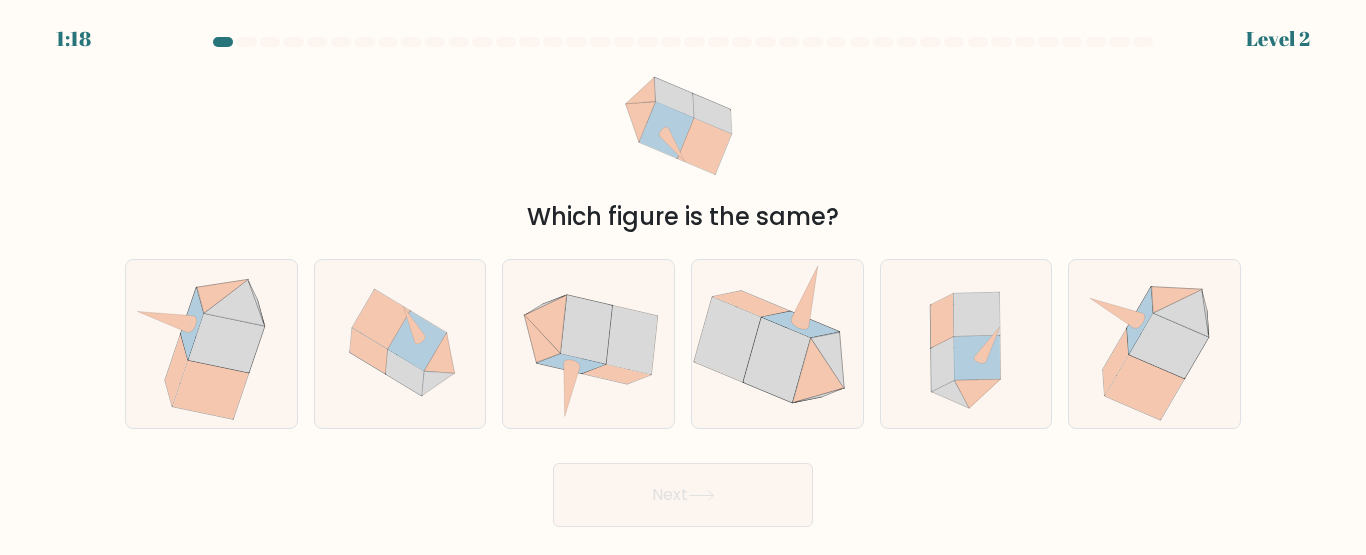 click 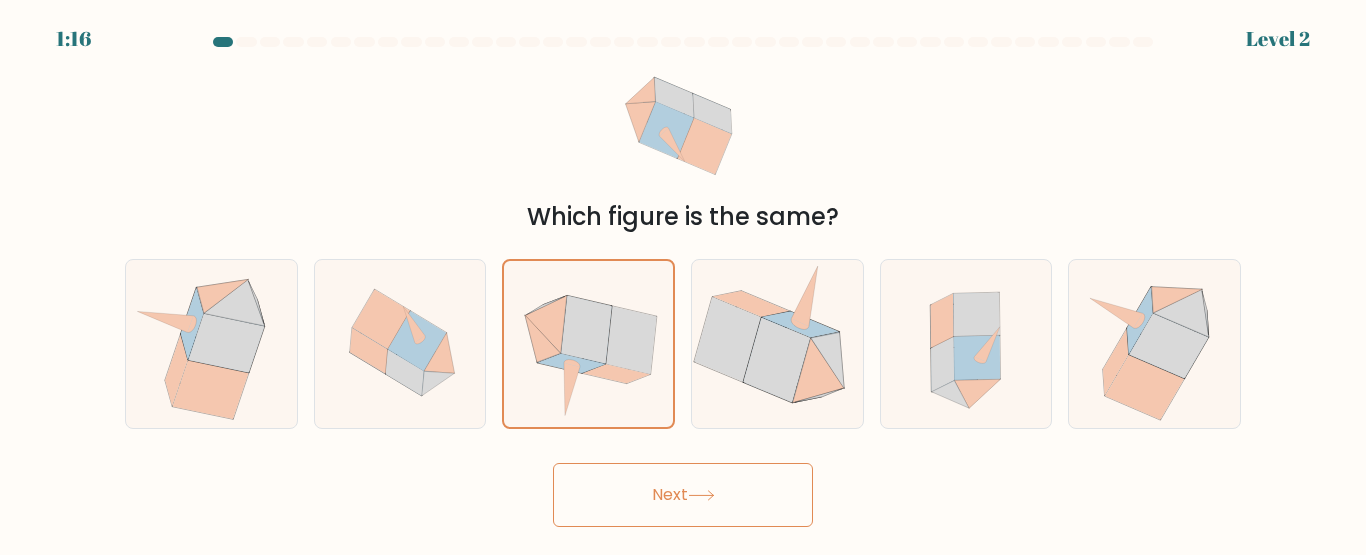click on "Next" at bounding box center [683, 495] 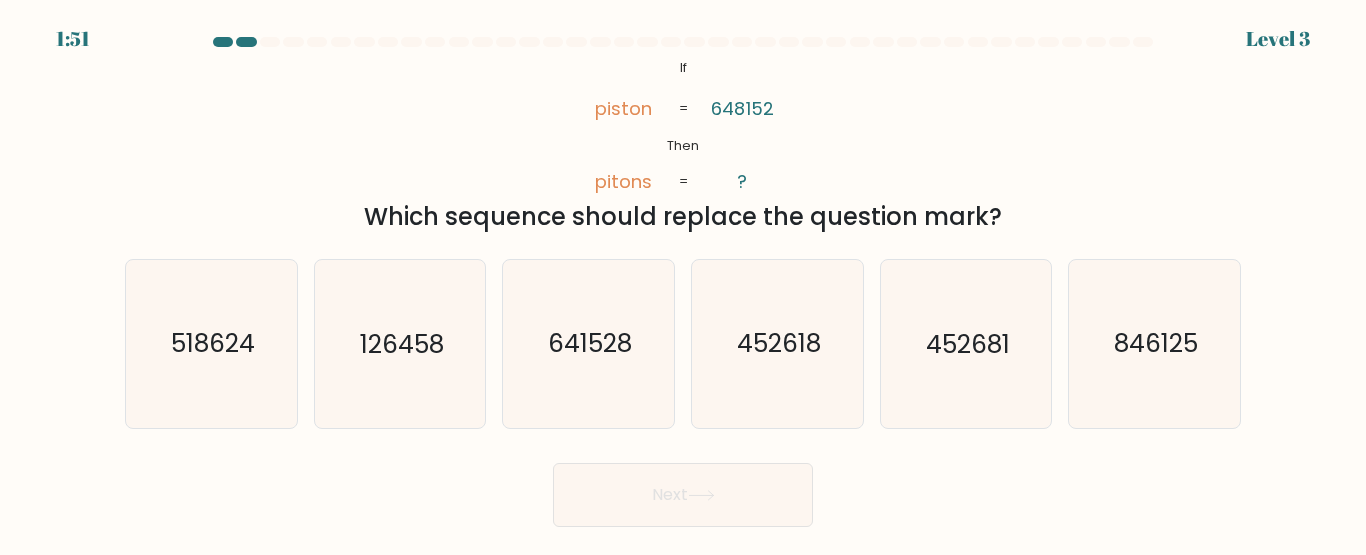 click on "641528" 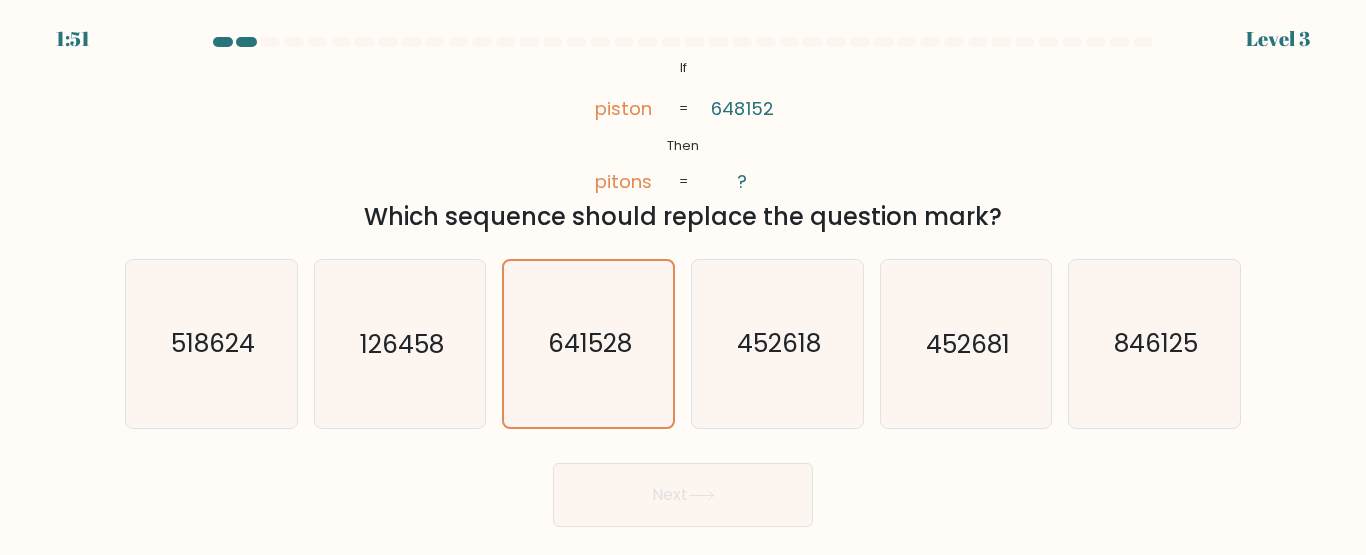 click on "Next" at bounding box center (683, 495) 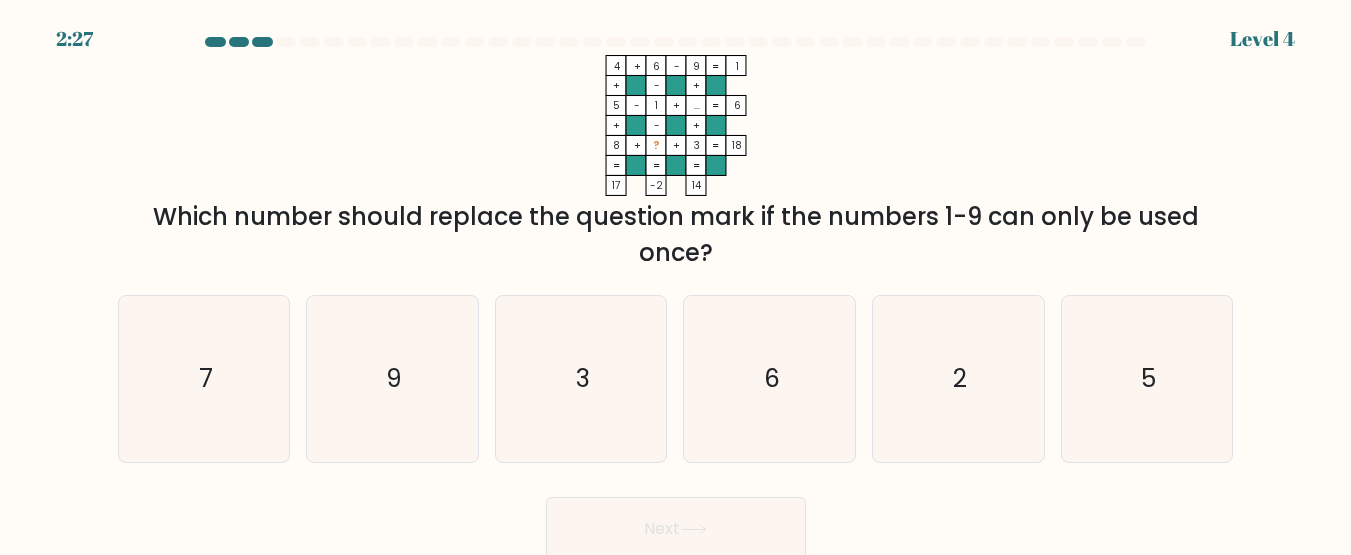 click on "7" 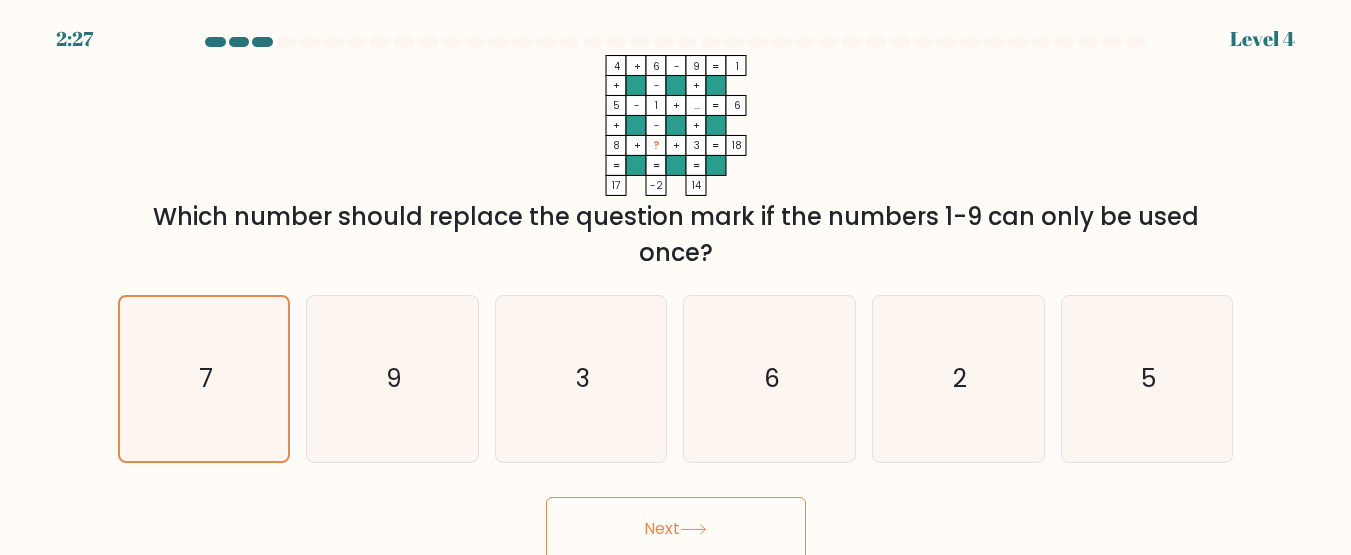 click on "Next" at bounding box center (676, 529) 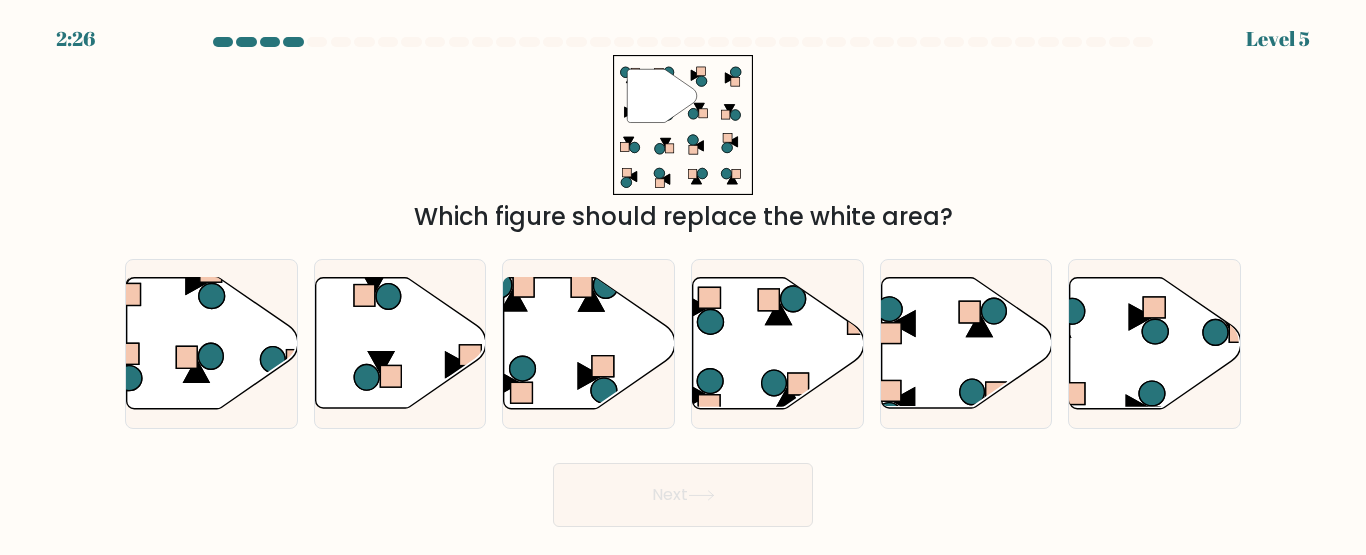 click on "Next" at bounding box center (683, 495) 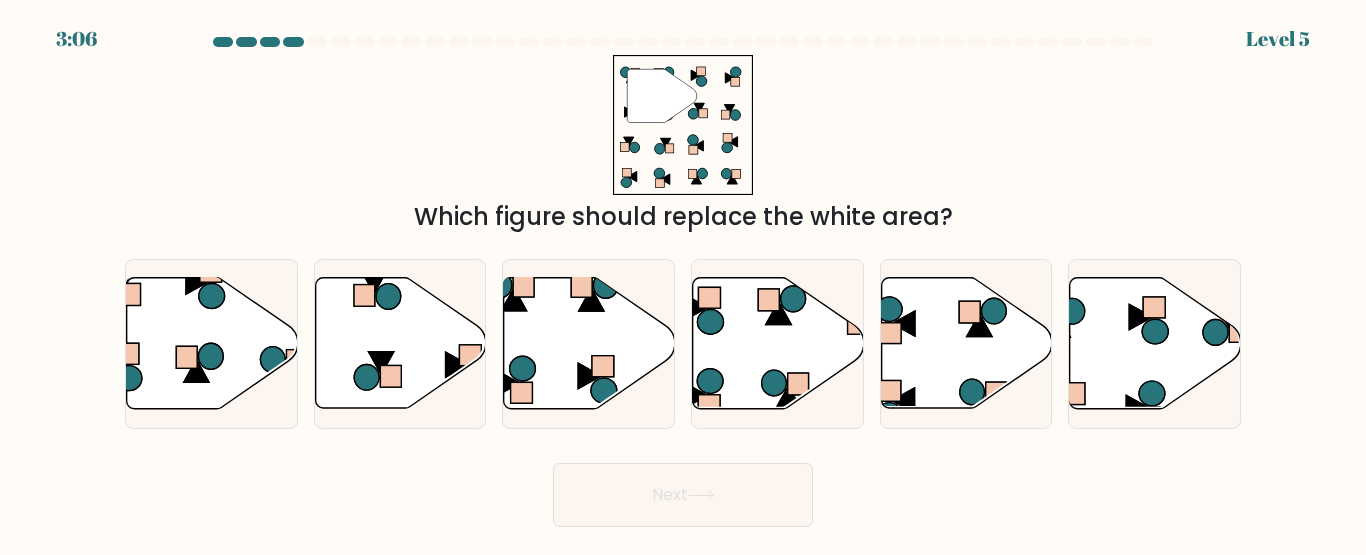 click 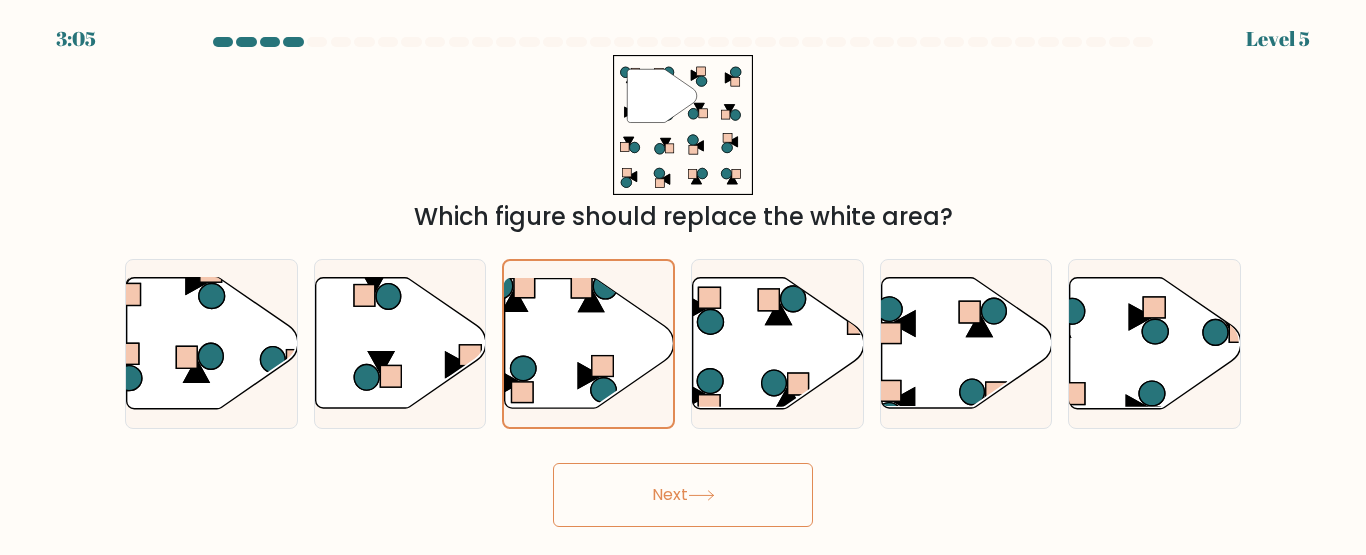 click on "Next" at bounding box center (683, 495) 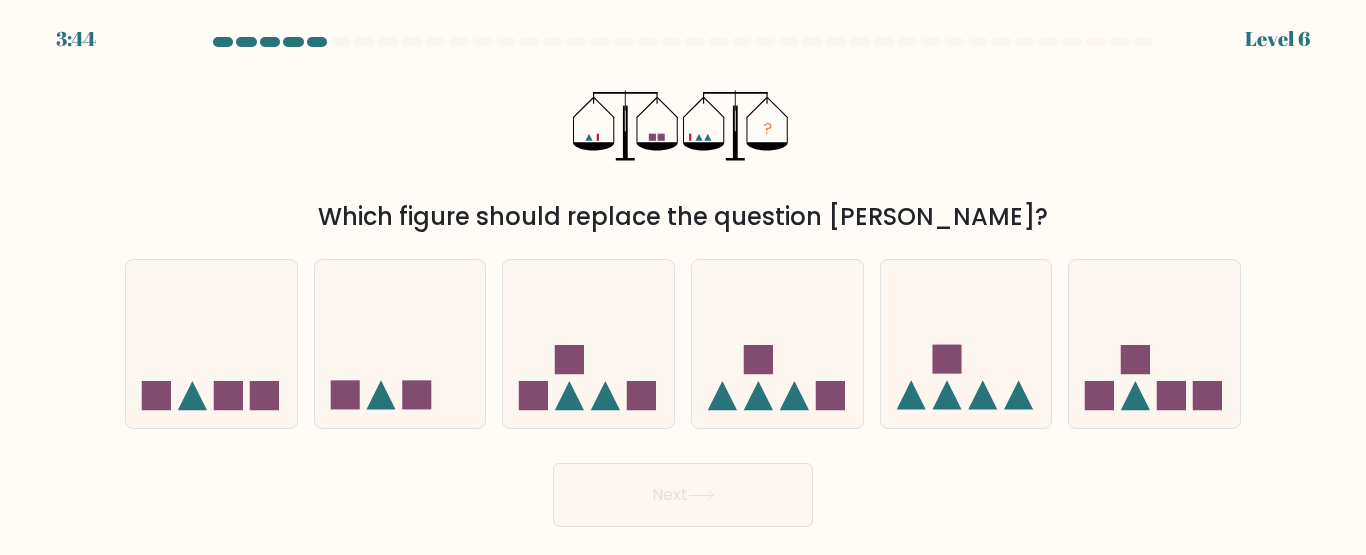 click 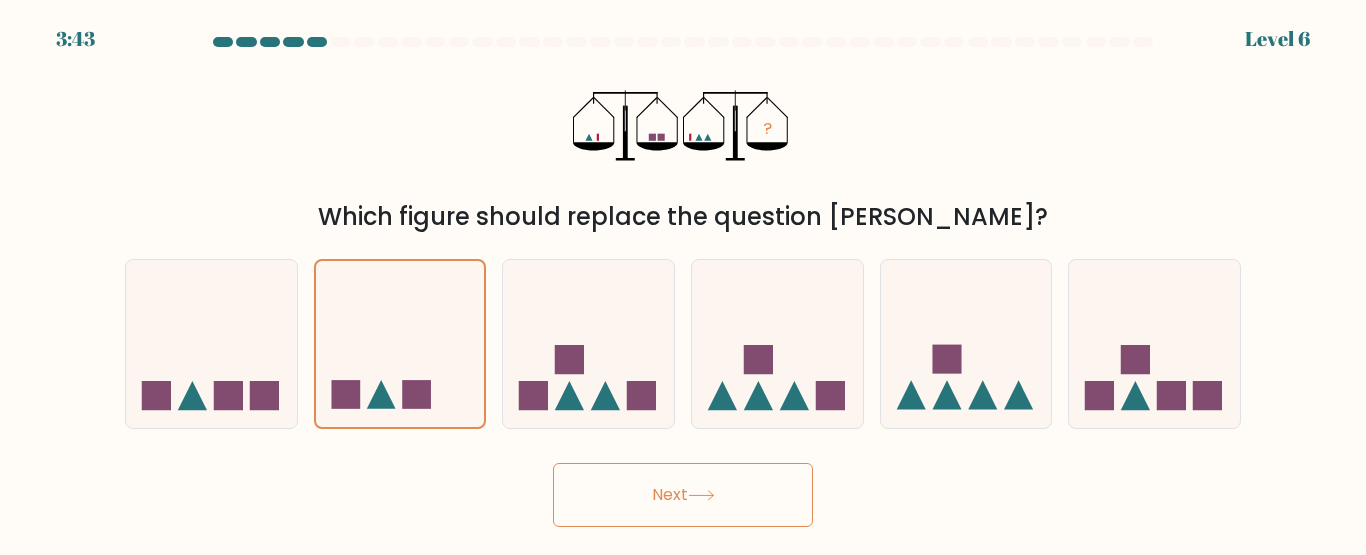 click on "Next" at bounding box center (683, 495) 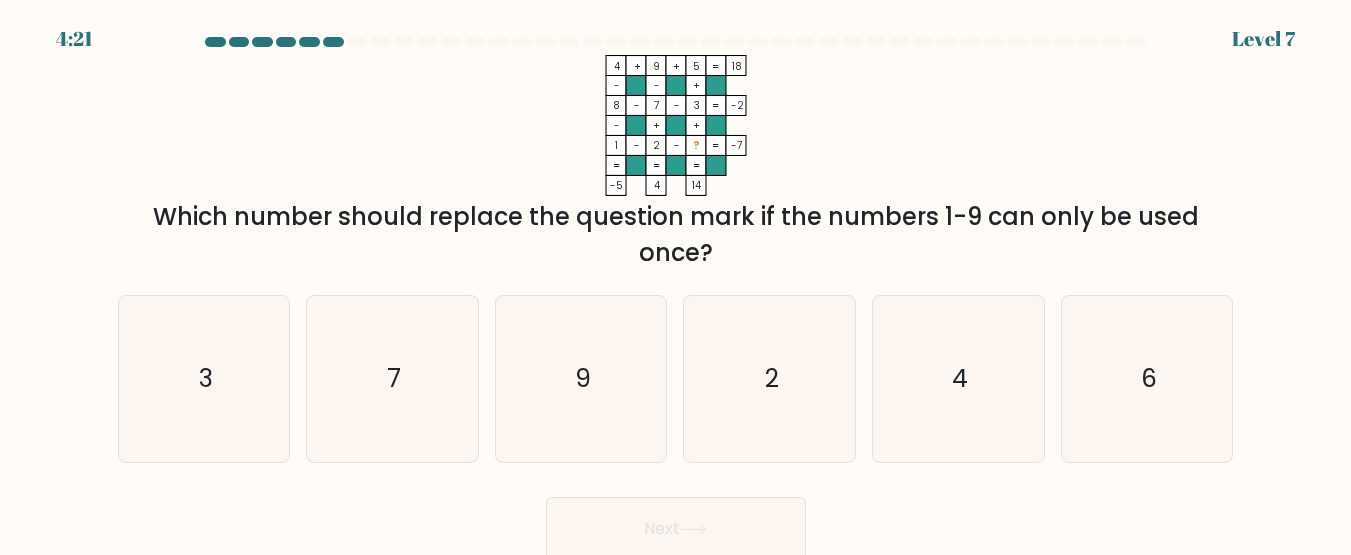 click on "6" 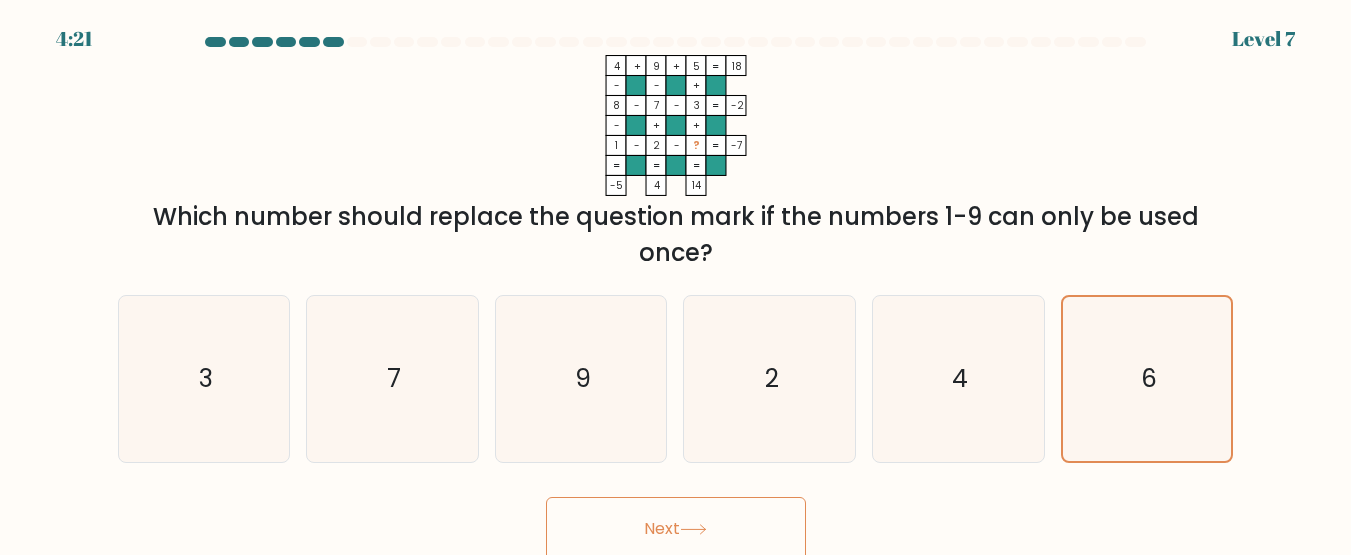click on "Next" at bounding box center (676, 529) 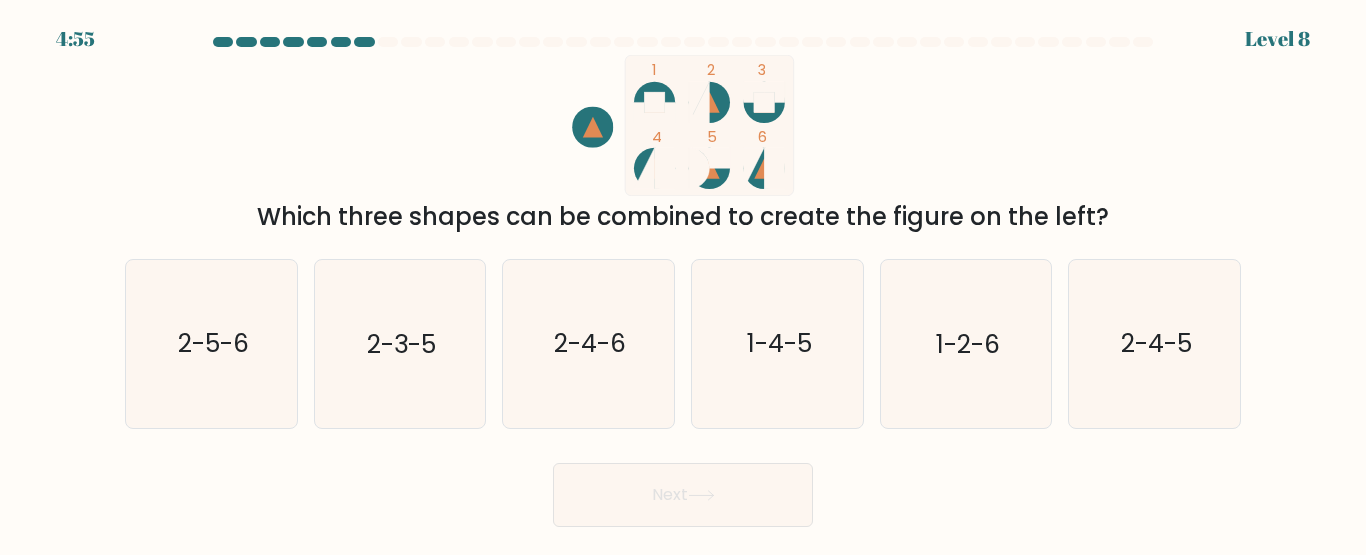 click on "2-4-6" 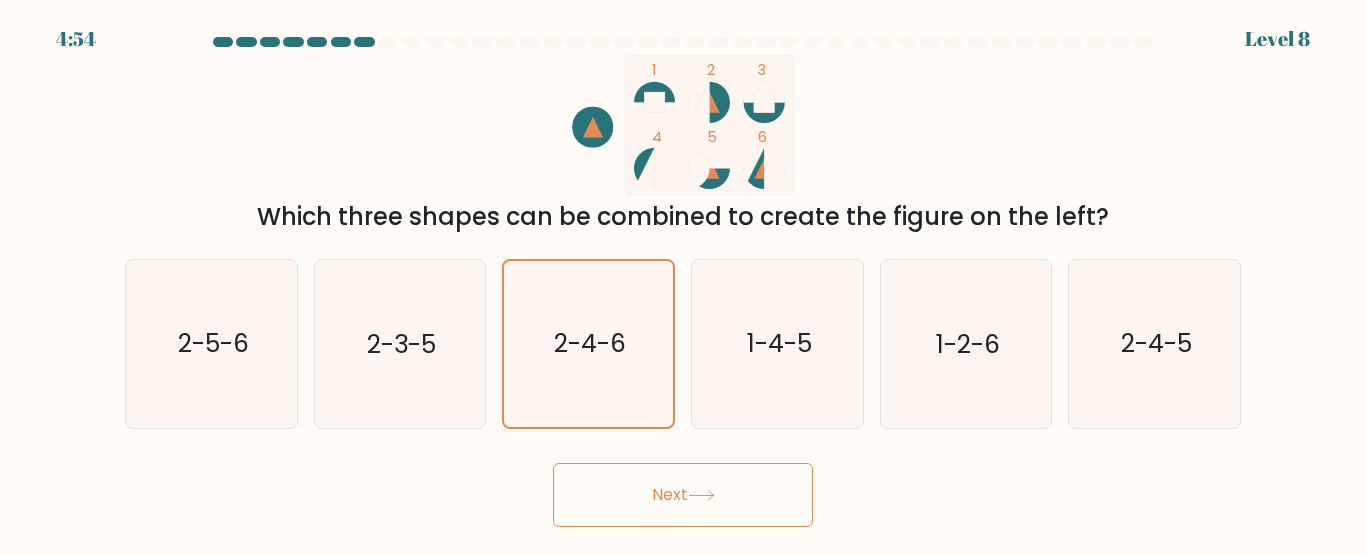click on "Next" at bounding box center [683, 495] 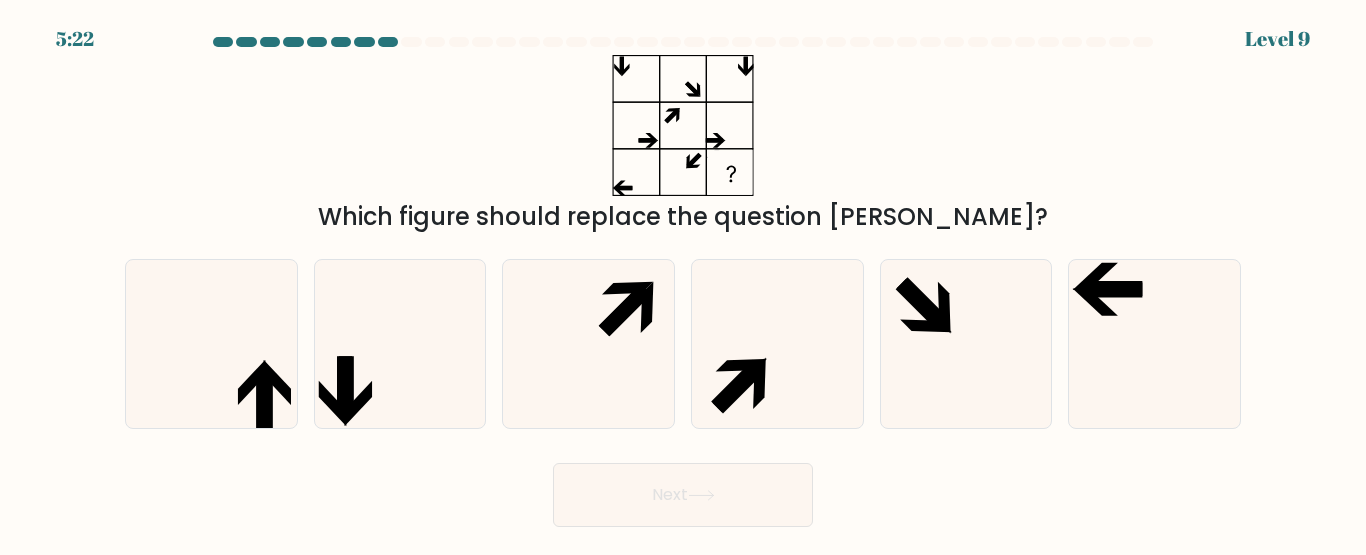 click 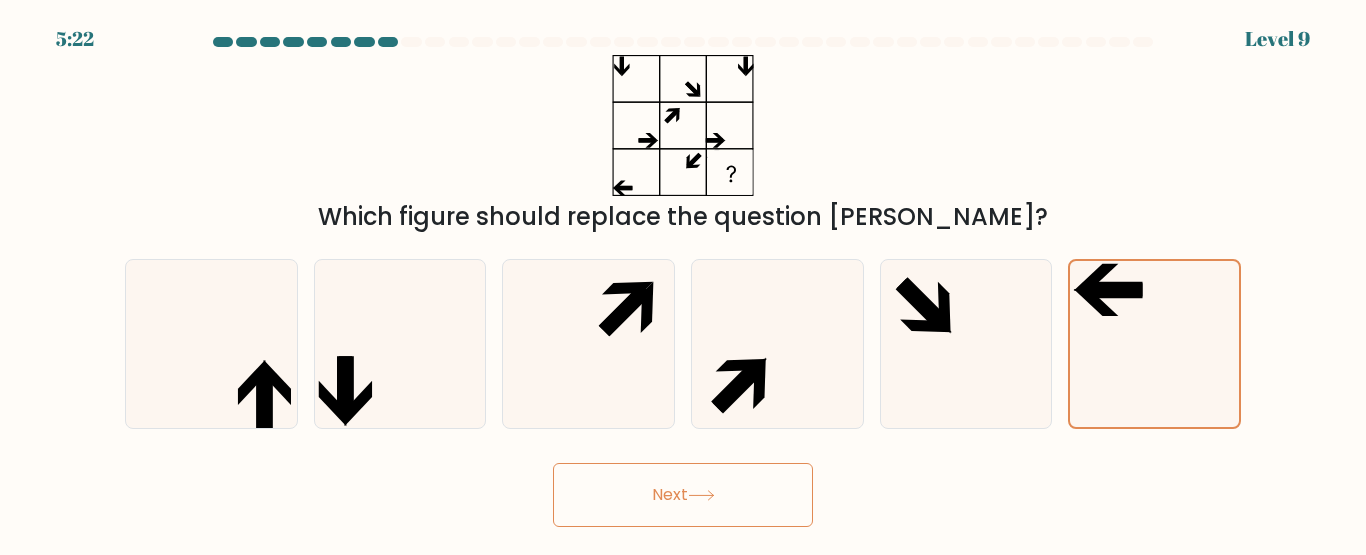 click on "Next" at bounding box center [683, 495] 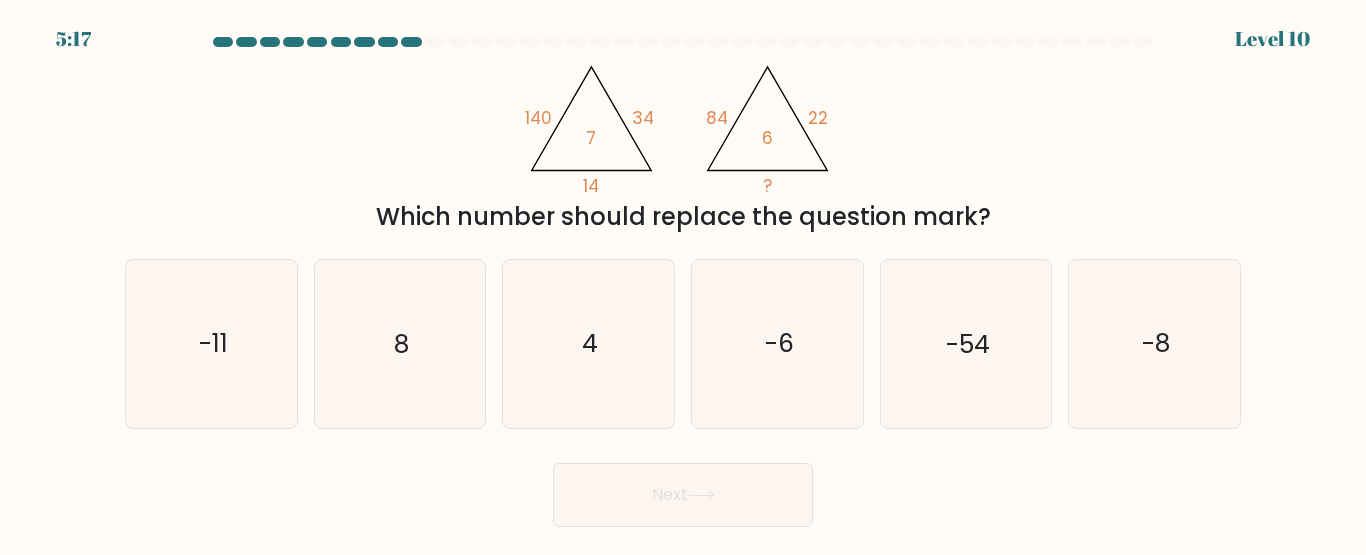 click on "8" 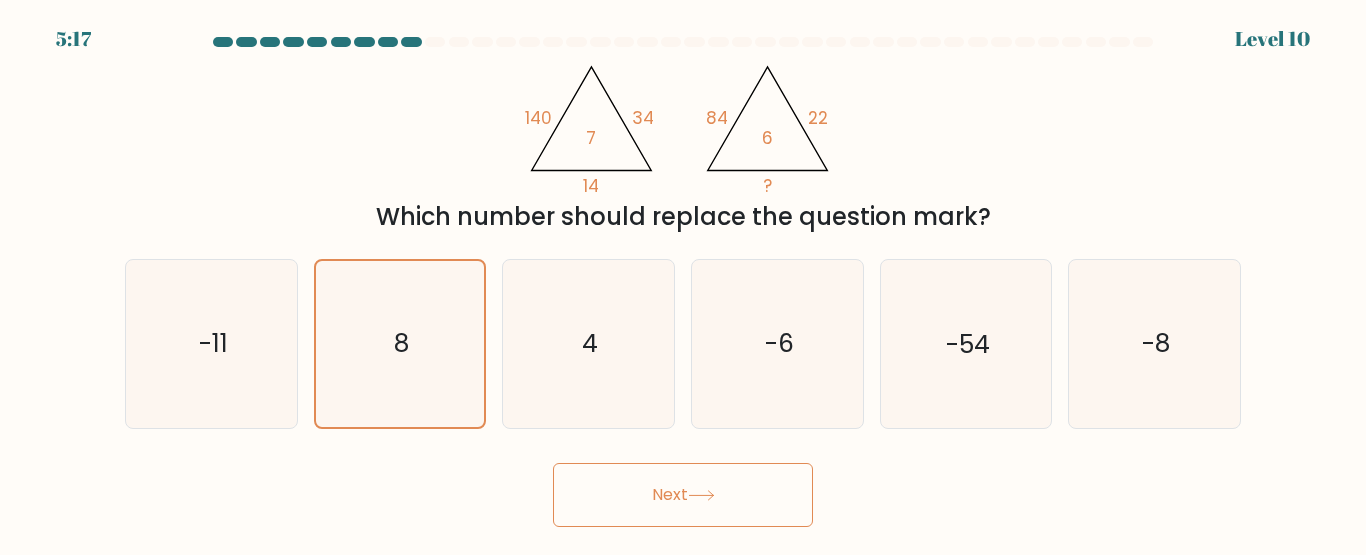 click 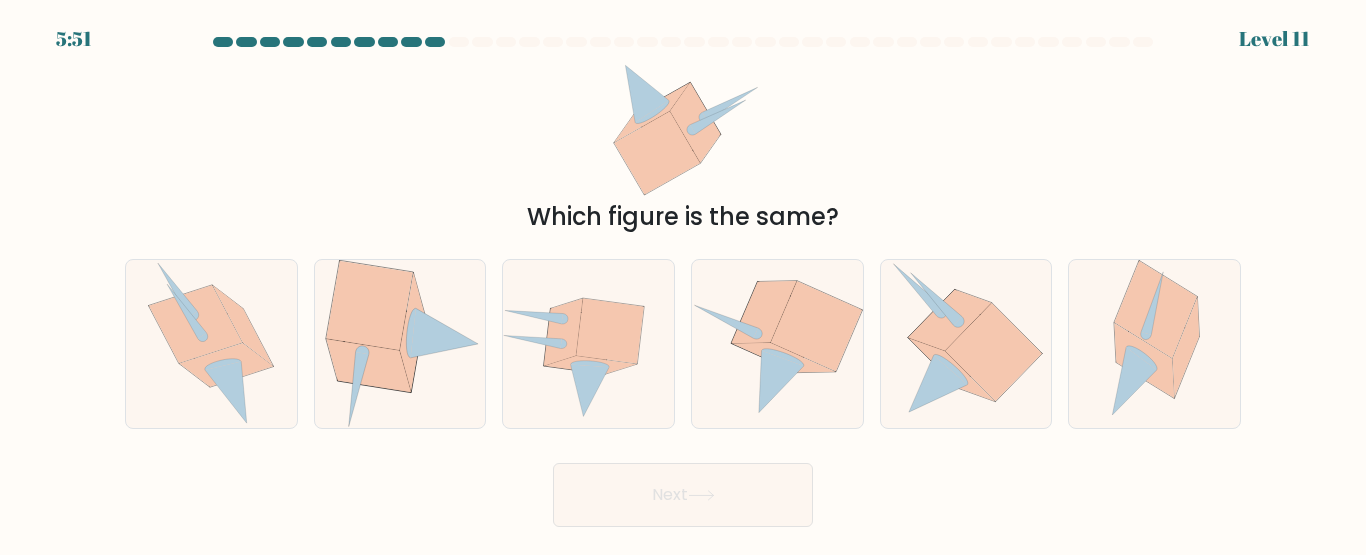 click 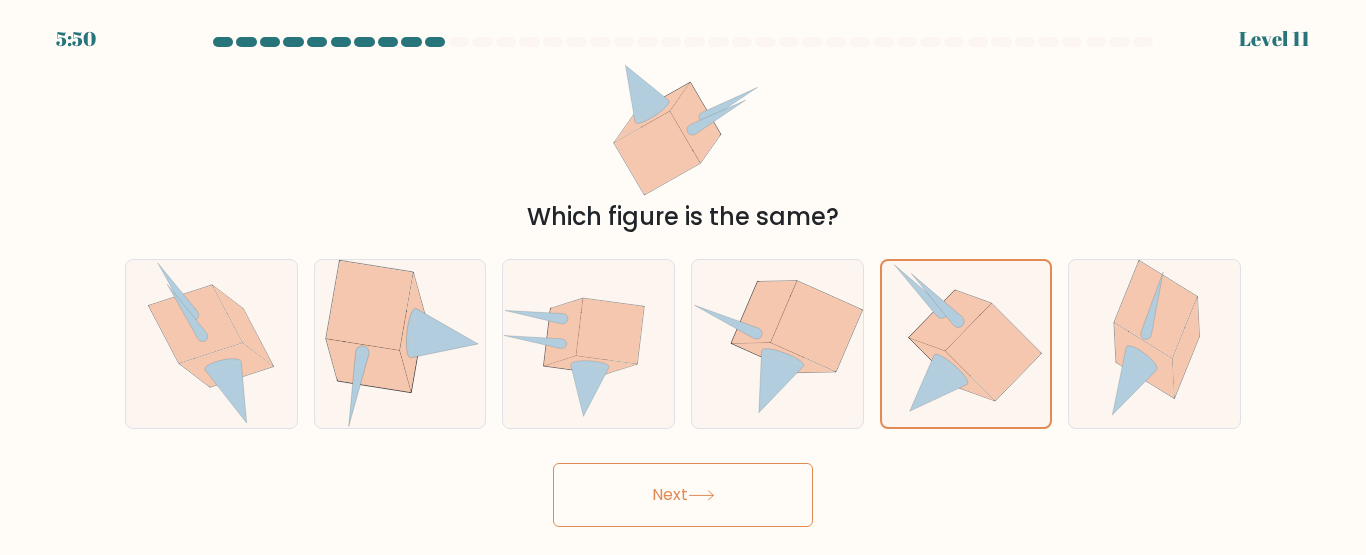 click on "Next" at bounding box center [683, 495] 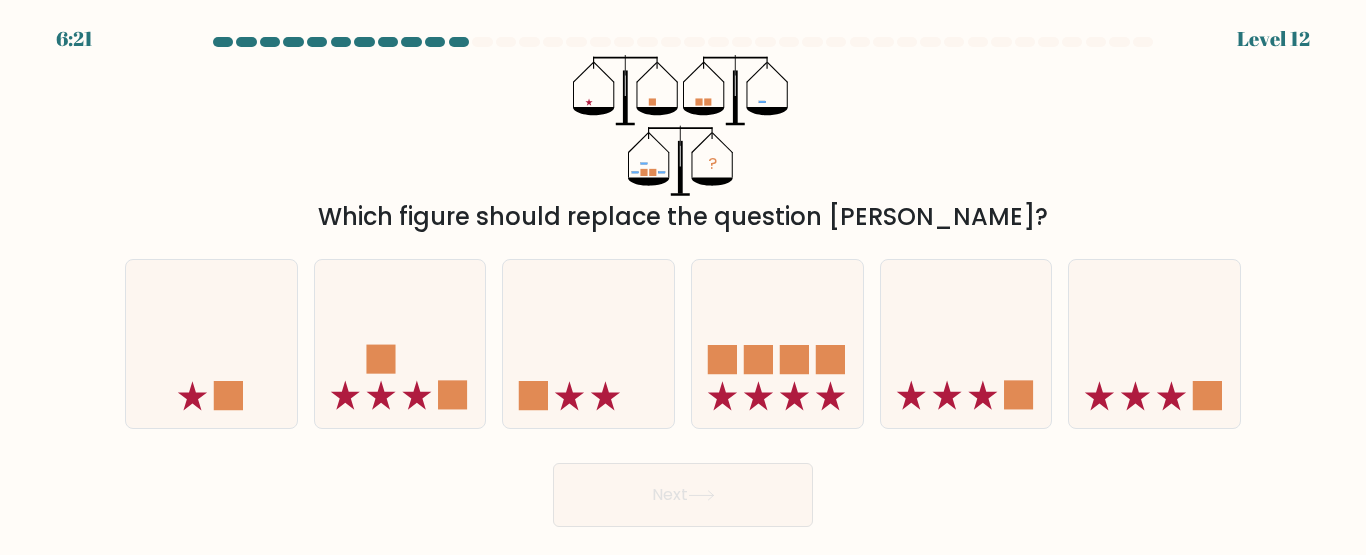 click 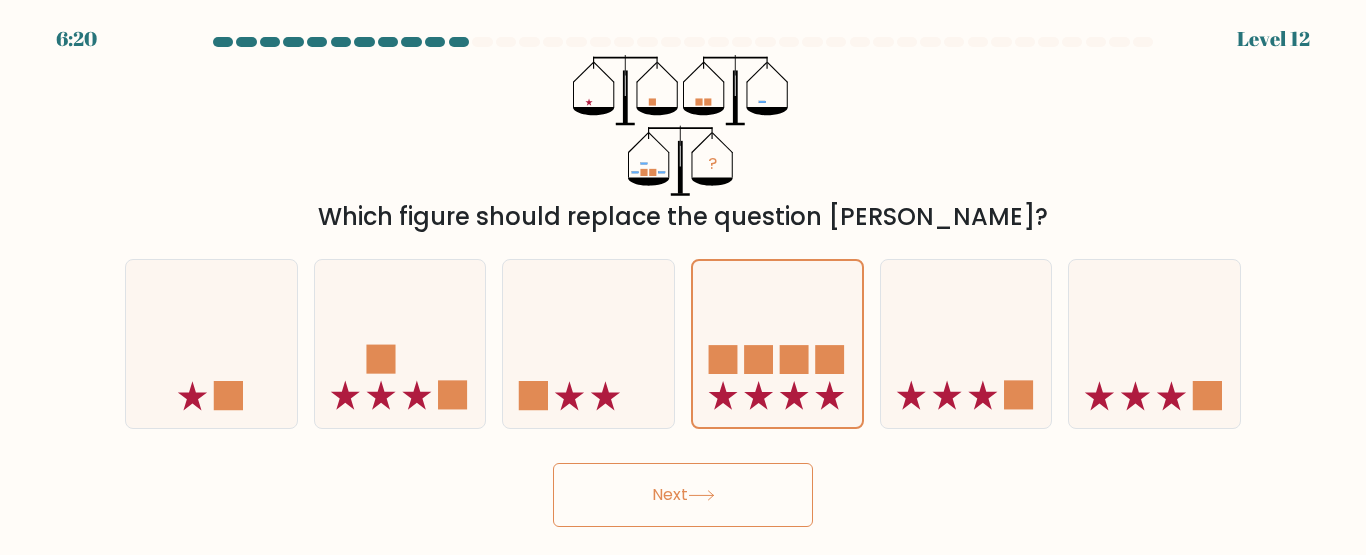 click on "Next" at bounding box center [683, 495] 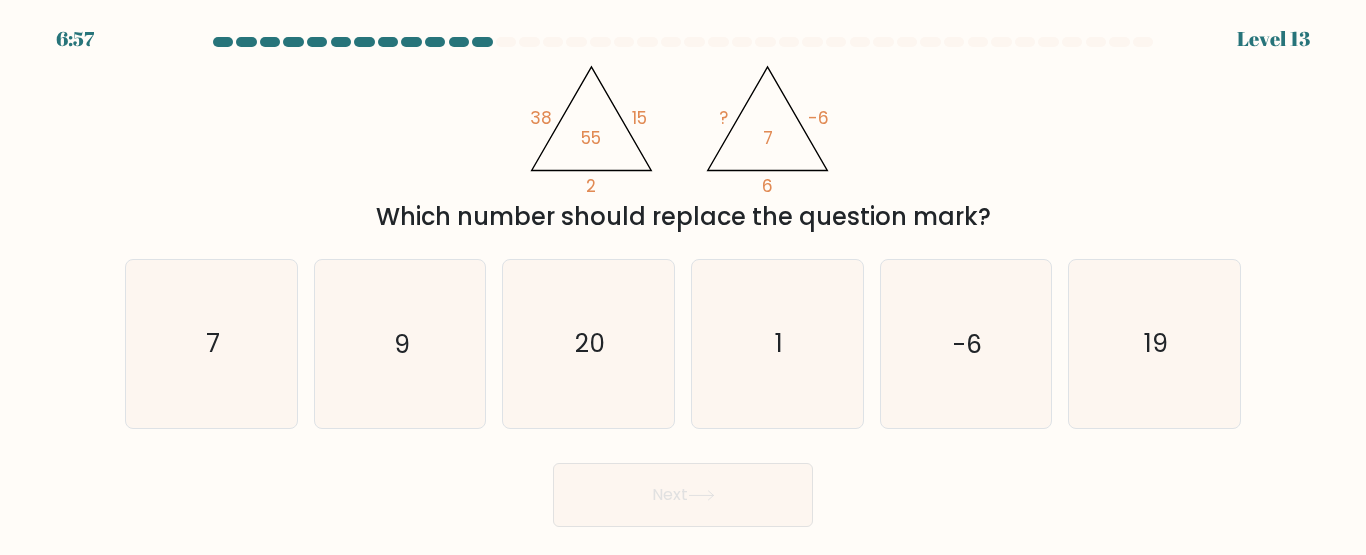 click on "7" 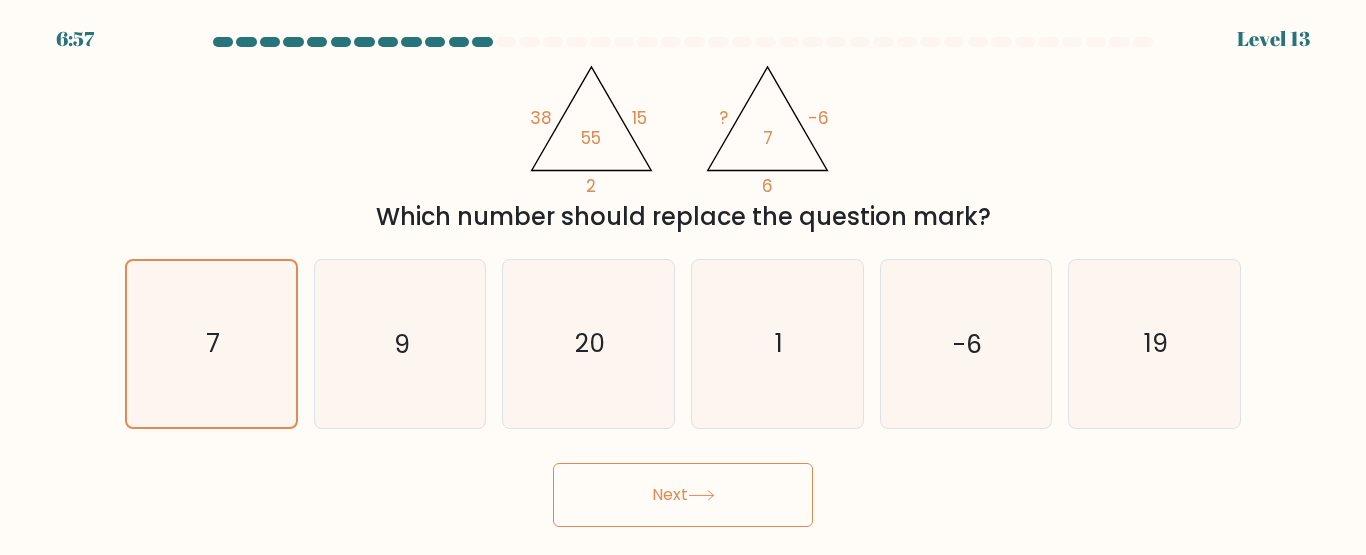 click on "Next" at bounding box center (683, 495) 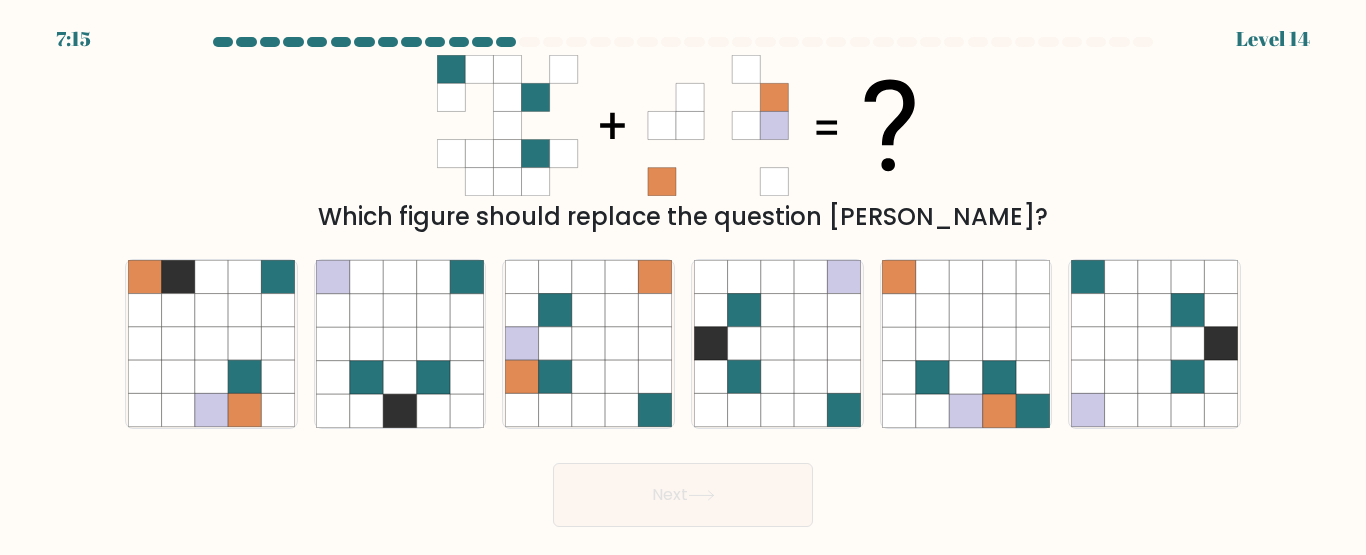 click 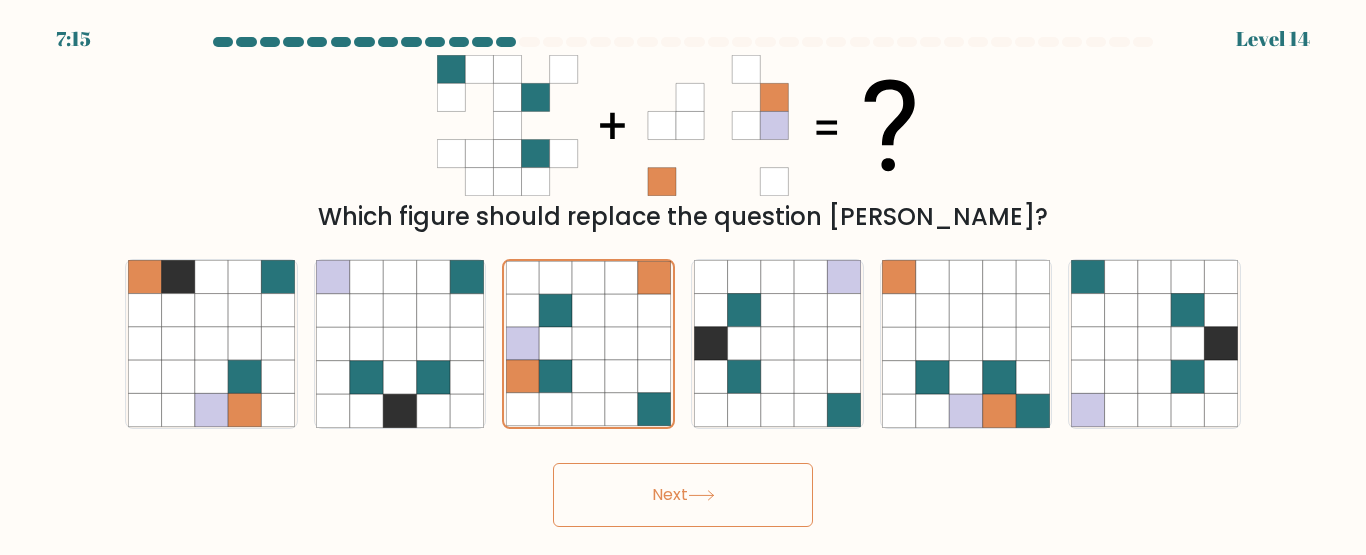 click on "Next" at bounding box center [683, 495] 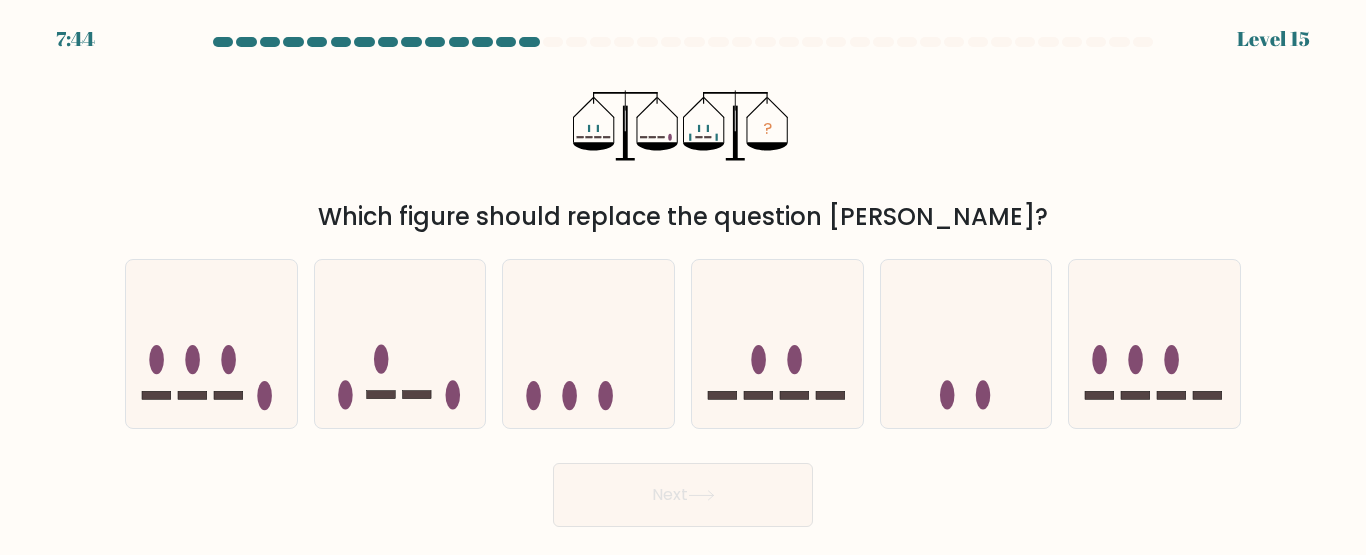 click 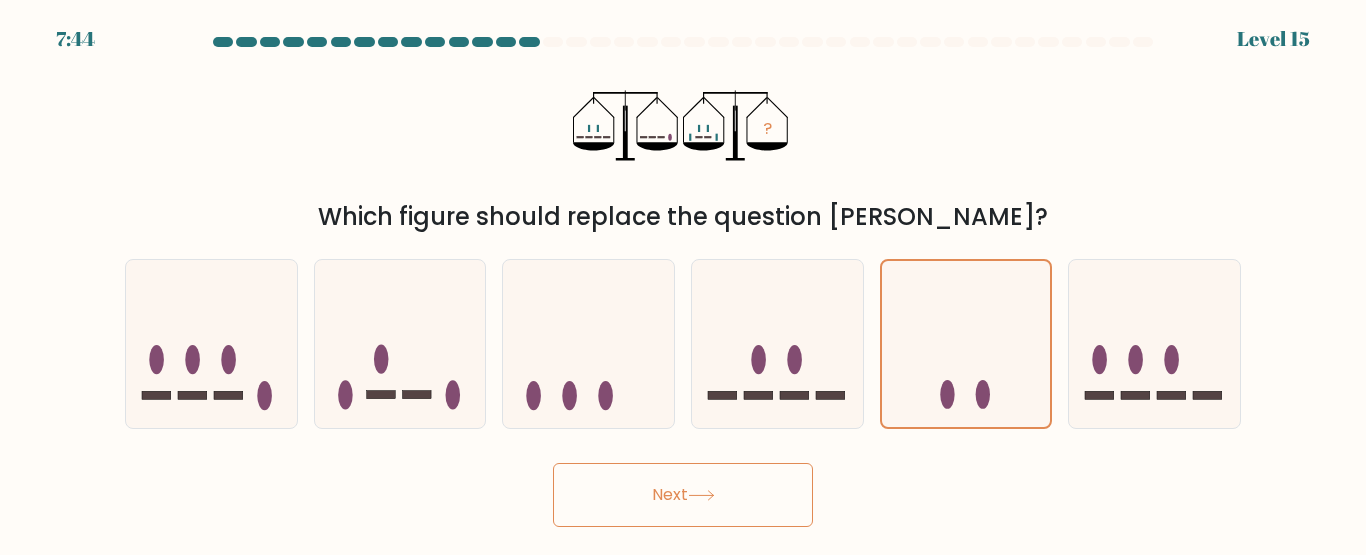 click on "Next" at bounding box center [683, 495] 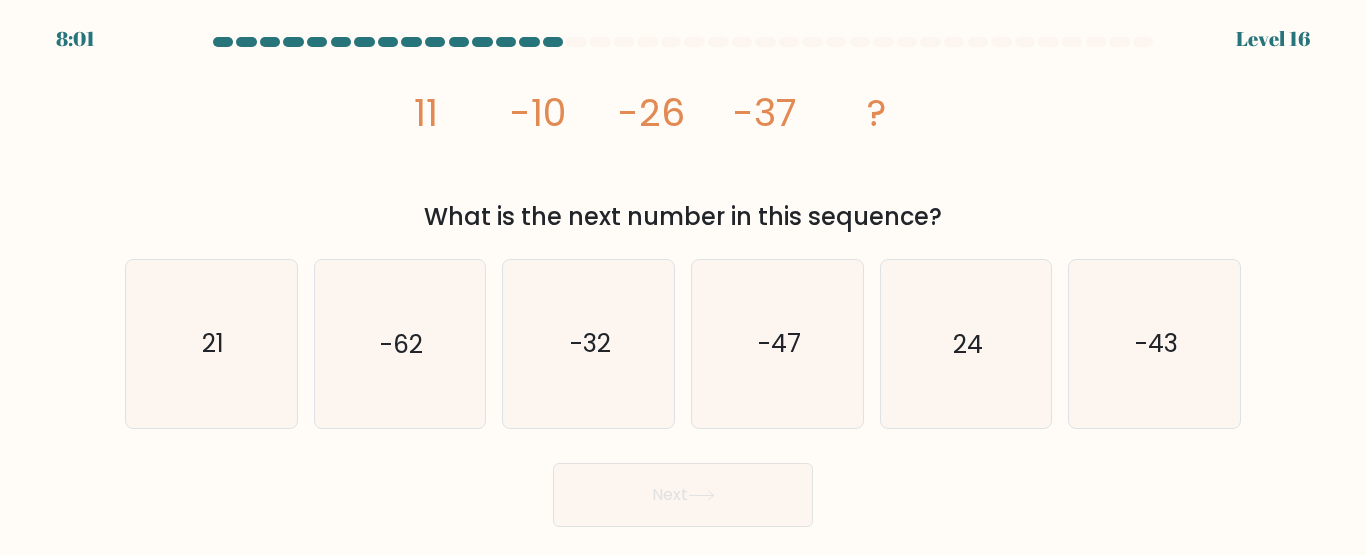 click on "-43" 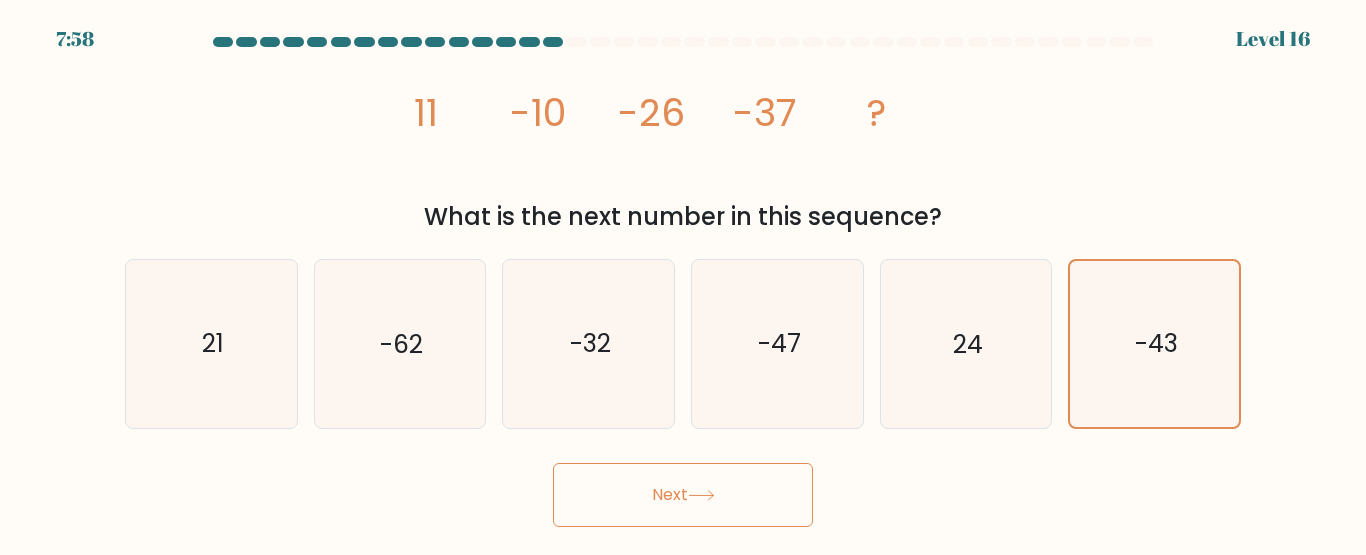 click on "Next" at bounding box center (683, 495) 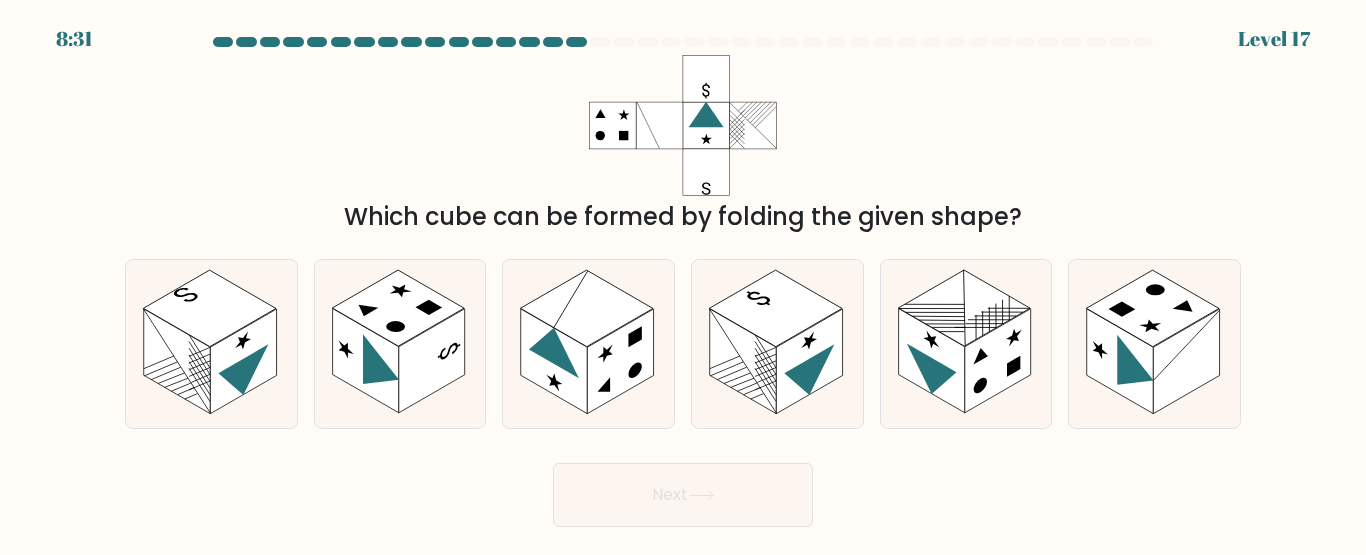 click 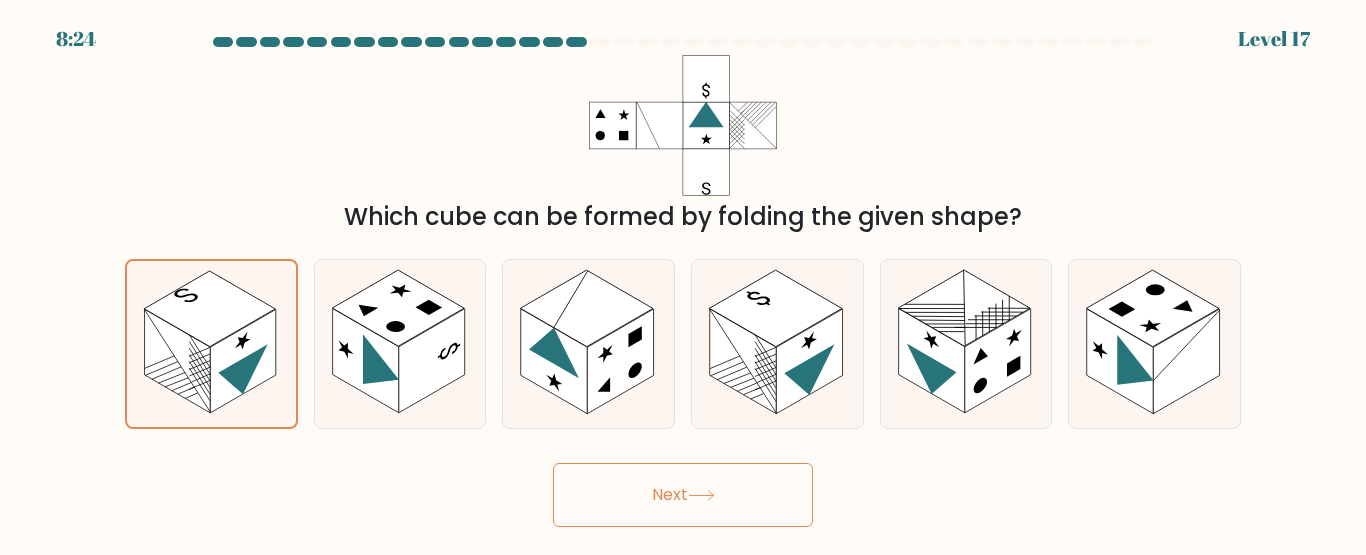 click on "Next" at bounding box center (683, 495) 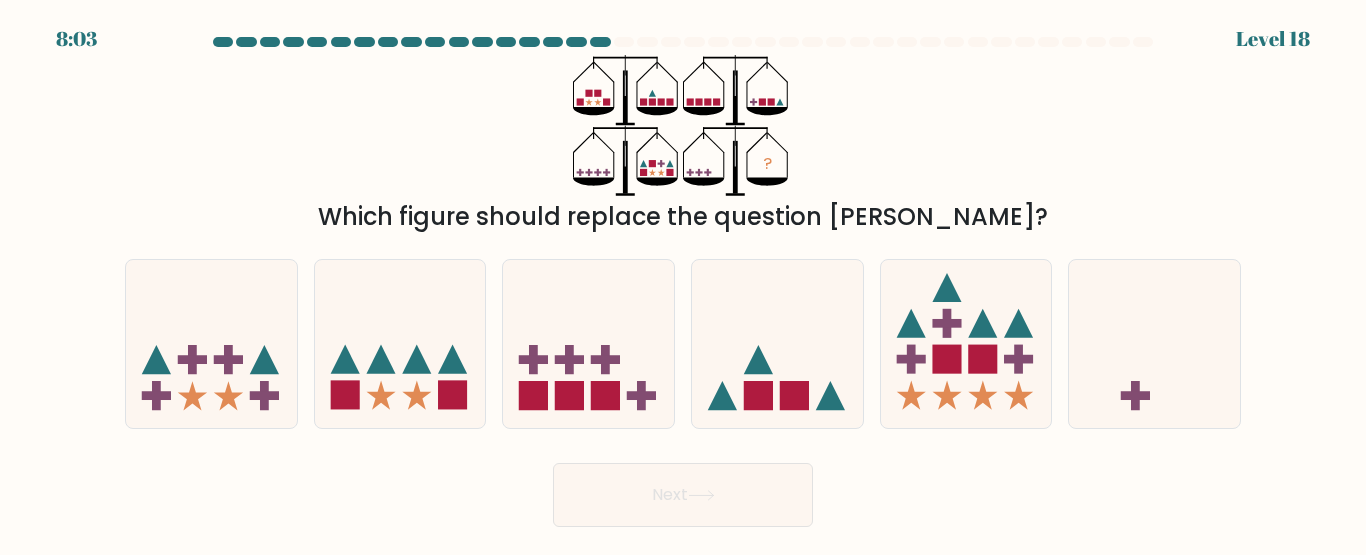 click 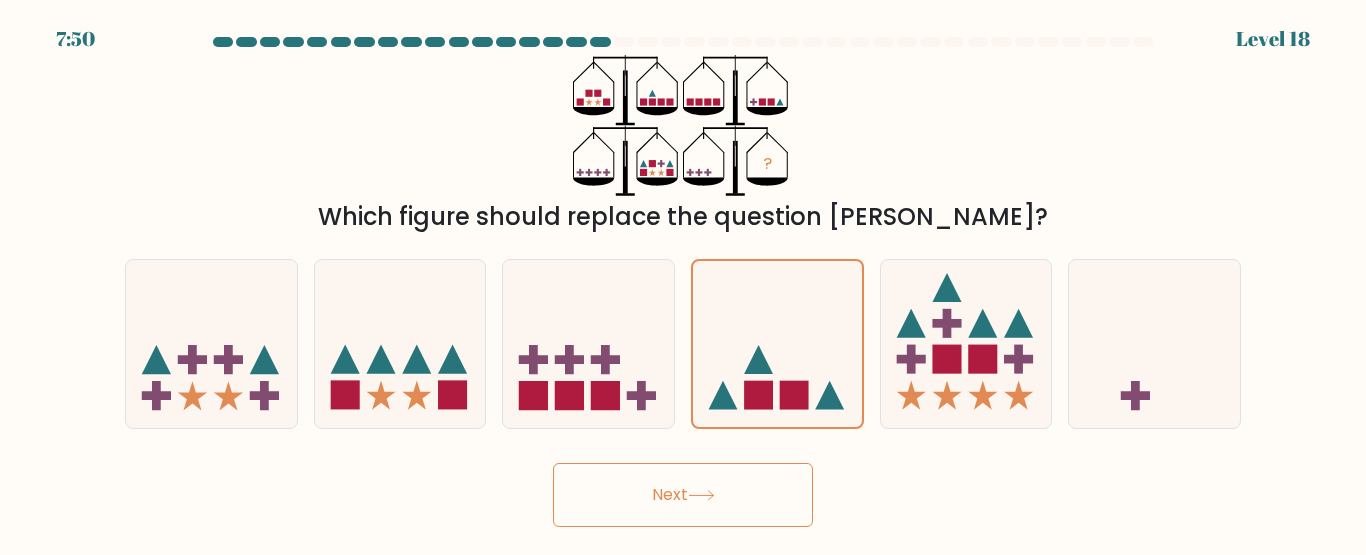 click on "Next" at bounding box center (683, 495) 